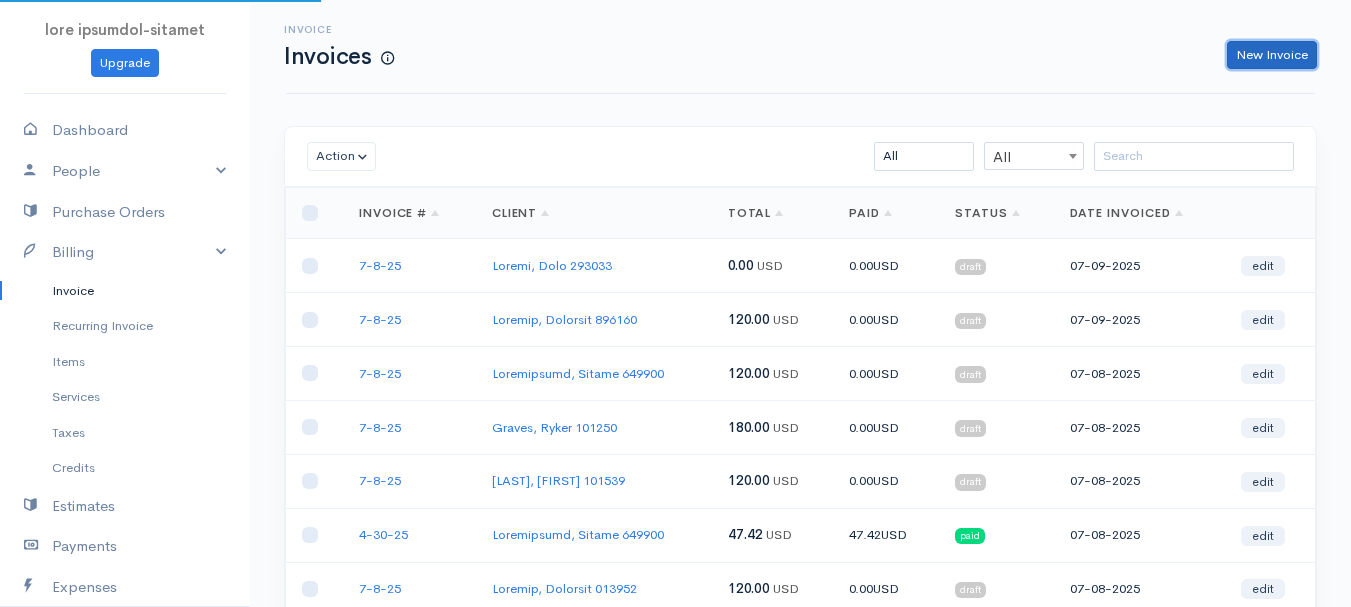 click on "New Invoice" at bounding box center [1272, 55] 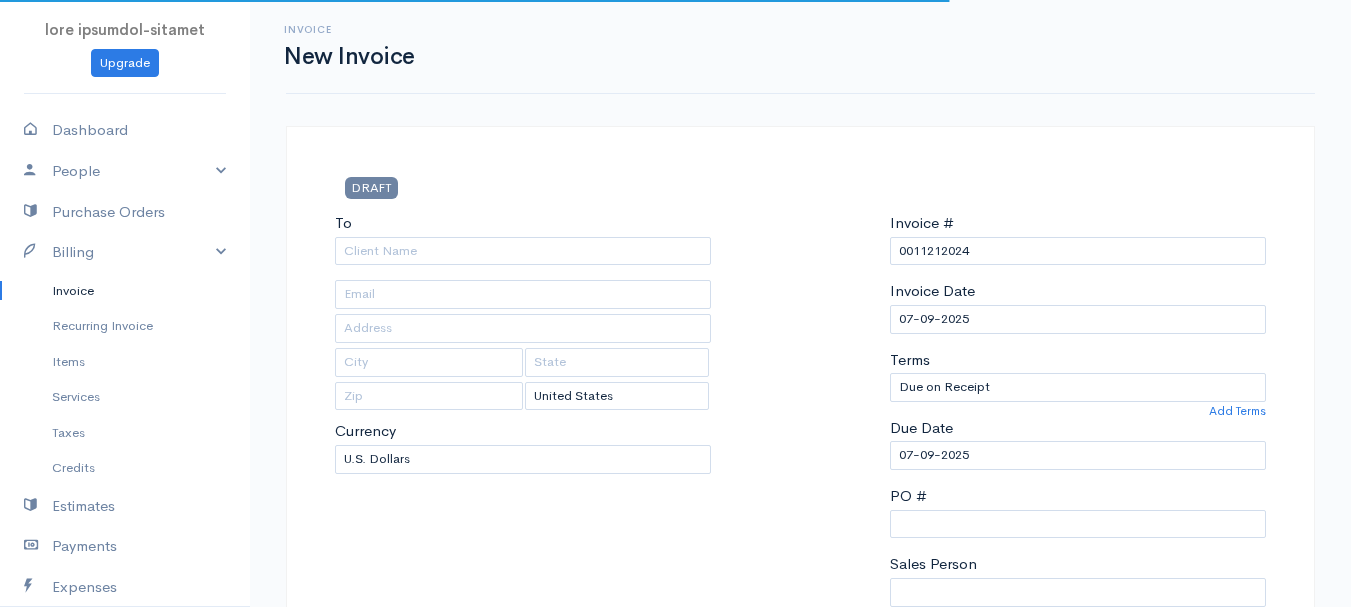 scroll, scrollTop: 0, scrollLeft: 0, axis: both 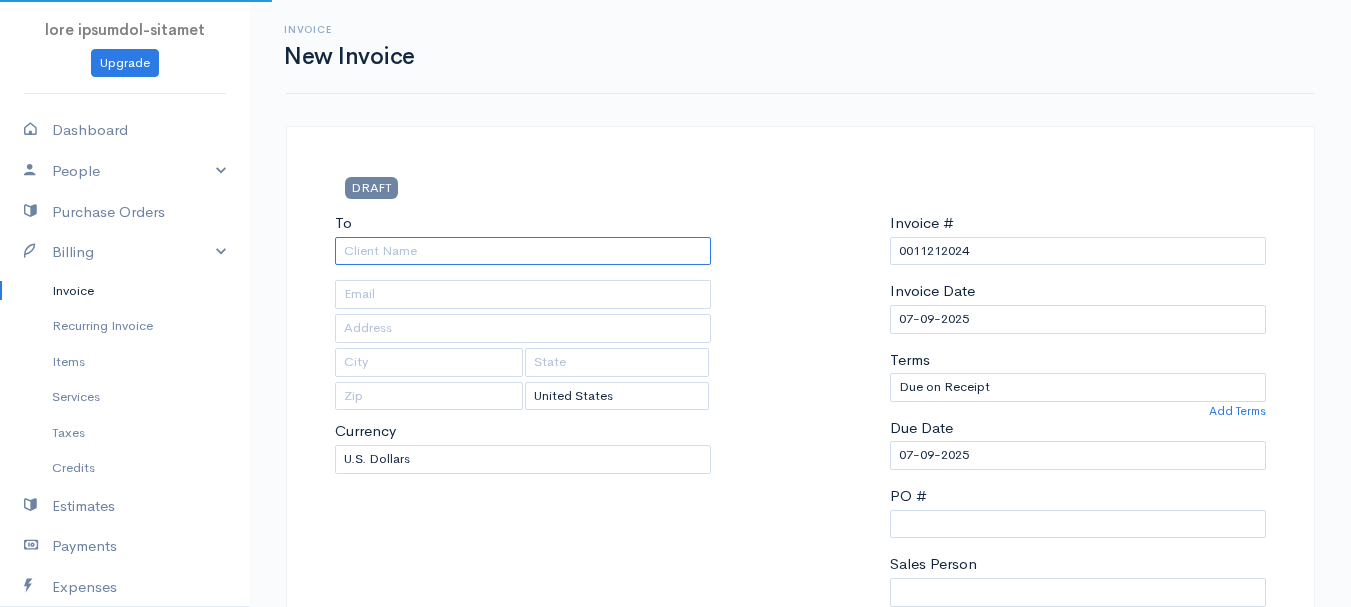 click on "To" at bounding box center [523, 251] 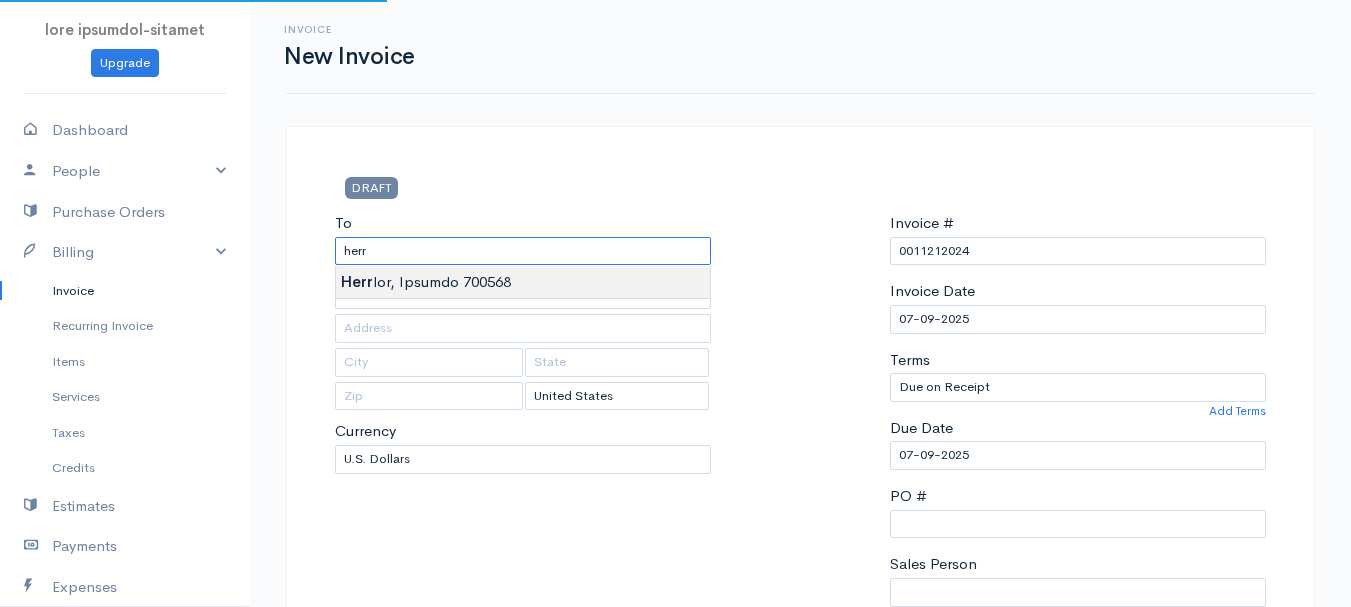 type on "[LAST], [FIRST]     101537" 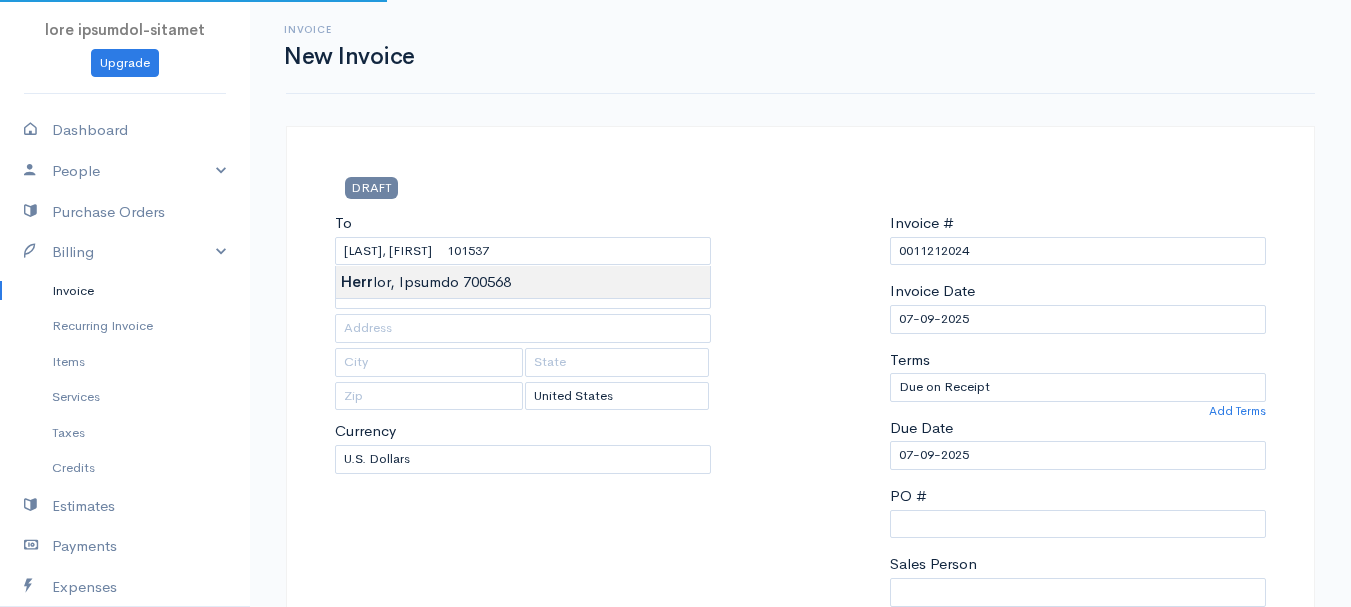 click on "[FIRST] [LAST]
Upgrade
Dashboard
People
Clients
Vendors
Staff Users
Purchase Orders
Billing
Invoice
Recurring Invoice
Items
Services
Taxes
Credits
Estimates
Payments
Expenses
Track Time
Projects
Reports
Settings
My Organizations
Logout
Help
@CloudBooksApp 2022
Invoice
New Invoice
DRAFT To [LAST], [FIRST]     101537 [Choose Country] United States Canada United Kingdom Afghanistan Albania Algeria American Samoa Andorra Anguilla Angola Antarctica Antigua and Barbuda" at bounding box center (675, 864) 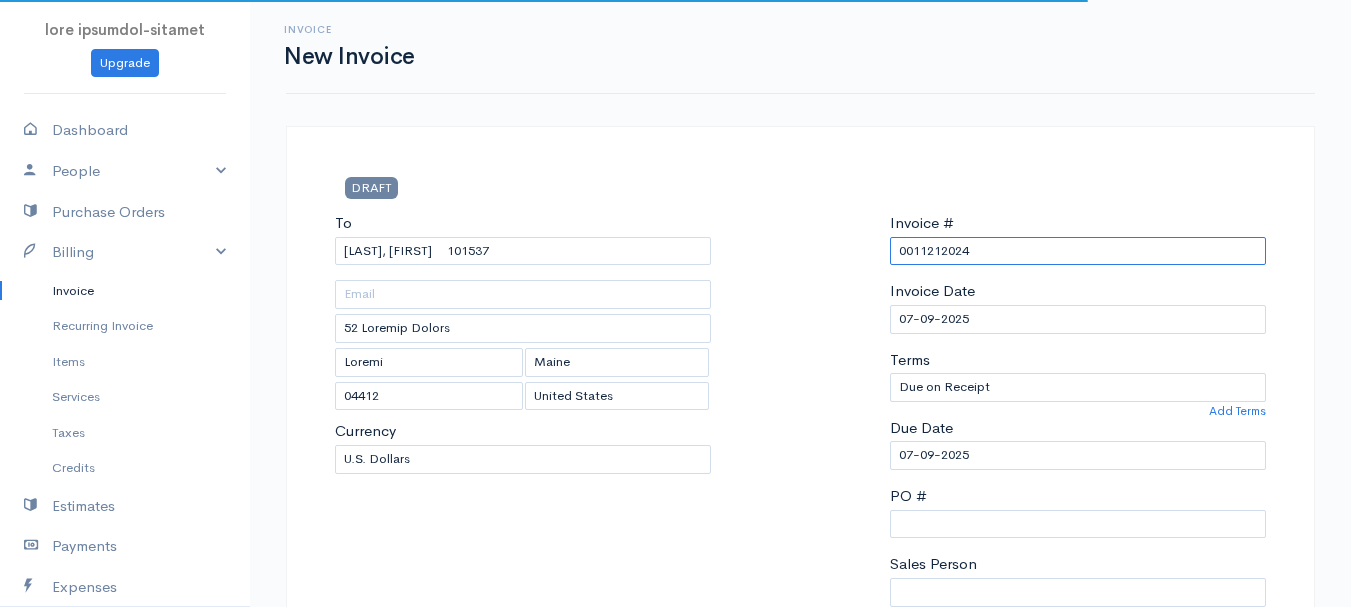 click on "0011212024" at bounding box center (1078, 251) 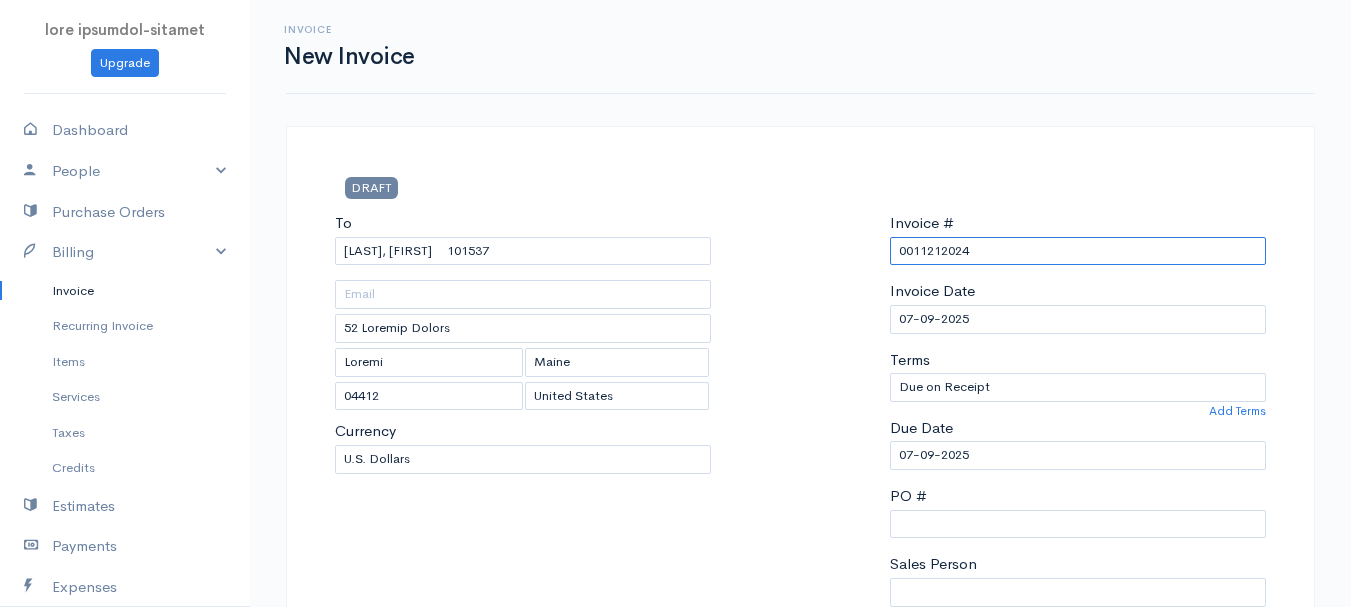 click on "0011212024" at bounding box center [1078, 251] 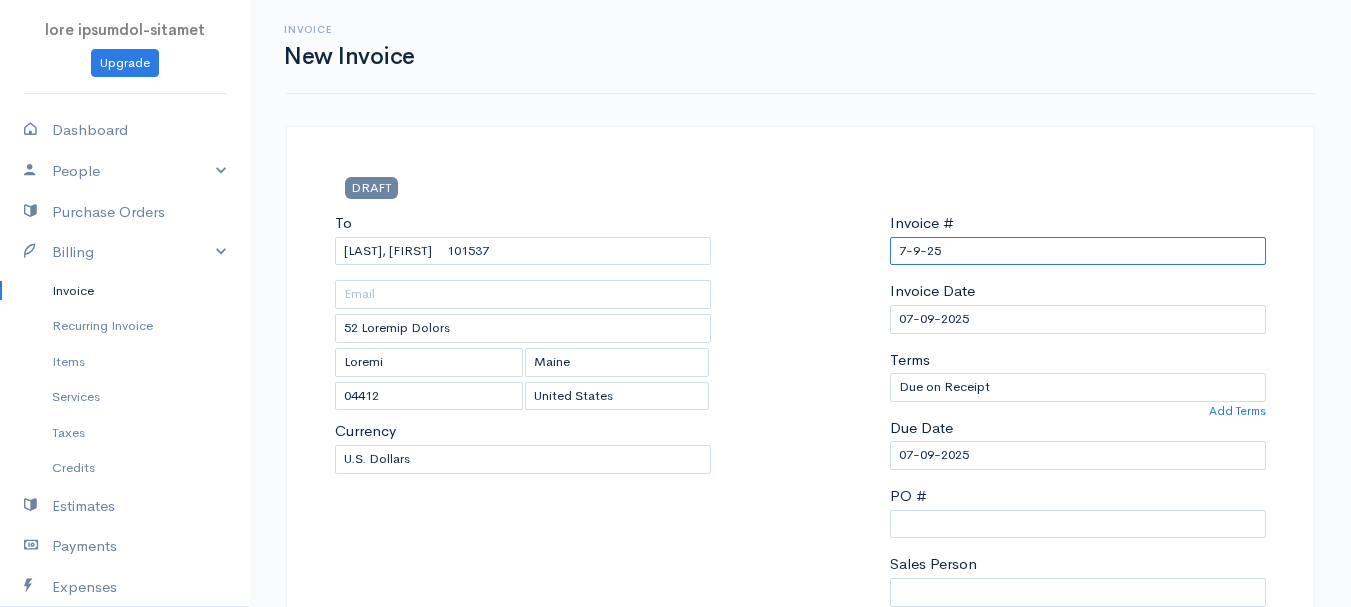 drag, startPoint x: 966, startPoint y: 250, endPoint x: 874, endPoint y: 259, distance: 92.43917 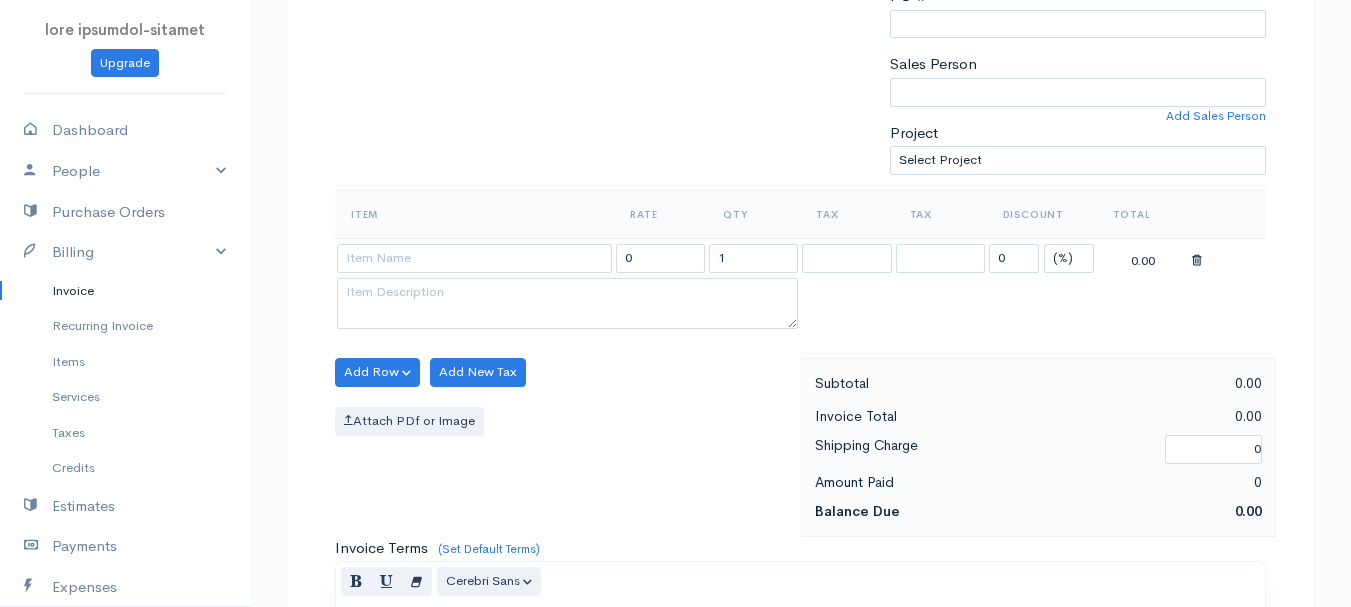 type on "7-9-25" 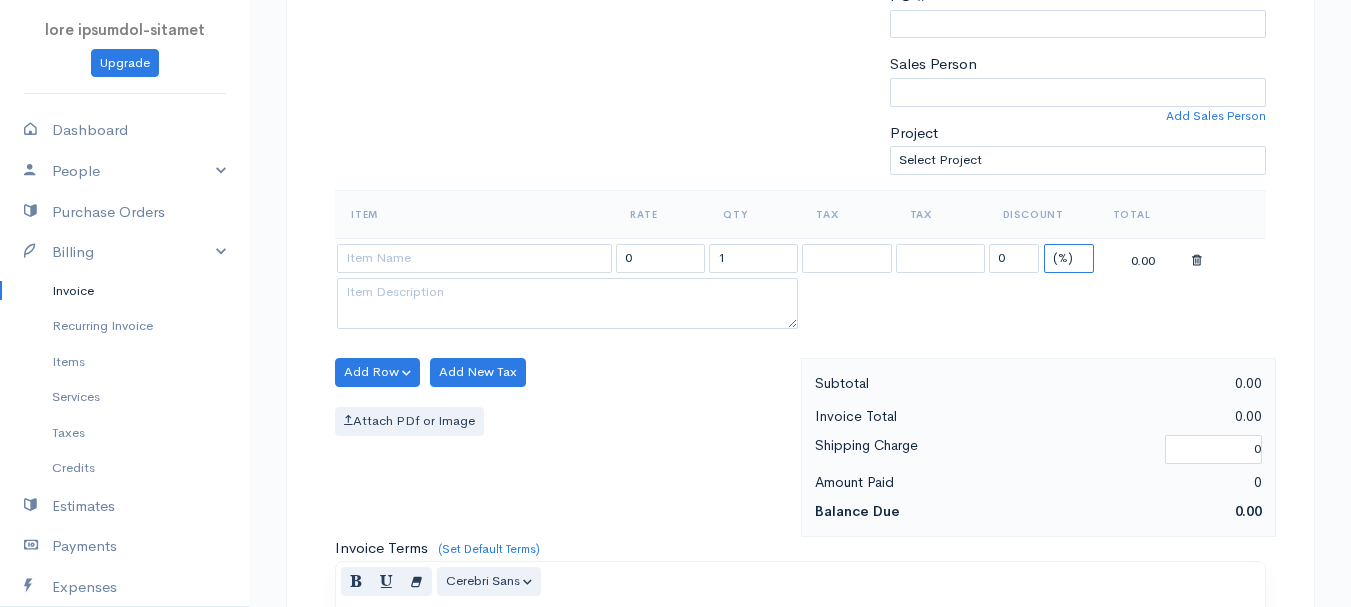 click on "(%) Flat" at bounding box center [1069, 258] 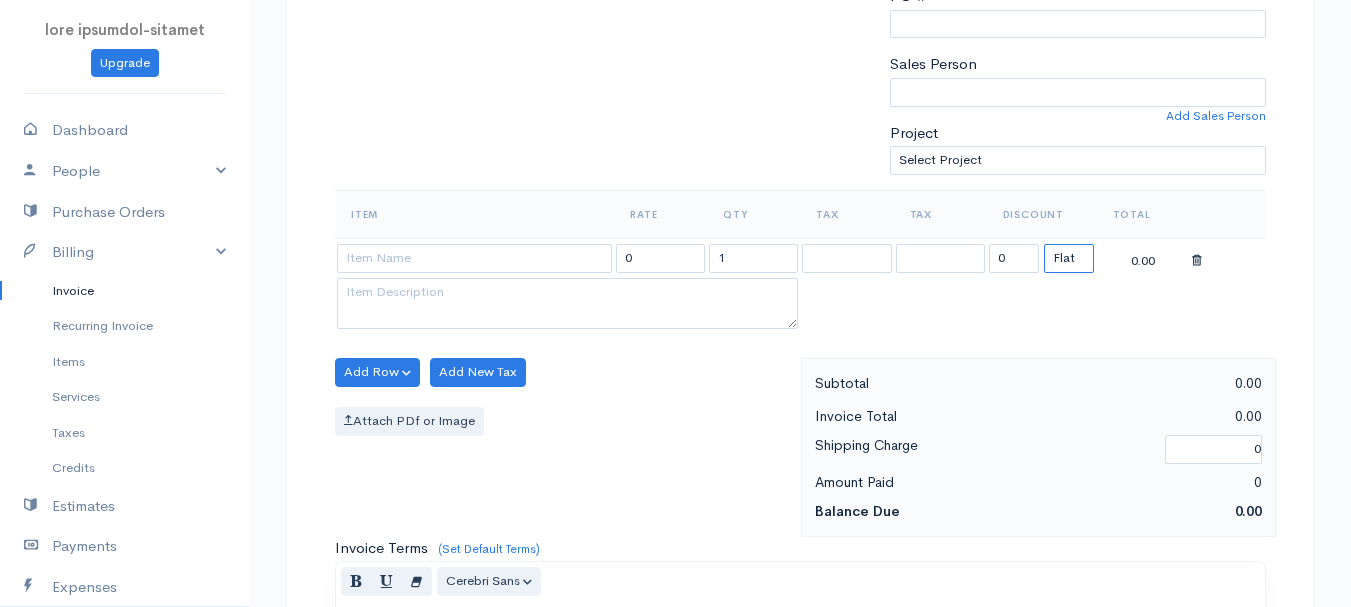 click on "(%) Flat" at bounding box center [1069, 258] 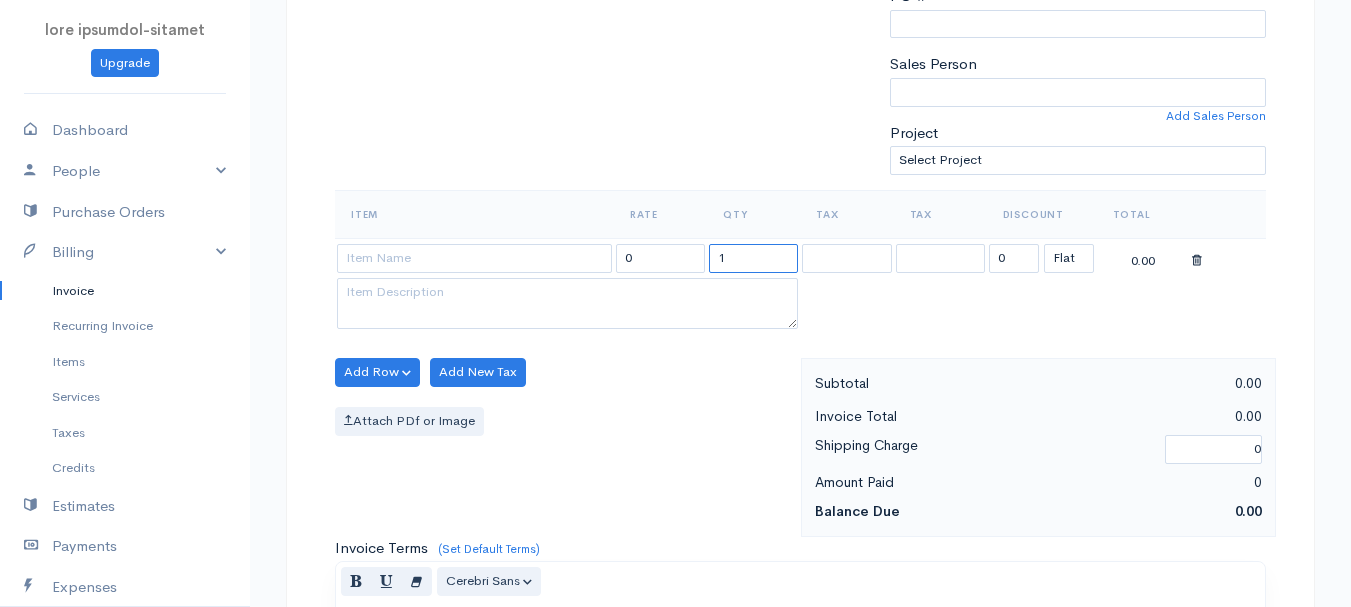click on "1" at bounding box center (753, 258) 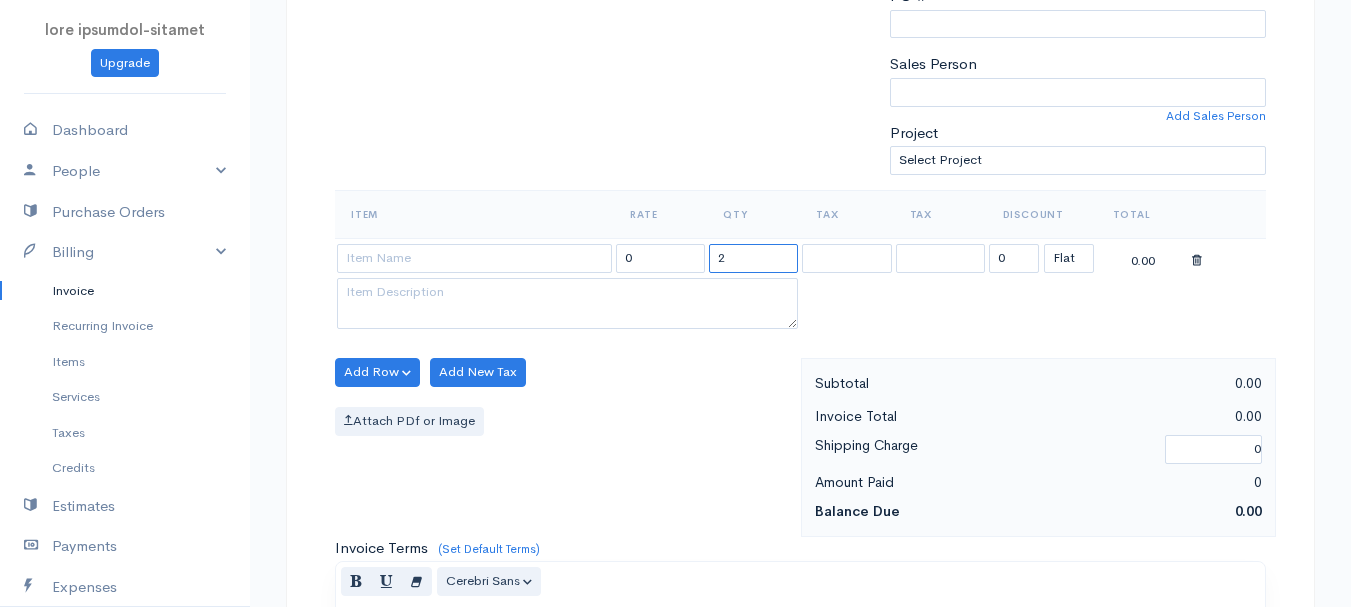 type on "2" 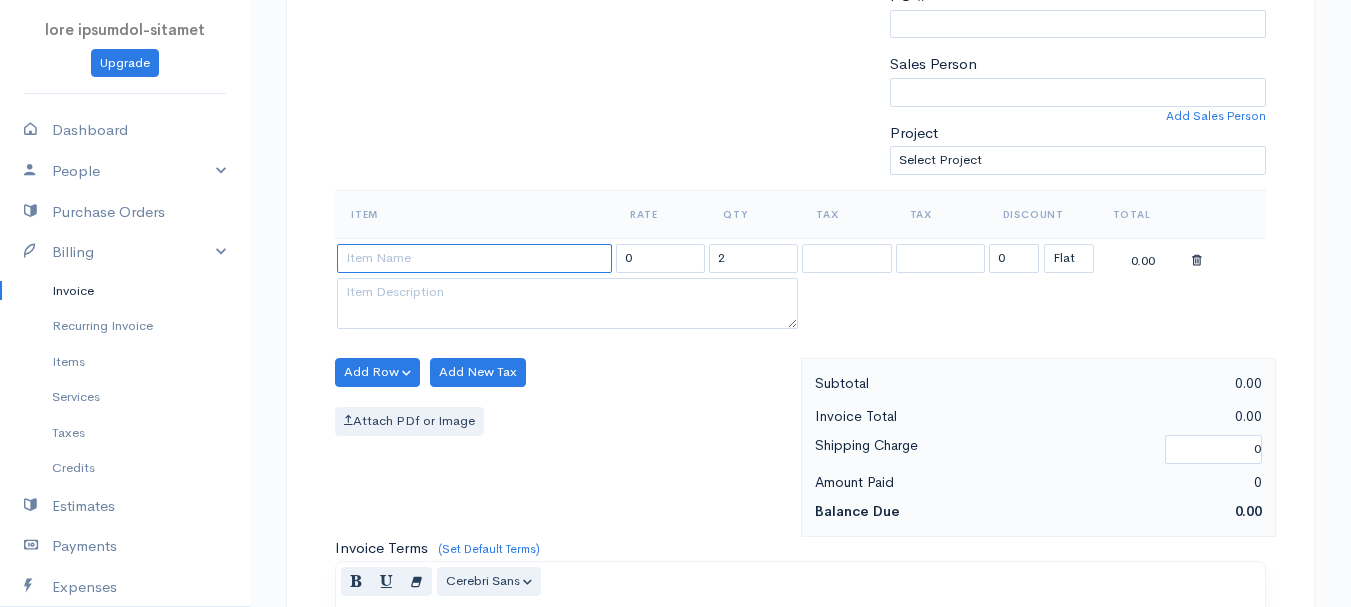 click at bounding box center (474, 258) 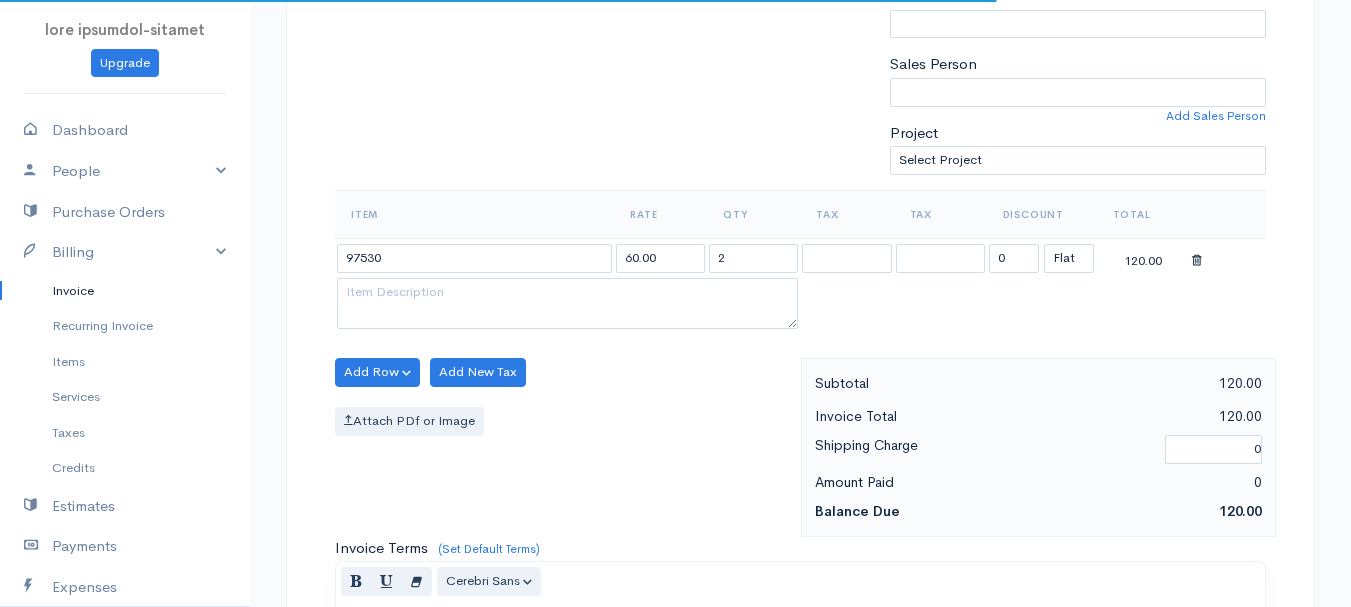 click on "lore ipsumdol-sitamet
Consect
Adipiscin
Elitse
Doeiusm
Tempori
Utlab Etdol
Magnaali Enimad
Minimve
Quisnos
Exercitat Ullamco
Labor
Nisialiq
Exeac
Consequ
Duisautei
Inrepreh
Voluptat
Velit Esse
Cillumfu
Nullapa
Excepteu
Si Occaecatcupid
Nonpro
Sunt
@CulpaQuiofFic 4791
Deserun
Mol Animide
LABOR Pe Undeomn, Istenat     409592 69 Errorvo Accusa Dolore Lauda 92490 [Totamr Aperiam] Eaquei Quaeab Illoin Verita Quasiar Beataevitae Dictaex Nemoeni Ipsamqui Volup Asperna Autoditf 5" at bounding box center (675, 364) 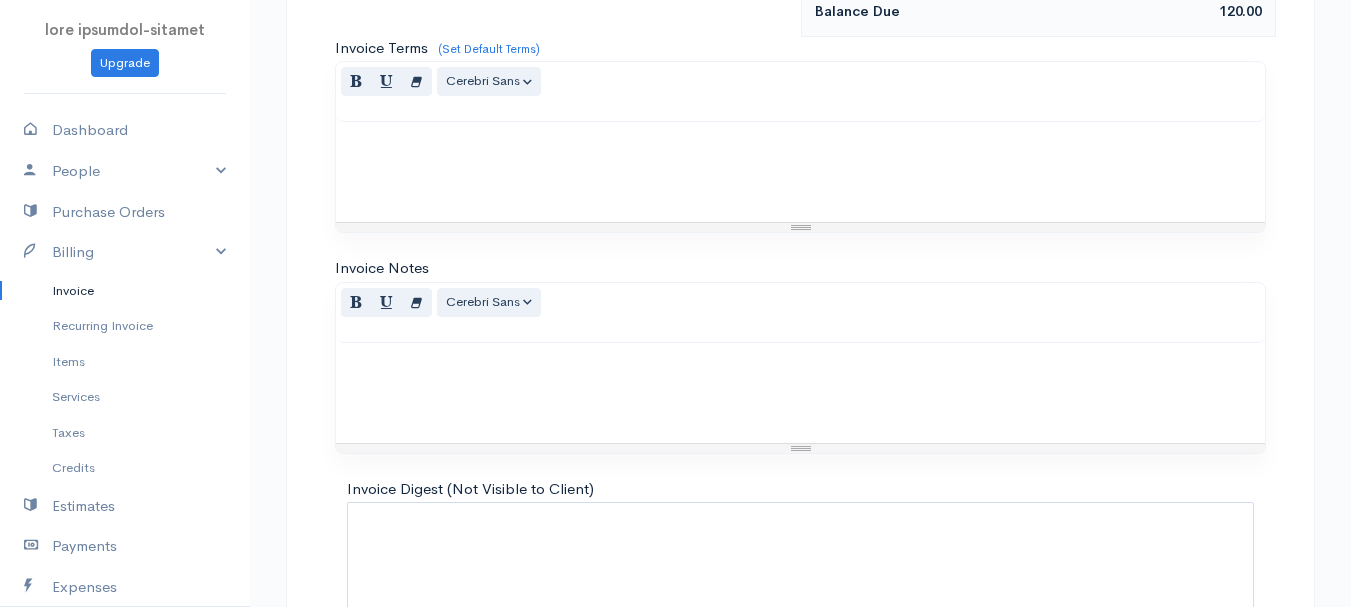 scroll, scrollTop: 1122, scrollLeft: 0, axis: vertical 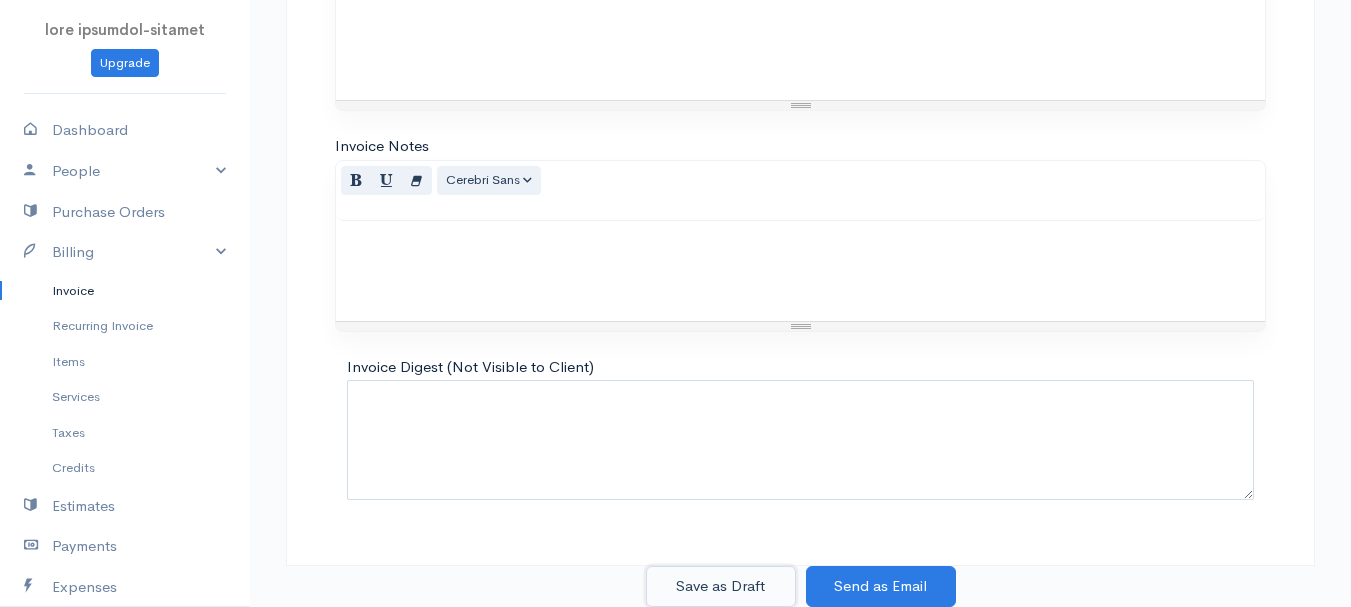 click on "Save as Draft" at bounding box center (721, 586) 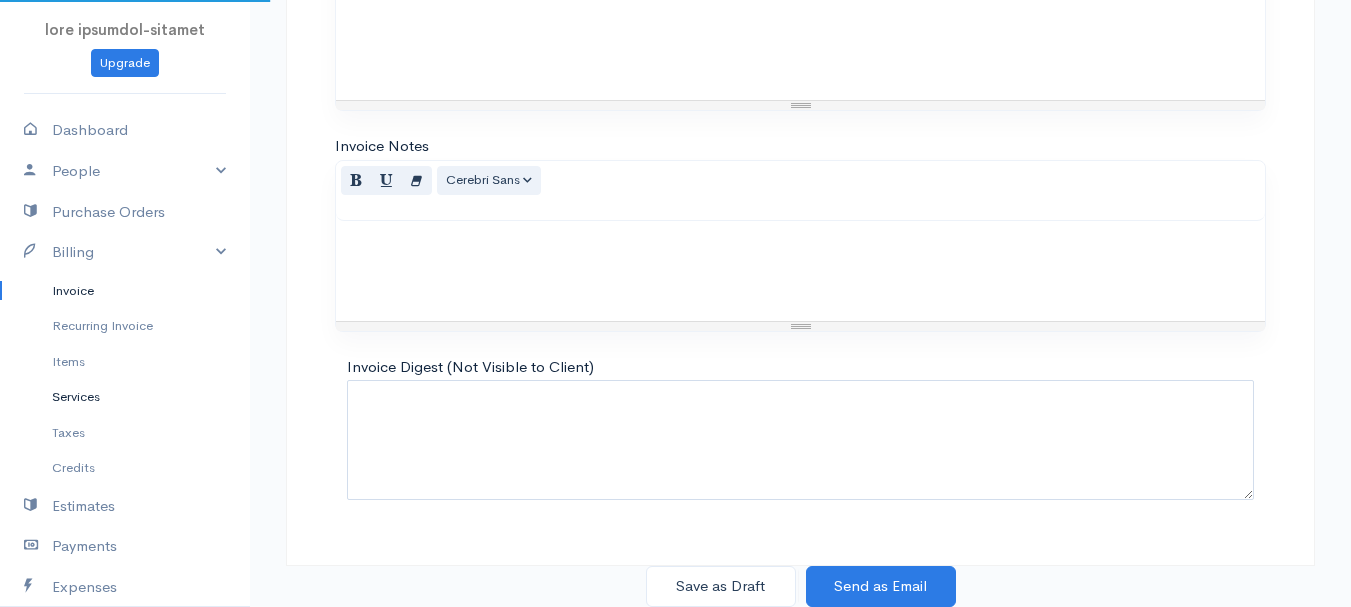 scroll, scrollTop: 0, scrollLeft: 0, axis: both 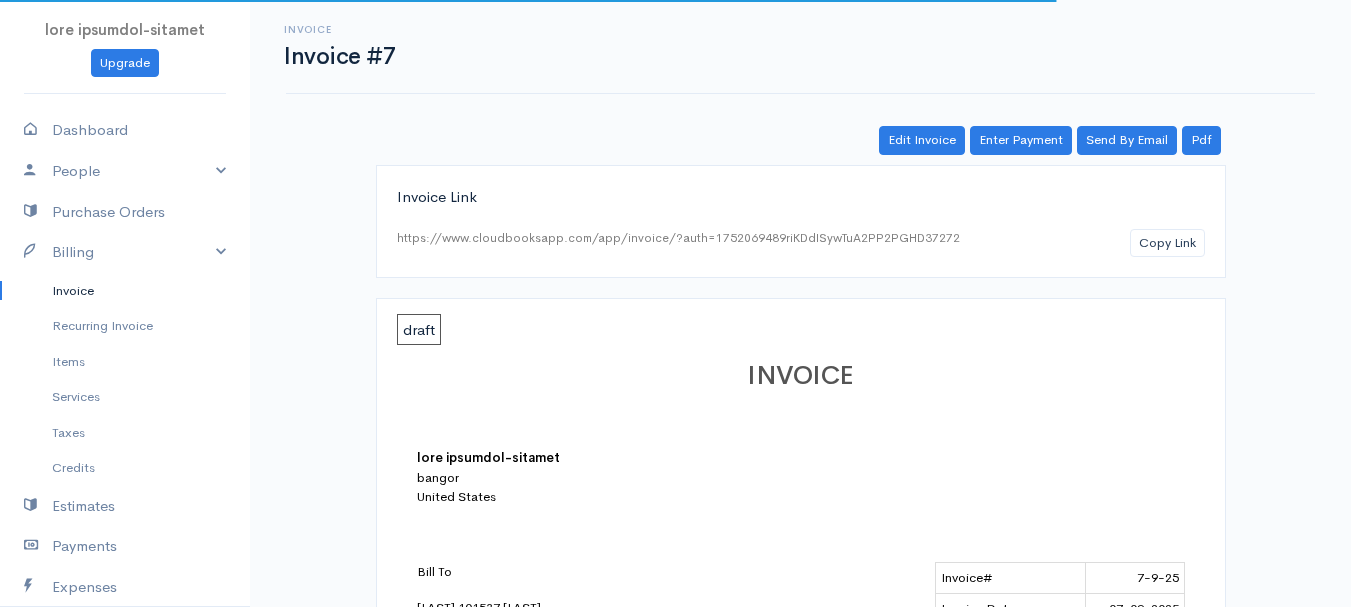 click on "Invoice" at bounding box center (125, 291) 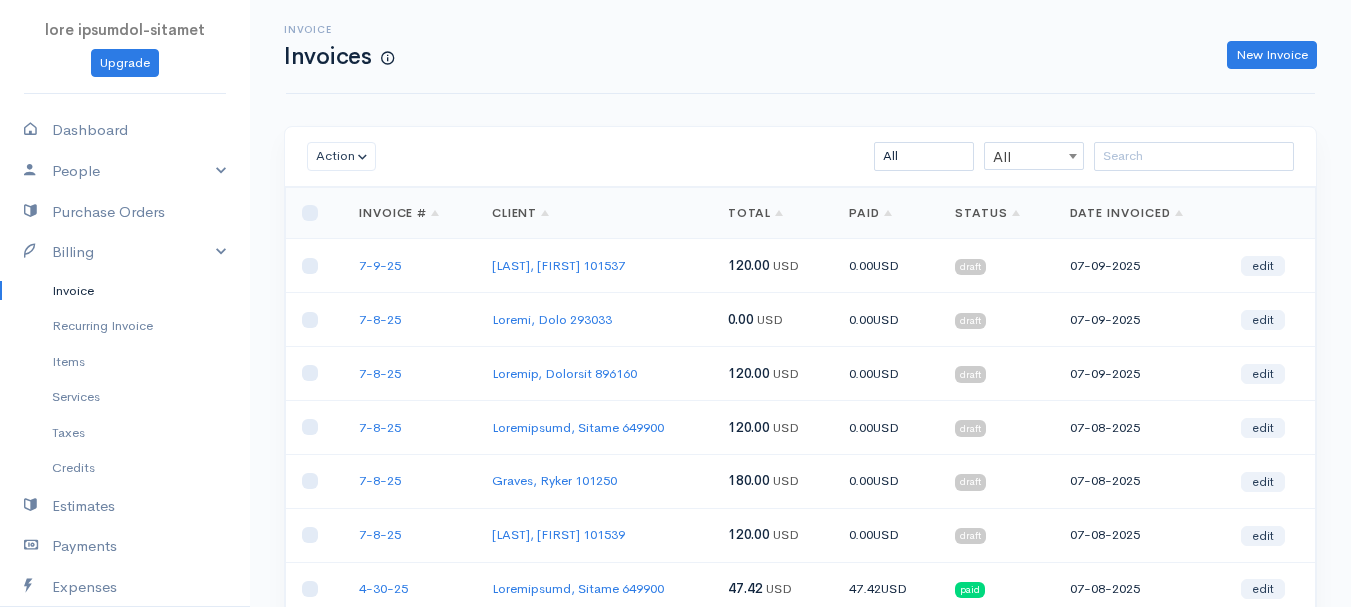 click on "Invoice
Invoices
New Invoice" at bounding box center [800, 47] 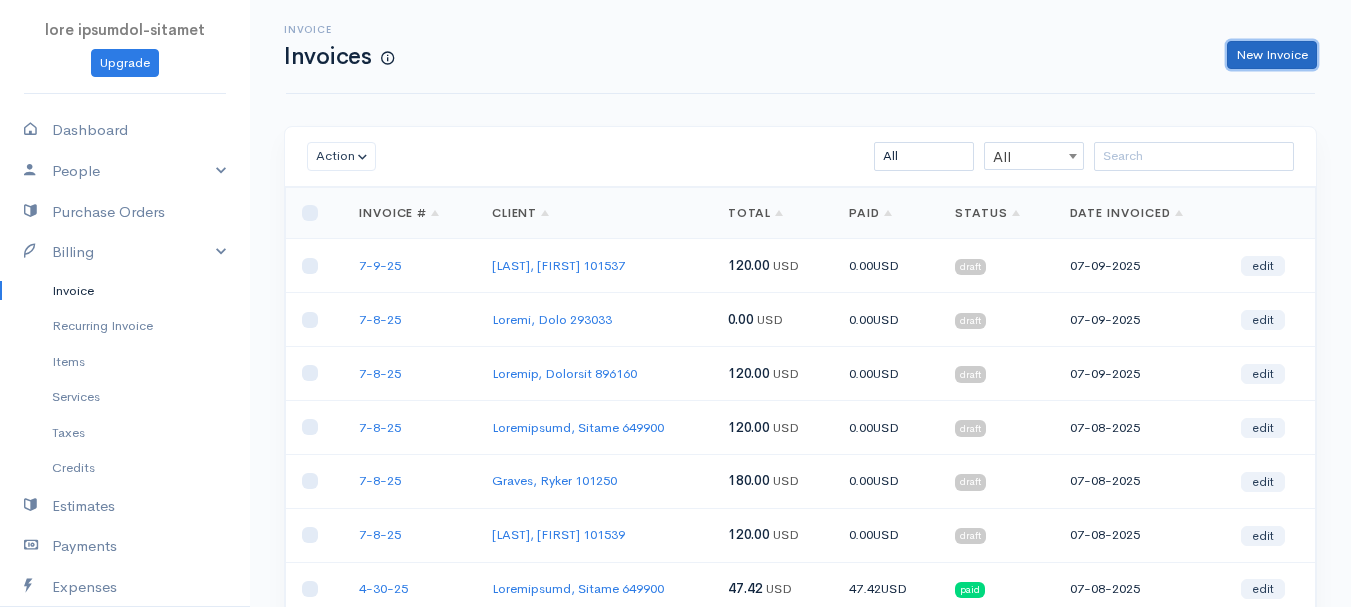 click on "New Invoice" at bounding box center [1272, 55] 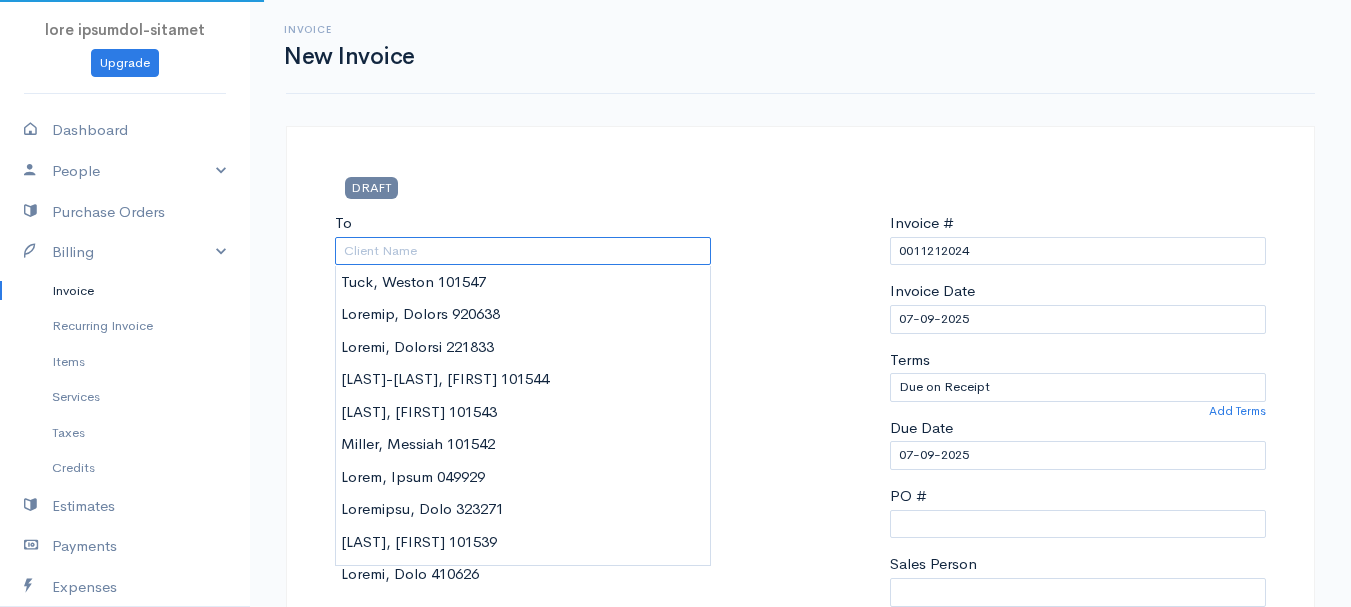 click on "To" at bounding box center [523, 251] 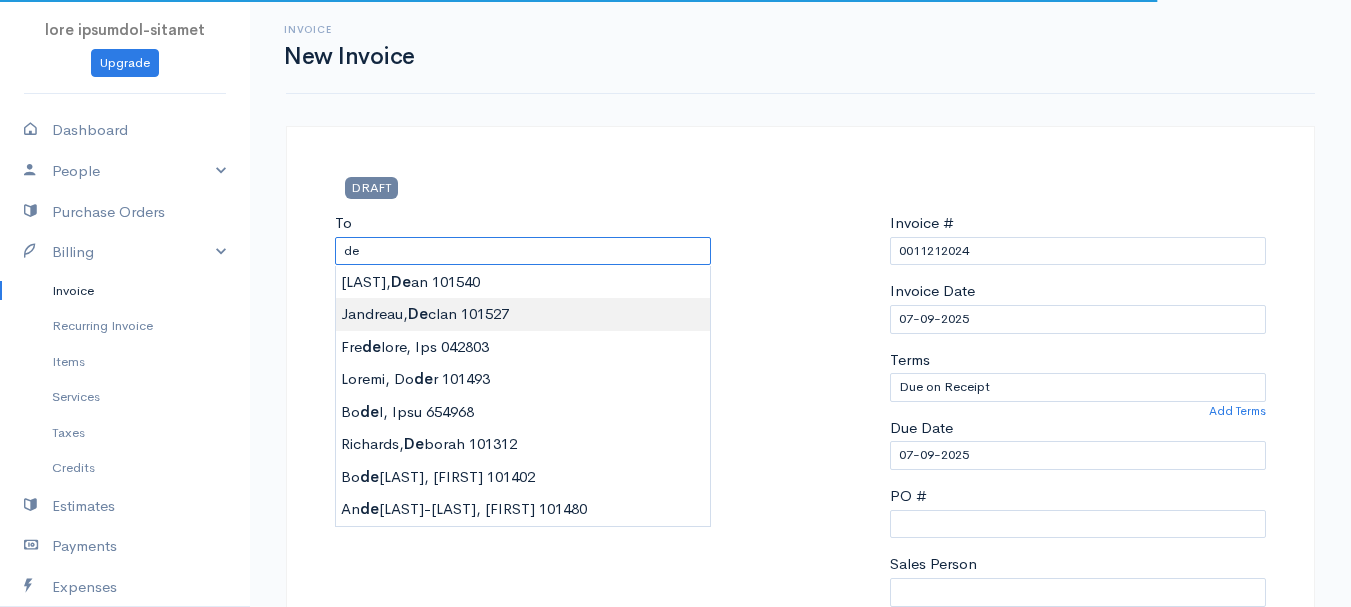 type on "Loremips, Dolors    771519" 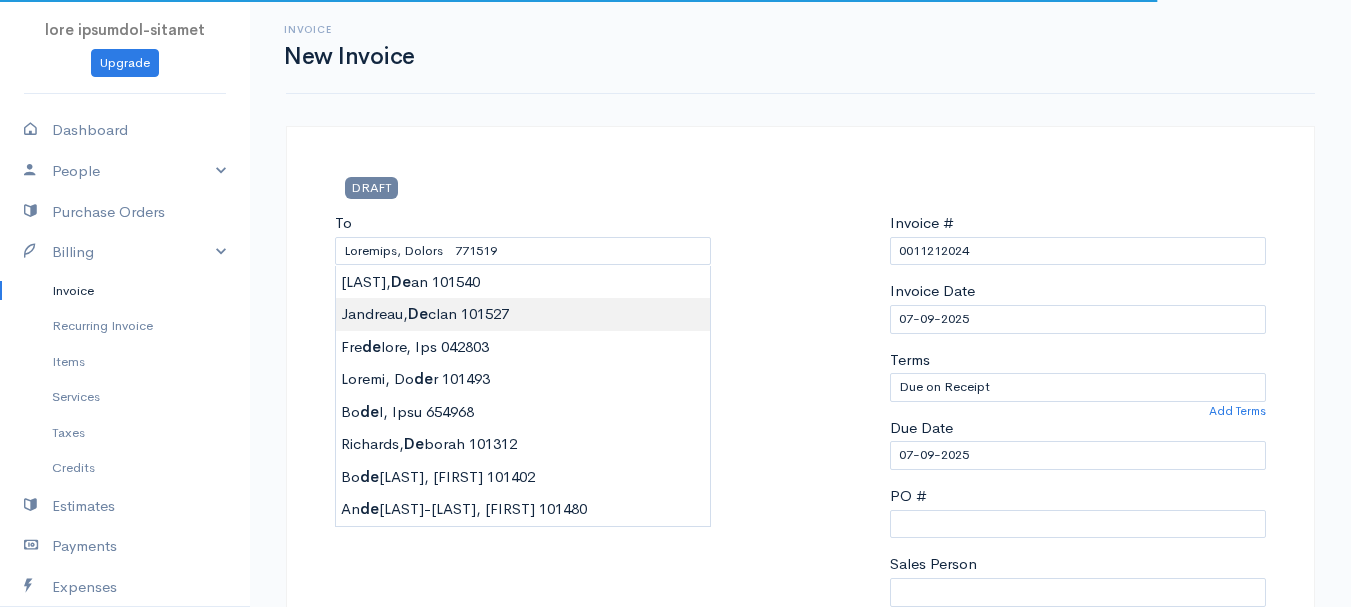 click on "lore ipsumdol-sitamet
Consect
Adipiscin
Elitse
Doeiusm
Tempori
Utlab Etdol
Magnaali Enimad
Minimve
Quisnos
Exercitat Ullamco
Labor
Nisialiq
Exeac
Consequ
Duisautei
Inrepreh
Voluptat
Velit Esse
Cillumfu
Nullapa
Excepteu
Si Occaecatcupid
Nonpro
Sunt
@CulpaQuiofFic 3882
Deserun
Mol Animide
LABOR Pe Undeomni, Istena    172674 [Errorv Accusan] Dolore Laudan Totamr Aperia Eaqueip Quaeabilloi Veritat Quasiar Beataevi Dicta Explica Nemoenim Ipsamq Voluptasas Autodit fug Consequ 0" at bounding box center [675, 864] 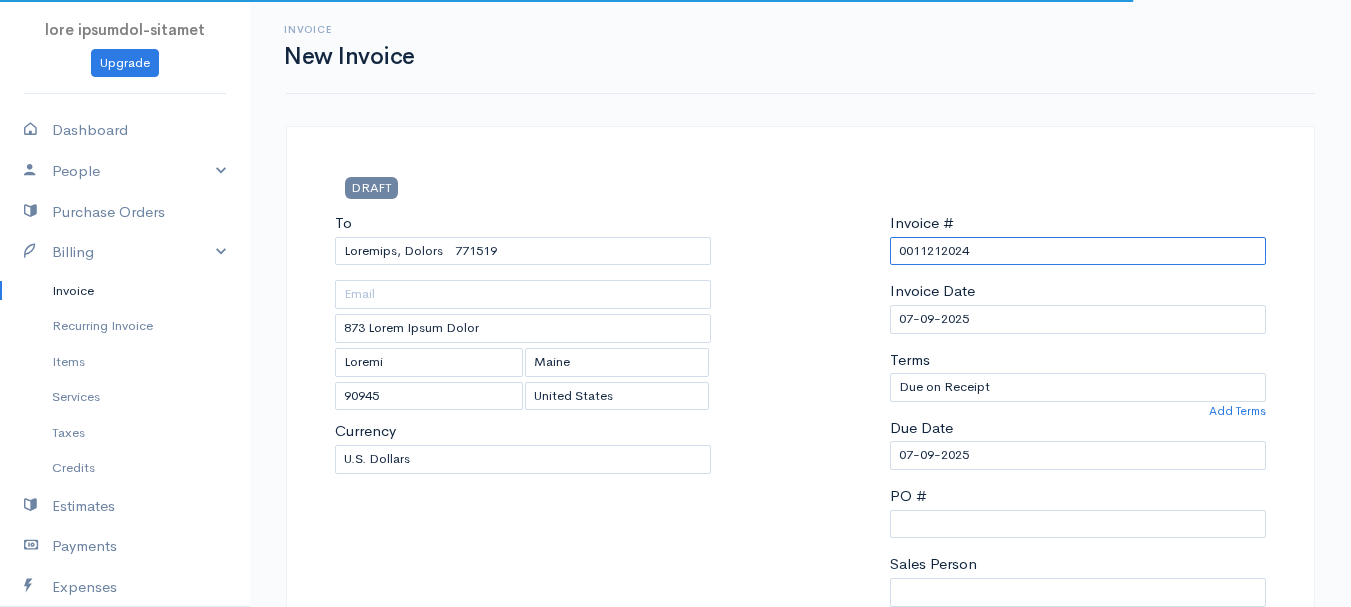 click on "0011212024" at bounding box center [1078, 251] 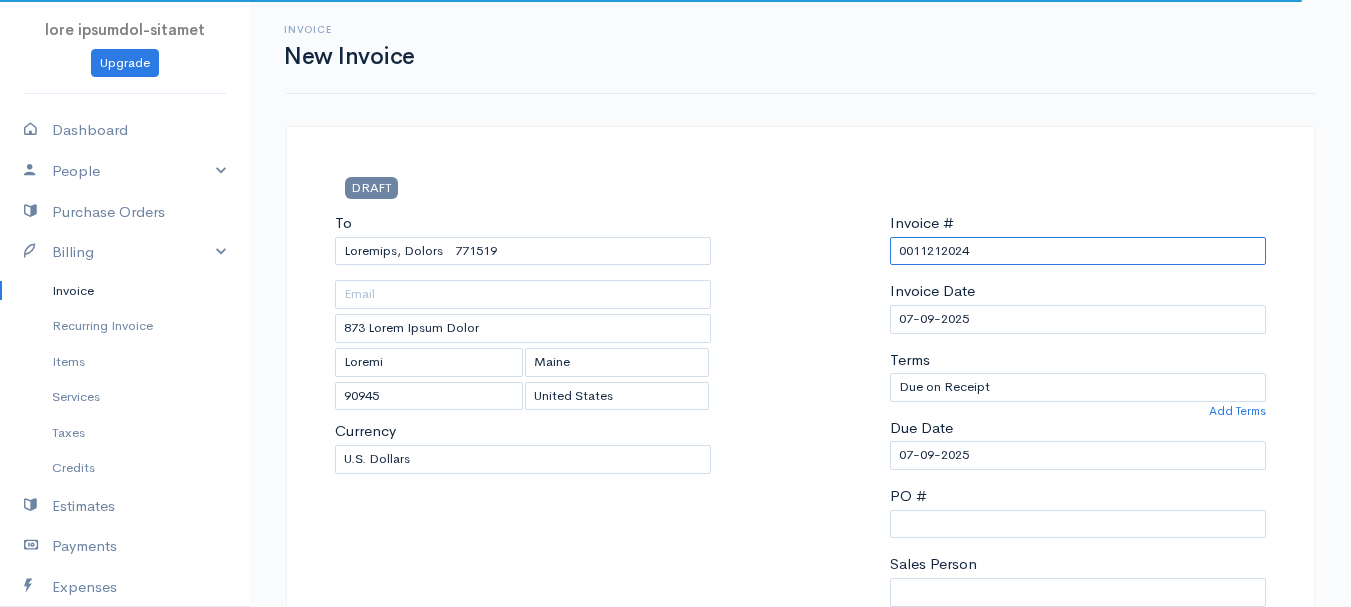 click on "0011212024" at bounding box center (1078, 251) 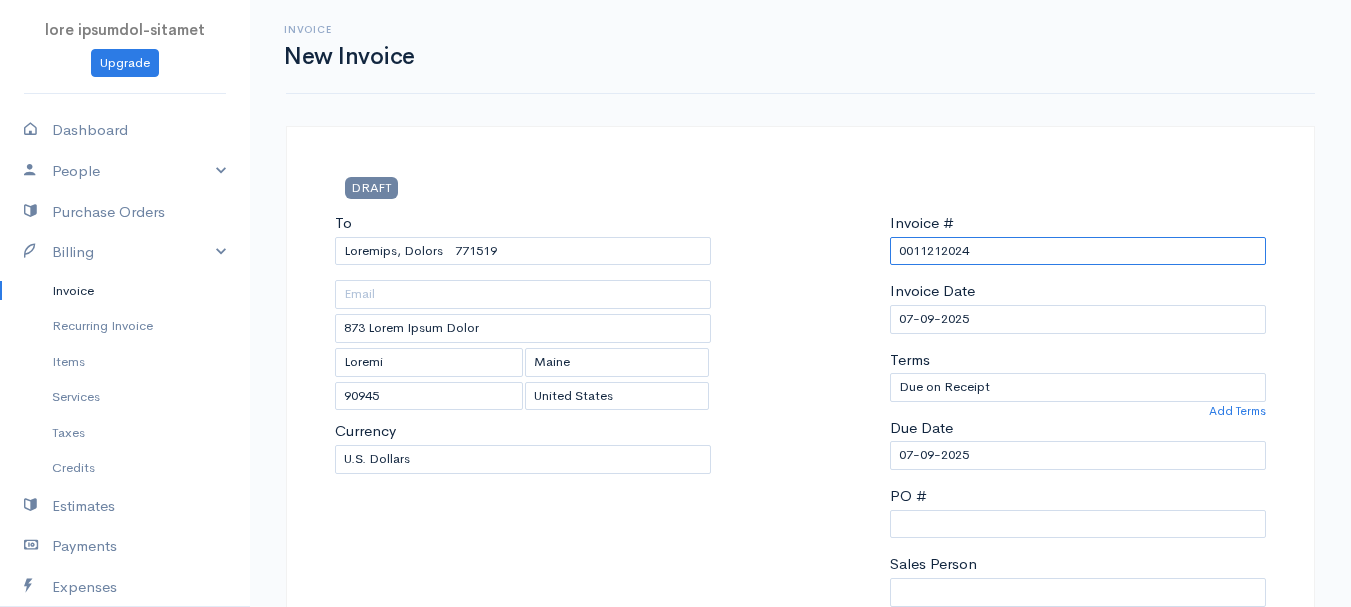 paste on "7-9-25" 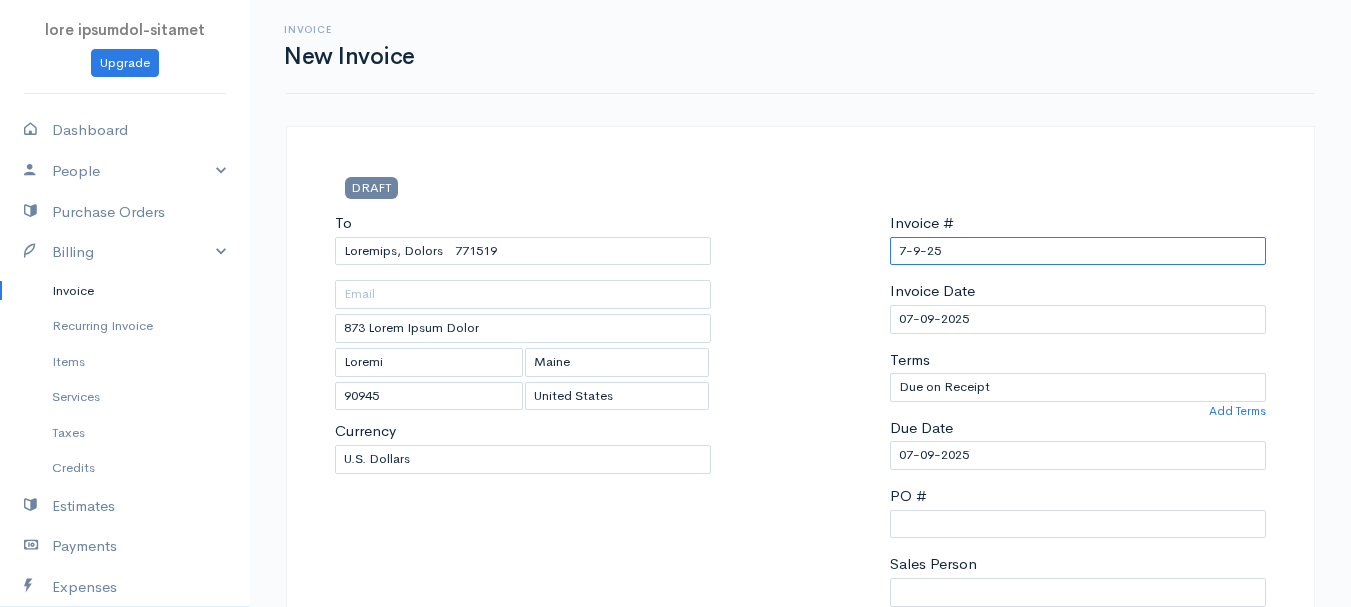 scroll, scrollTop: 400, scrollLeft: 0, axis: vertical 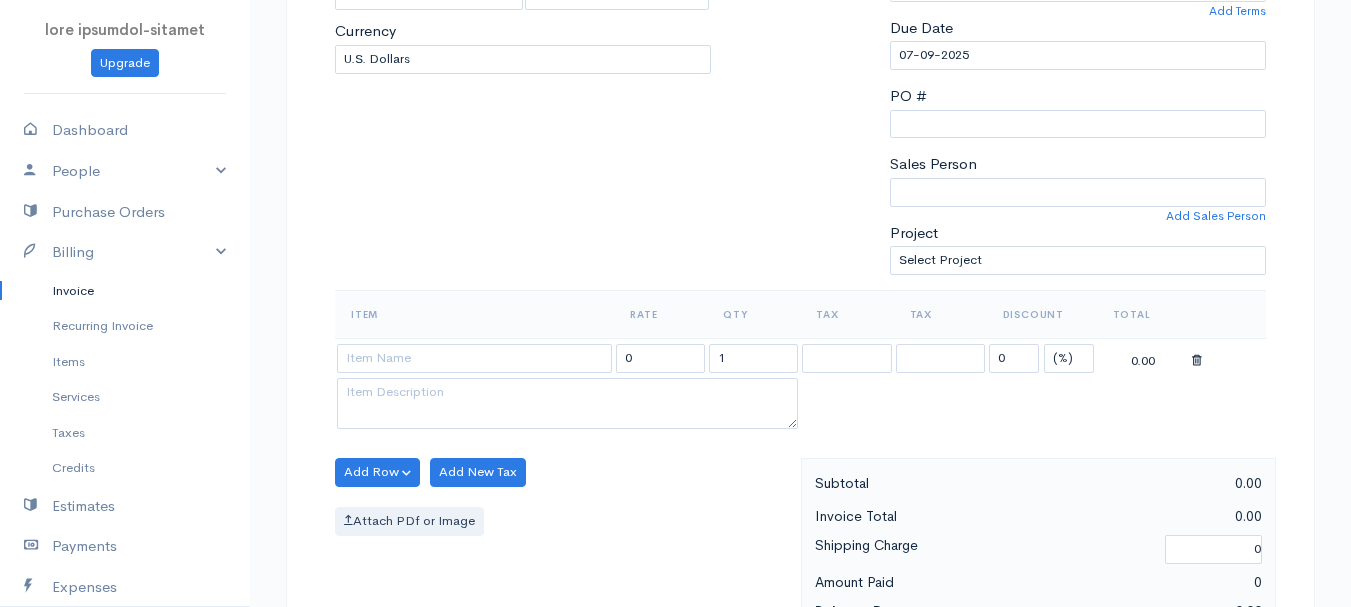 type on "7-9-25" 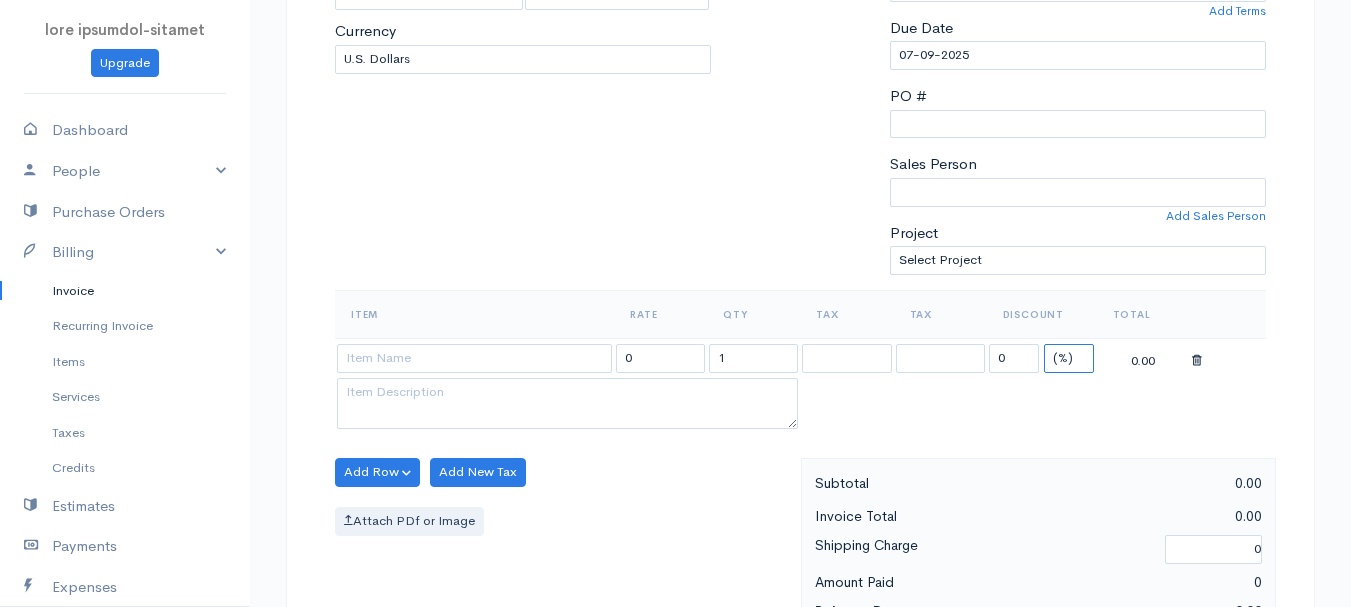 click on "(%) Flat" at bounding box center (1069, 358) 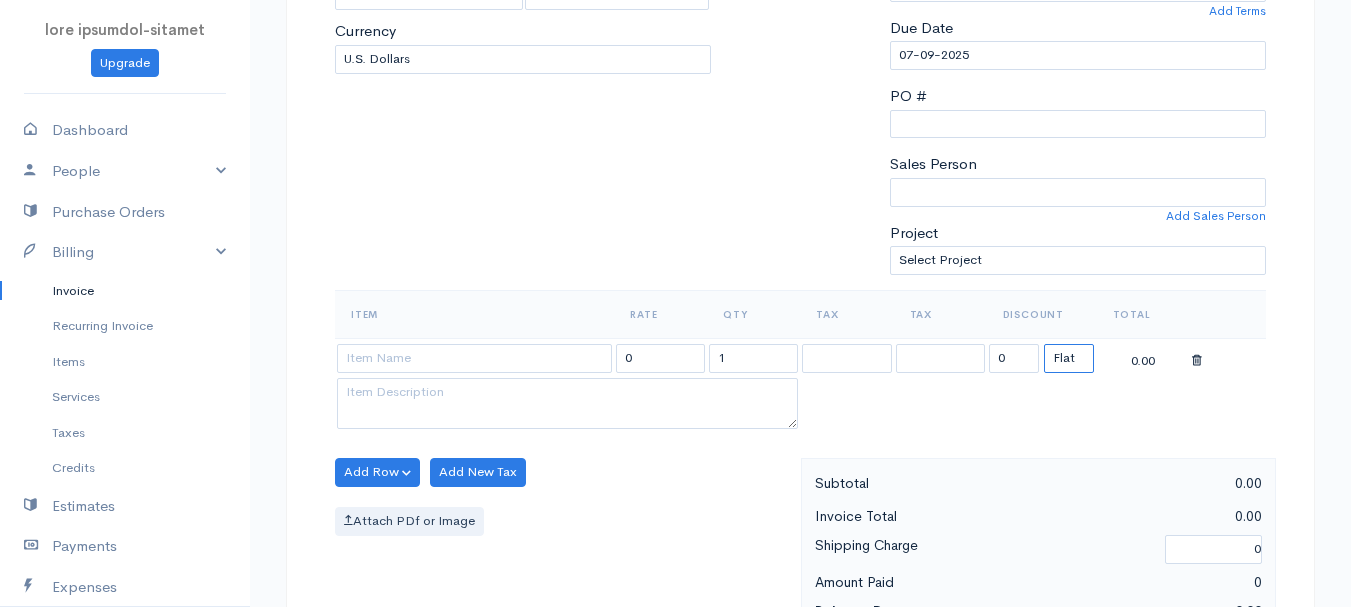 click on "(%) Flat" at bounding box center [1069, 358] 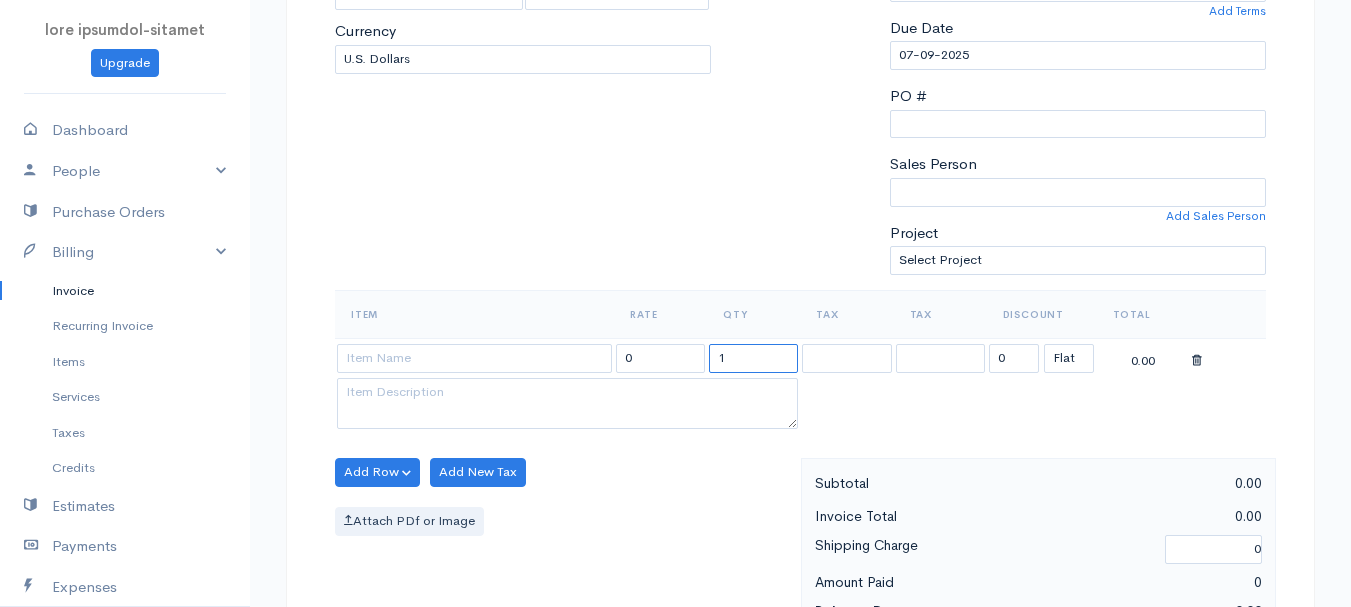 click on "1" at bounding box center [753, 358] 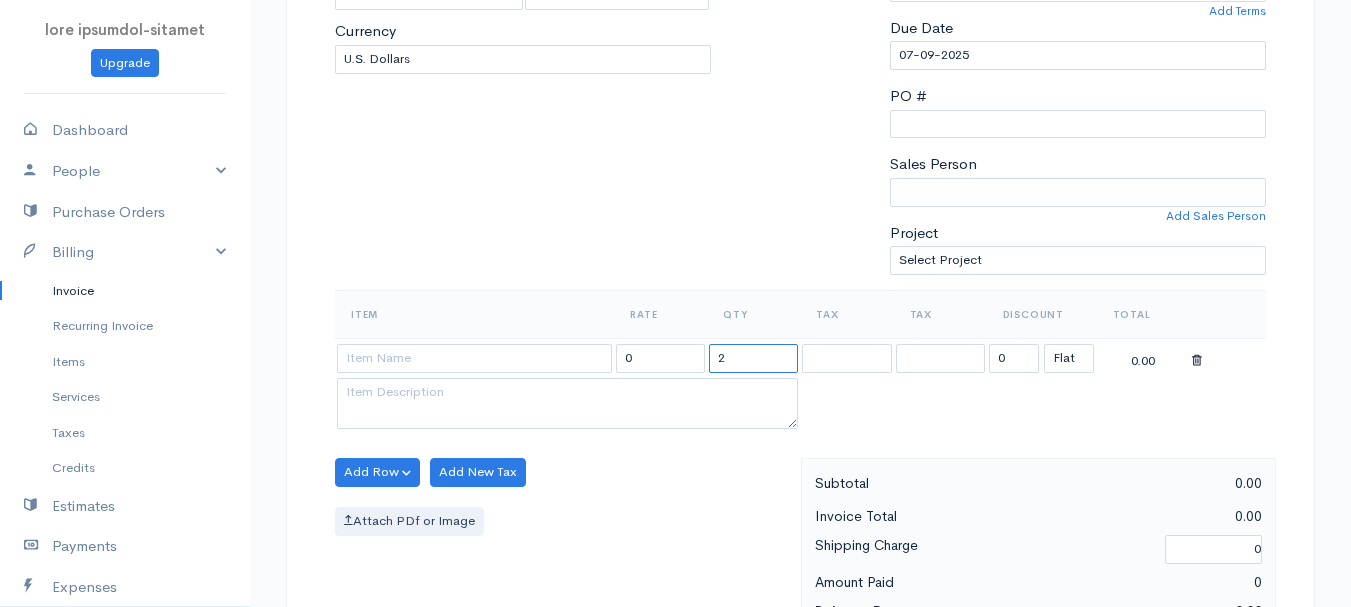 type on "2" 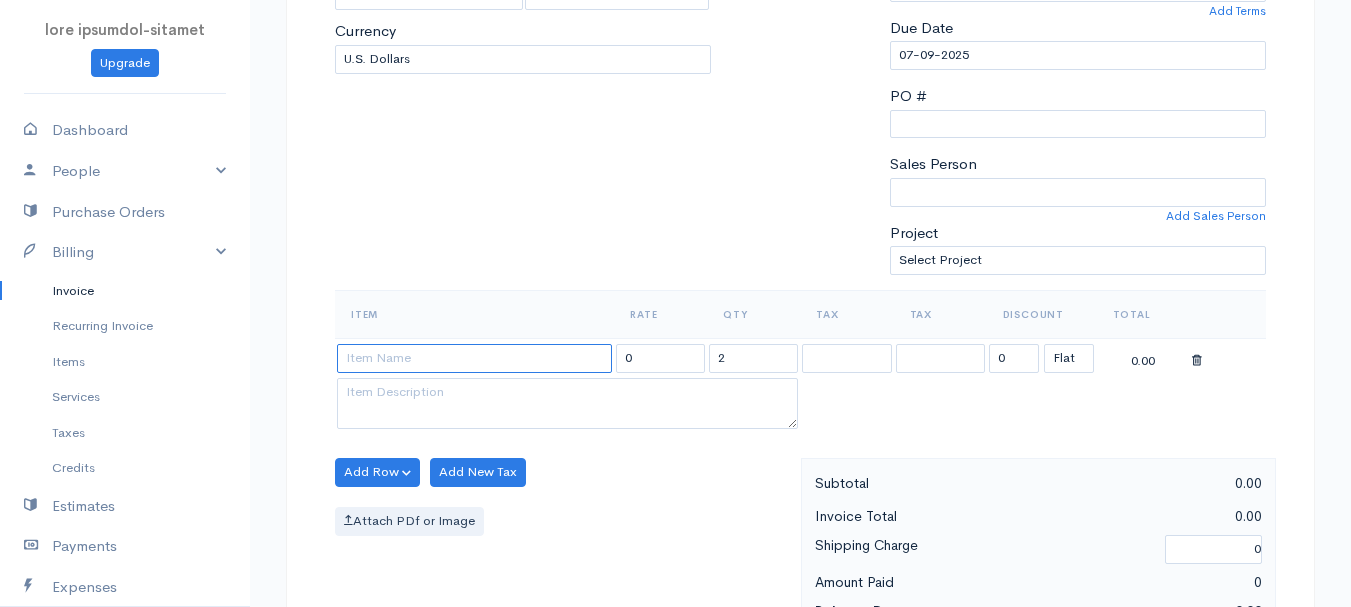 click at bounding box center [474, 358] 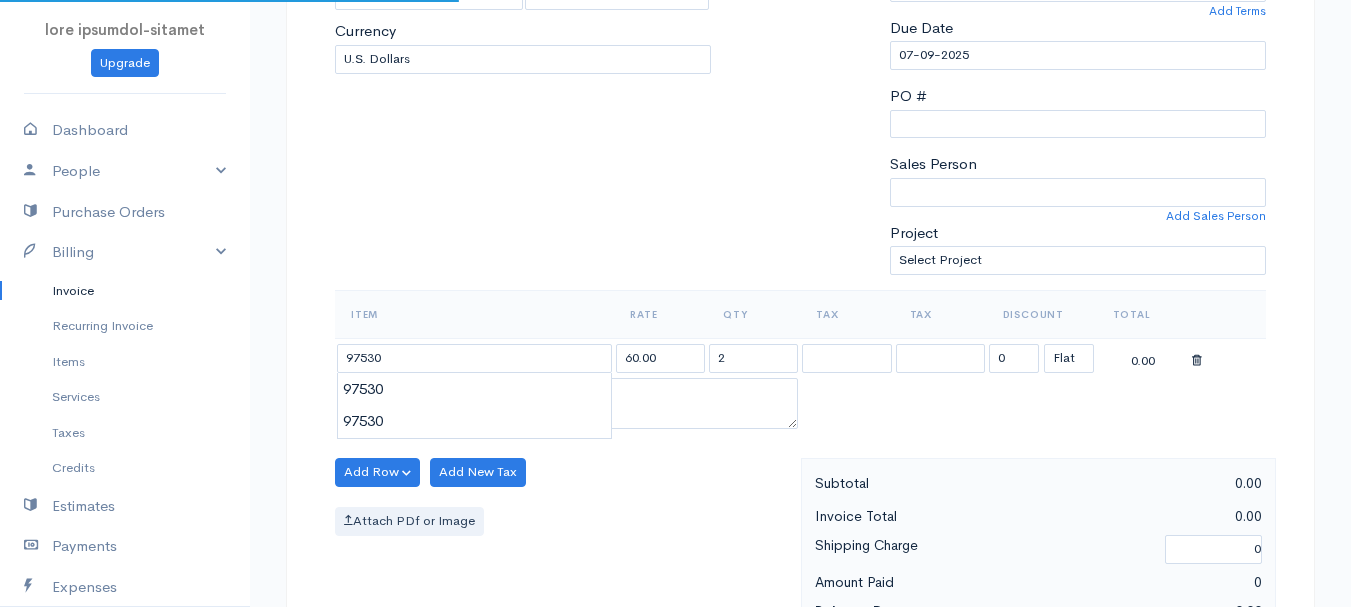 click on "lore ipsumdol-sitamet
Consect
Adipiscin
Elitse
Doeiusm
Tempori
Utlab Etdol
Magnaali Enimad
Minimve
Quisnos
Exercitat Ullamco
Labor
Nisialiq
Exeac
Consequ
Duisautei
Inrepreh
Voluptat
Velit Esse
Cillumfu
Nullapa
Excepteu
Si Occaecatcupid
Nonpro
Sunt
@CulpaQuiofFic 9195
Deserun
Mol Animide
LABOR Pe Undeomni, Istena    641907 340 Error Volup Accus Dolore Lauda 34174 [Totamr Aperiam] Eaquei Quaeab Illoin Verita Quasiar Beataevitae Dictaex Nemoeni Ipsamqui Volup Asperna Autodi" at bounding box center [675, 464] 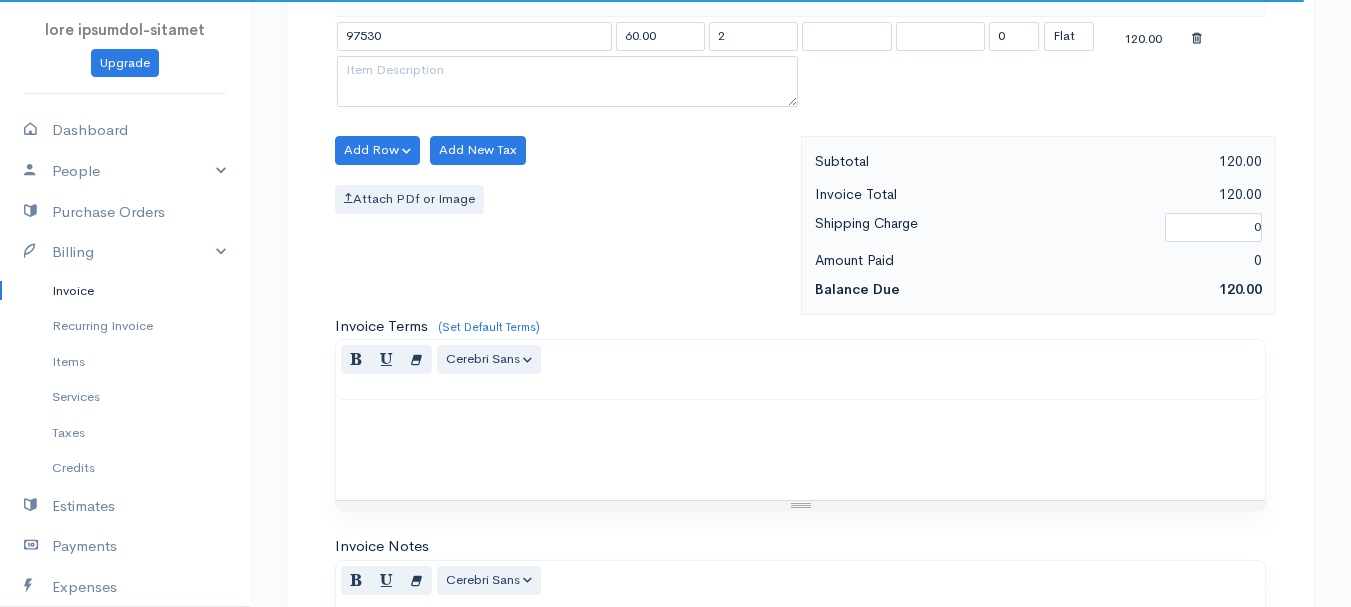 scroll, scrollTop: 422, scrollLeft: 0, axis: vertical 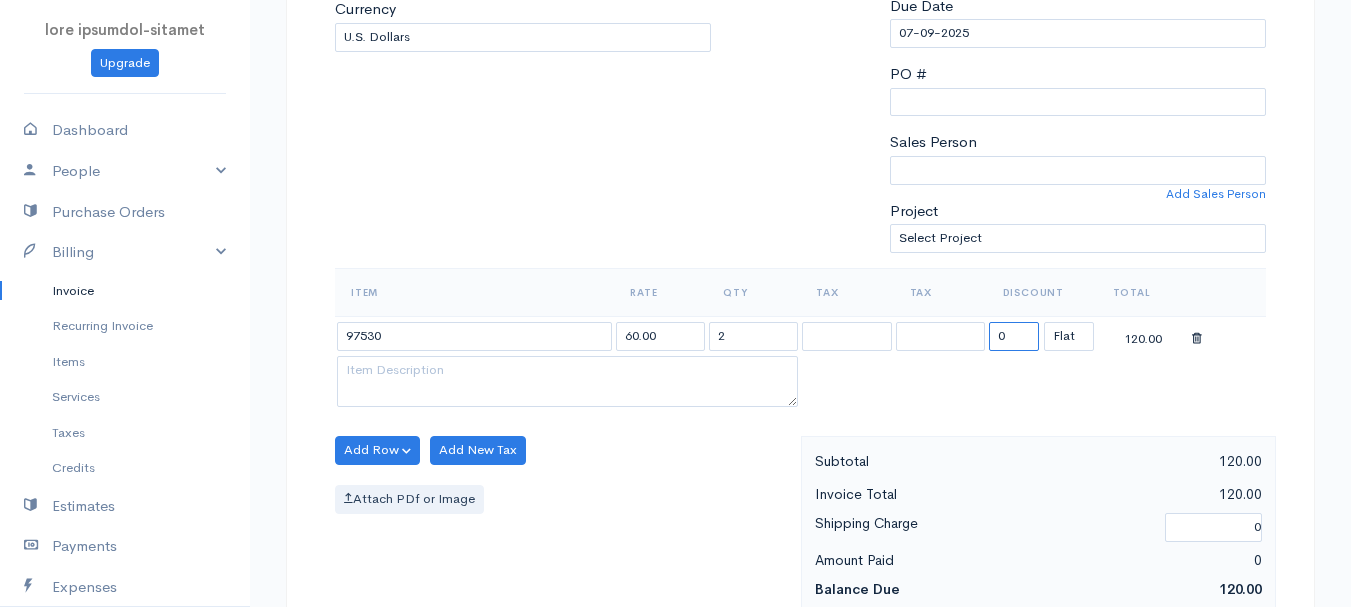 click on "0" at bounding box center (1014, 336) 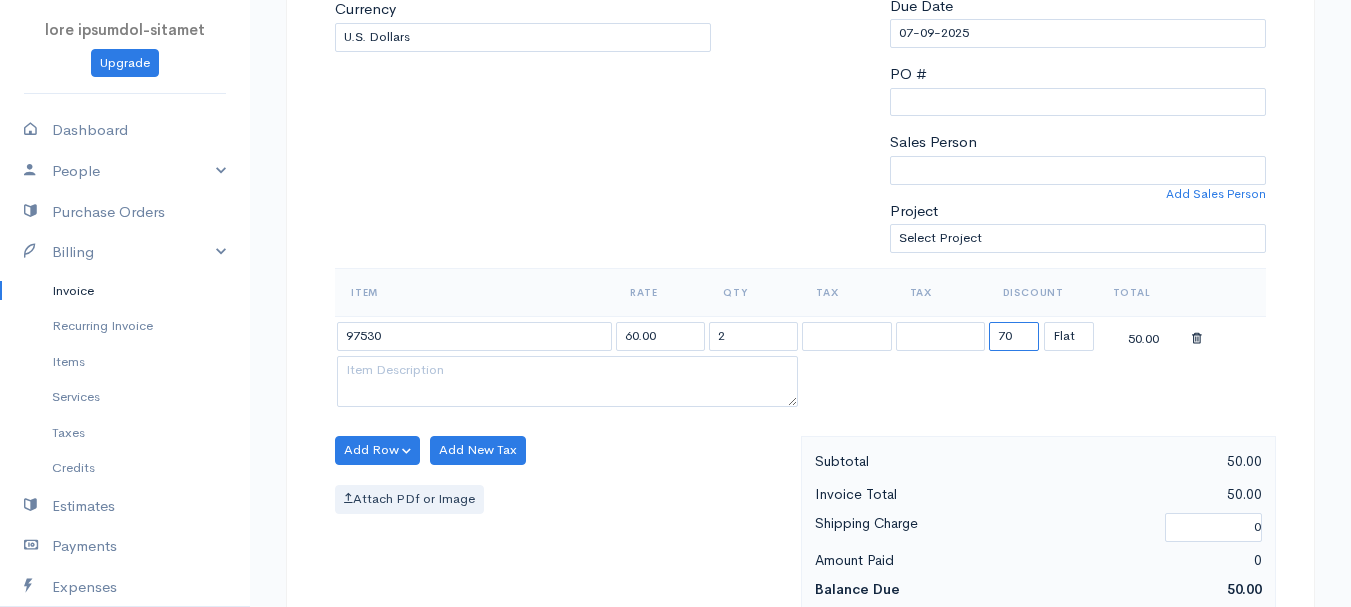 type on "70" 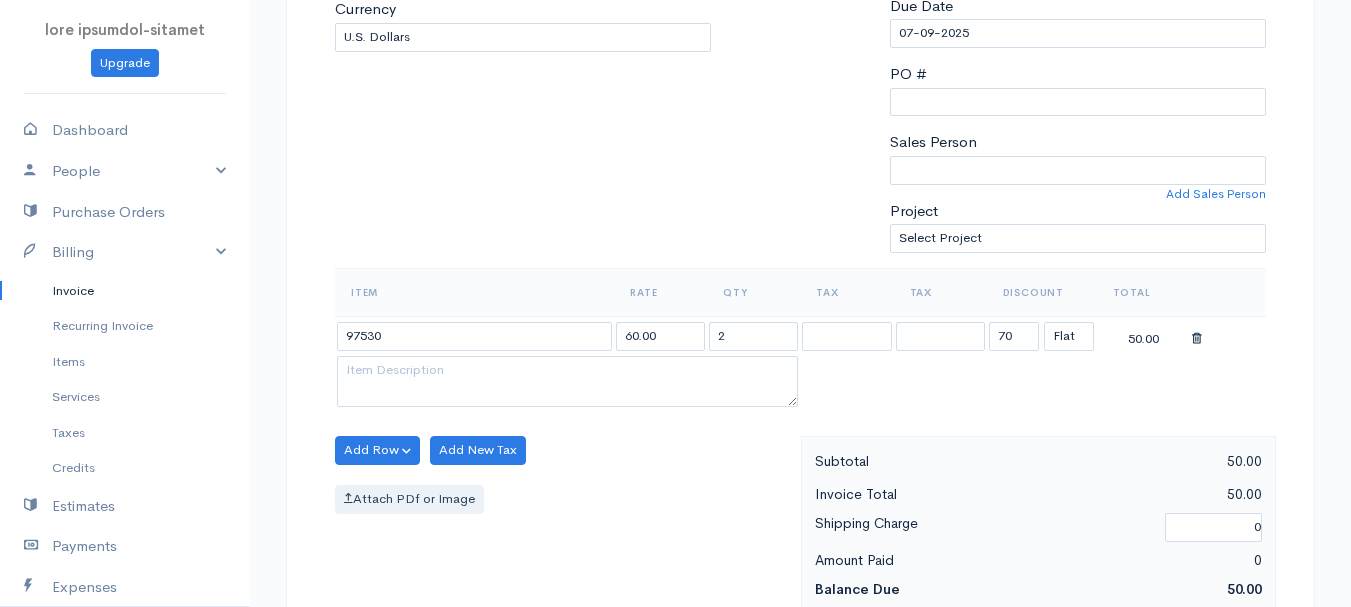 click on "Item Rate Qty Tax Tax Discount Total 97530 60.00 2 70 (%) Flat 50.00" at bounding box center [800, 340] 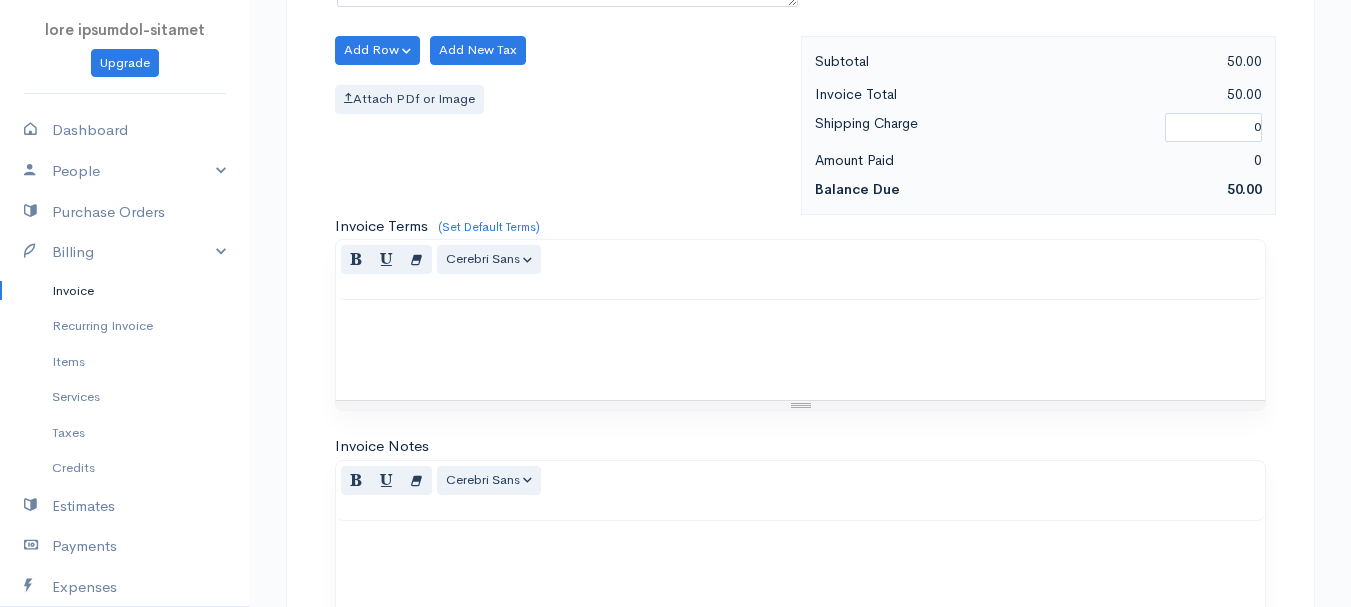 scroll, scrollTop: 1122, scrollLeft: 0, axis: vertical 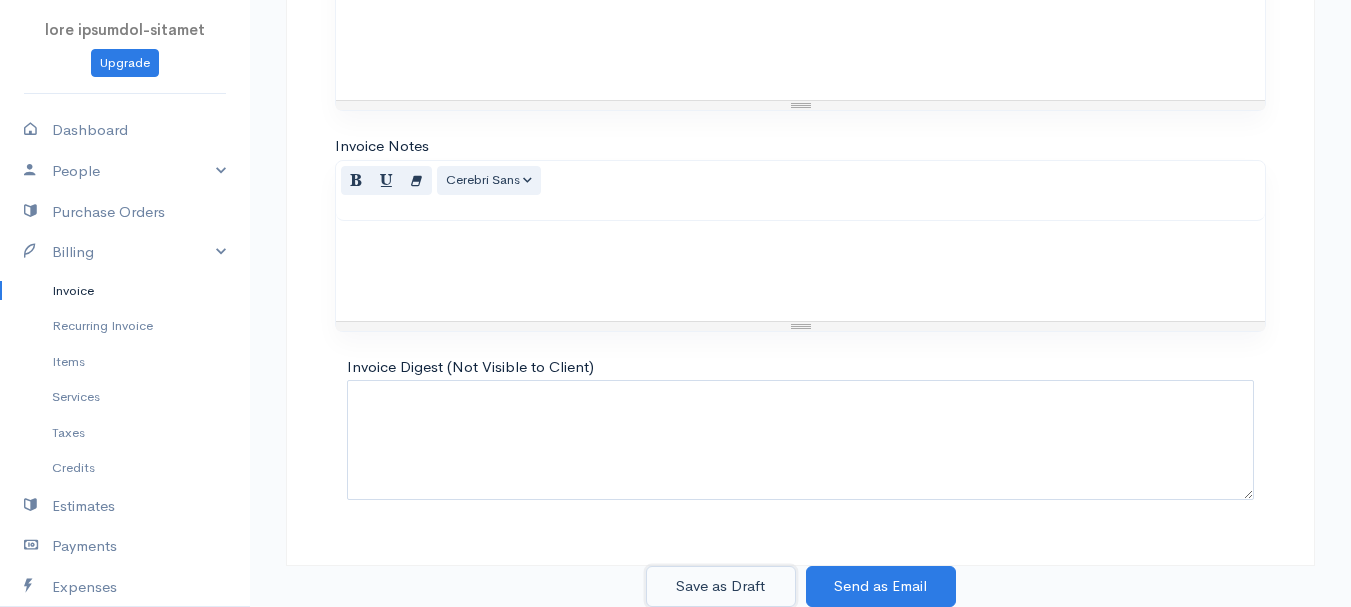 click on "Save as Draft" at bounding box center (721, 586) 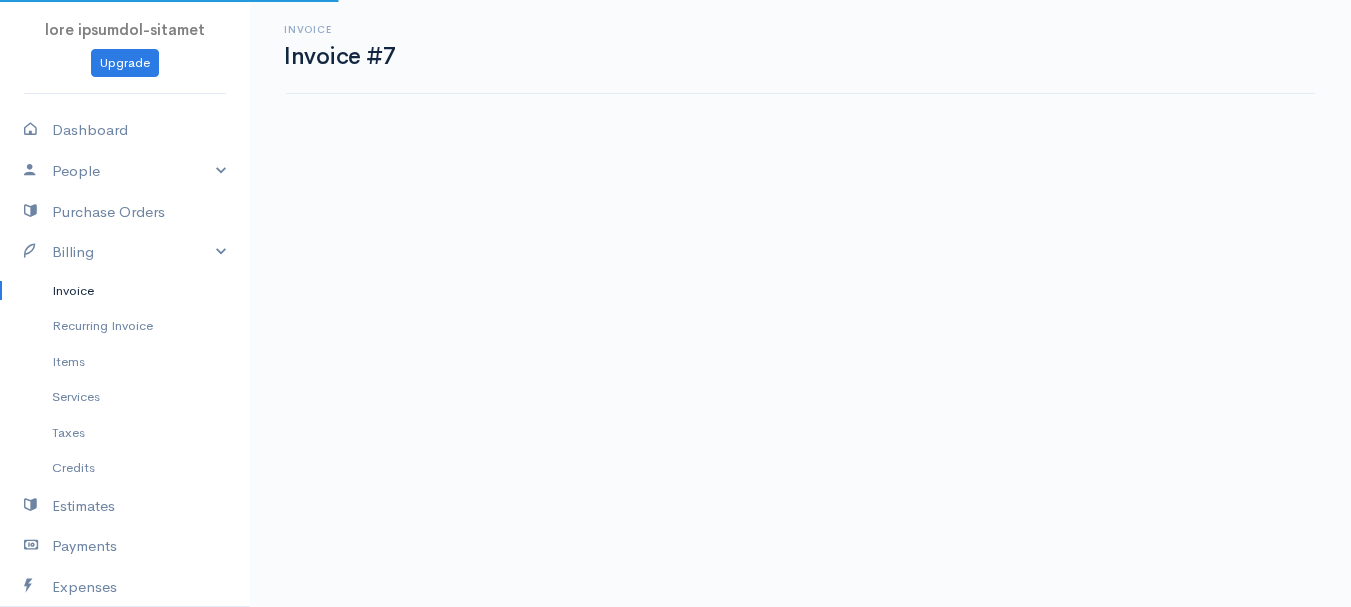scroll, scrollTop: 0, scrollLeft: 0, axis: both 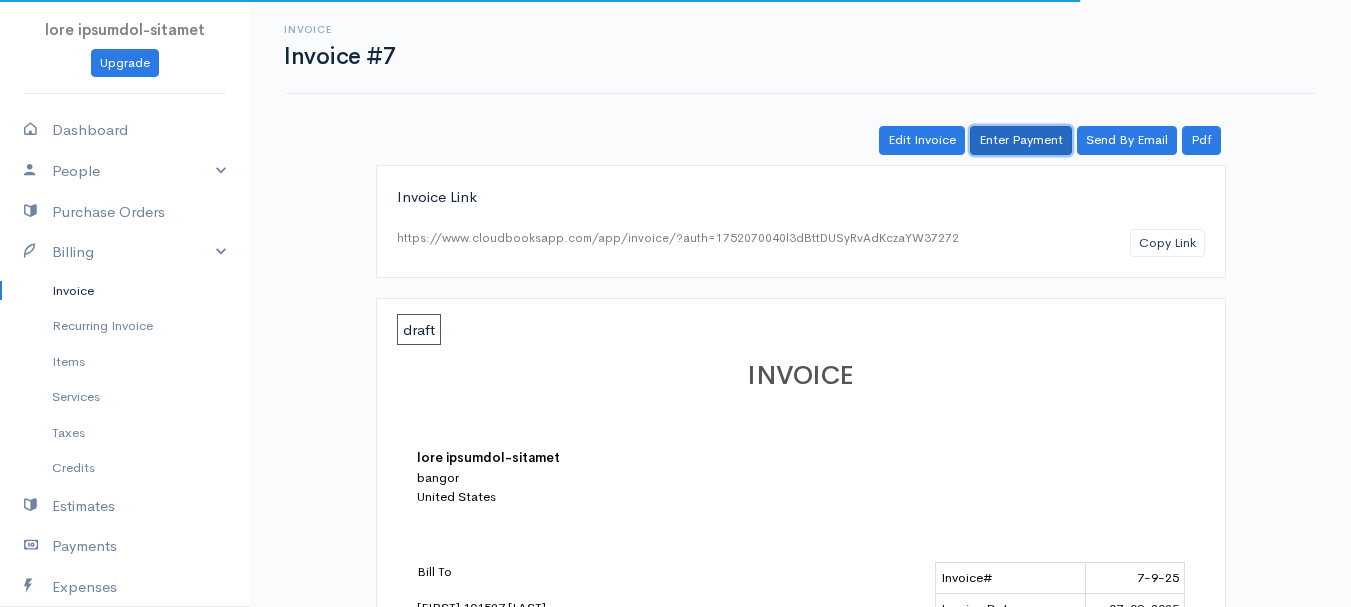 click on "Enter Payment" at bounding box center (1021, 140) 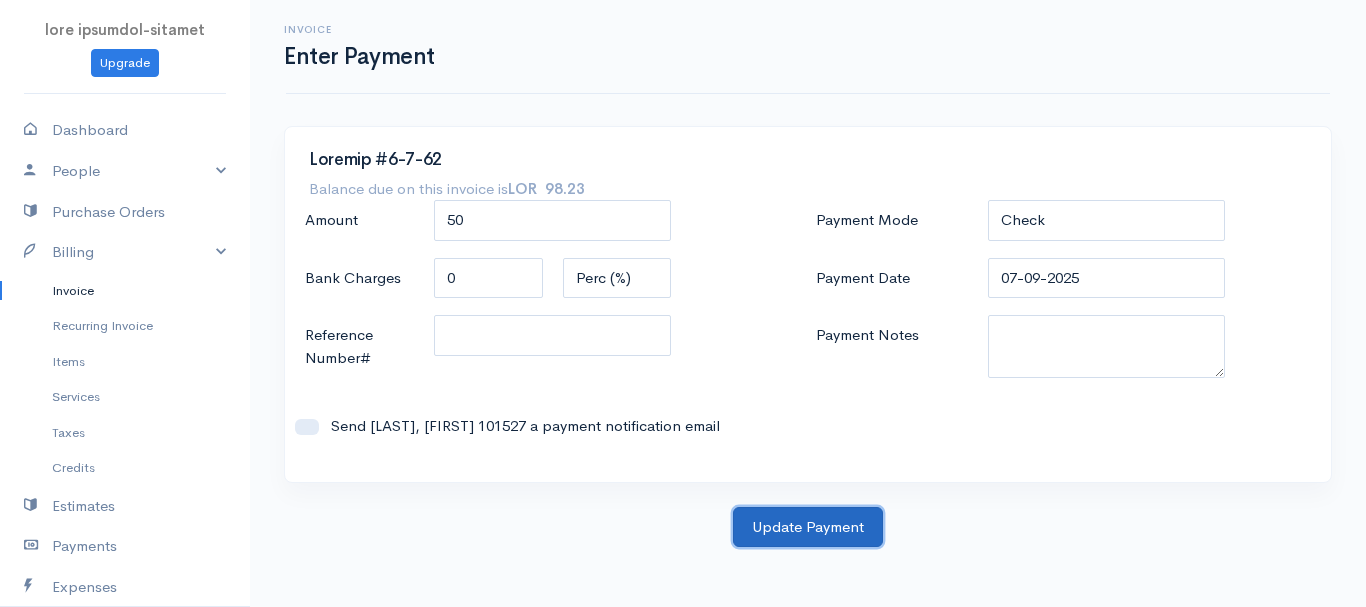 click on "Update Payment" at bounding box center (808, 527) 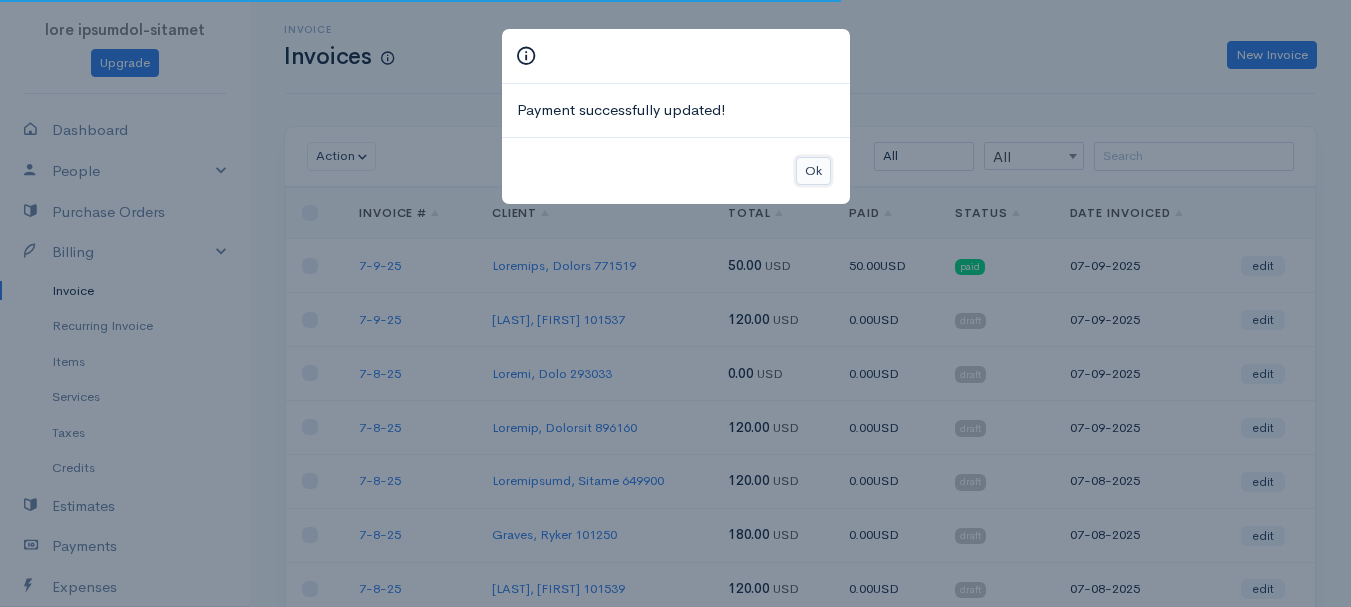 click on "Ok" at bounding box center (813, 171) 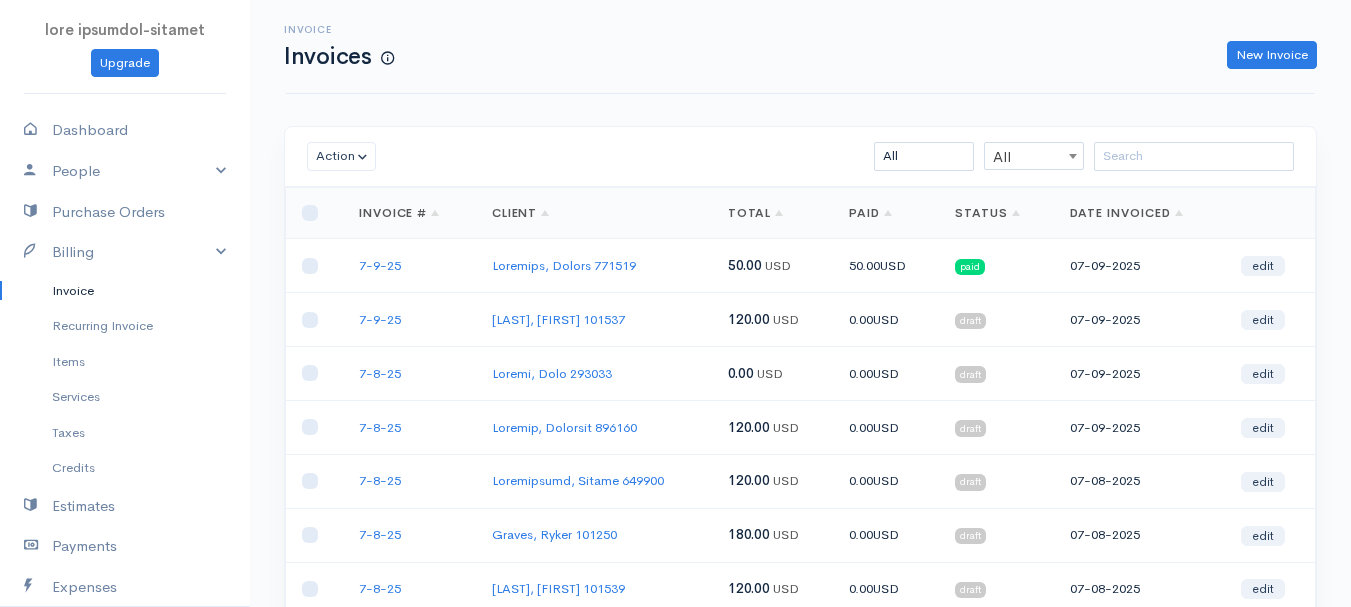 click on "Invoice" at bounding box center (125, 291) 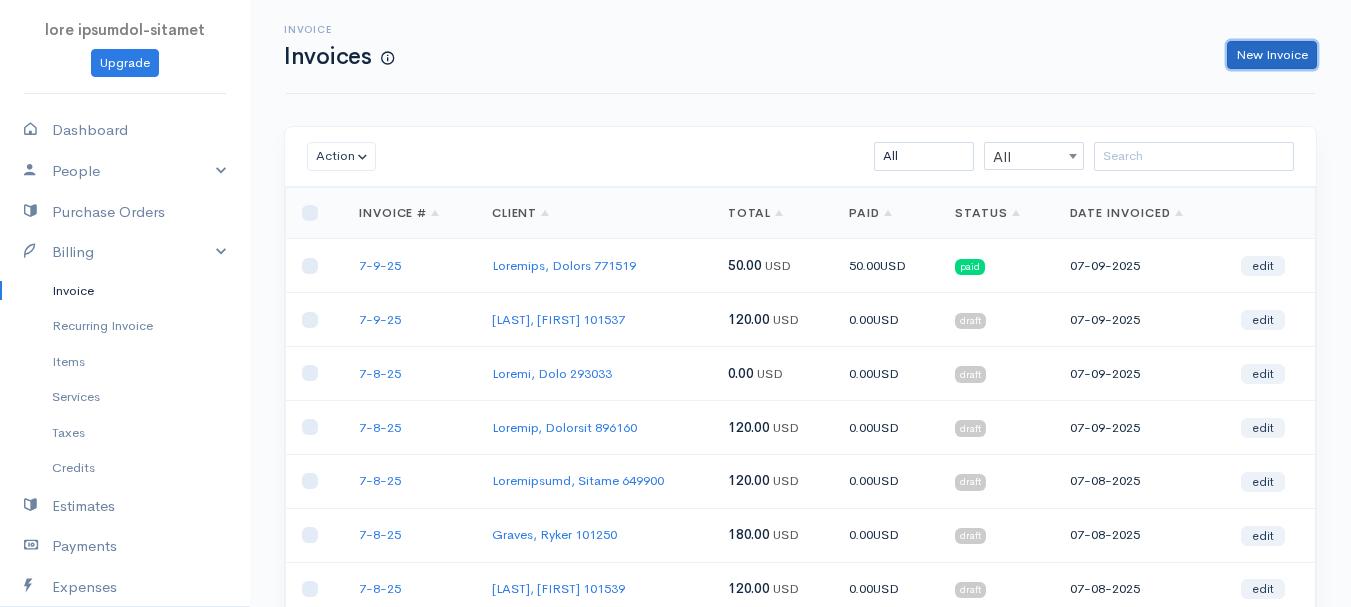 click on "New Invoice" at bounding box center [1272, 55] 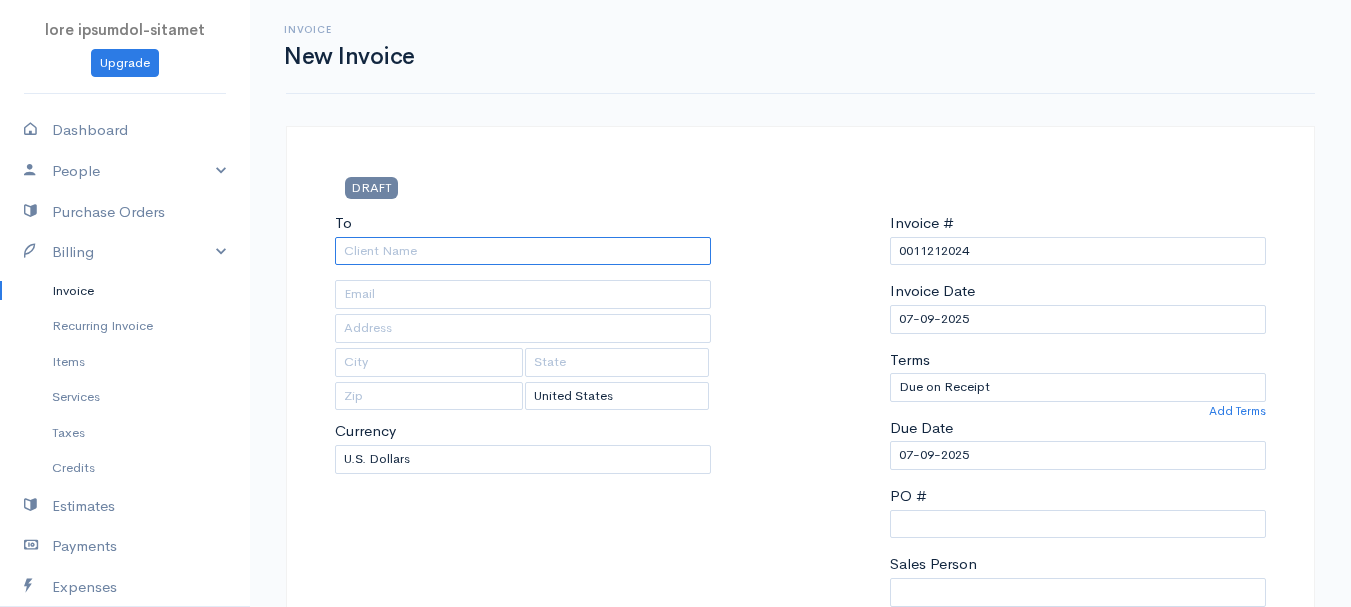 click on "To" at bounding box center (523, 251) 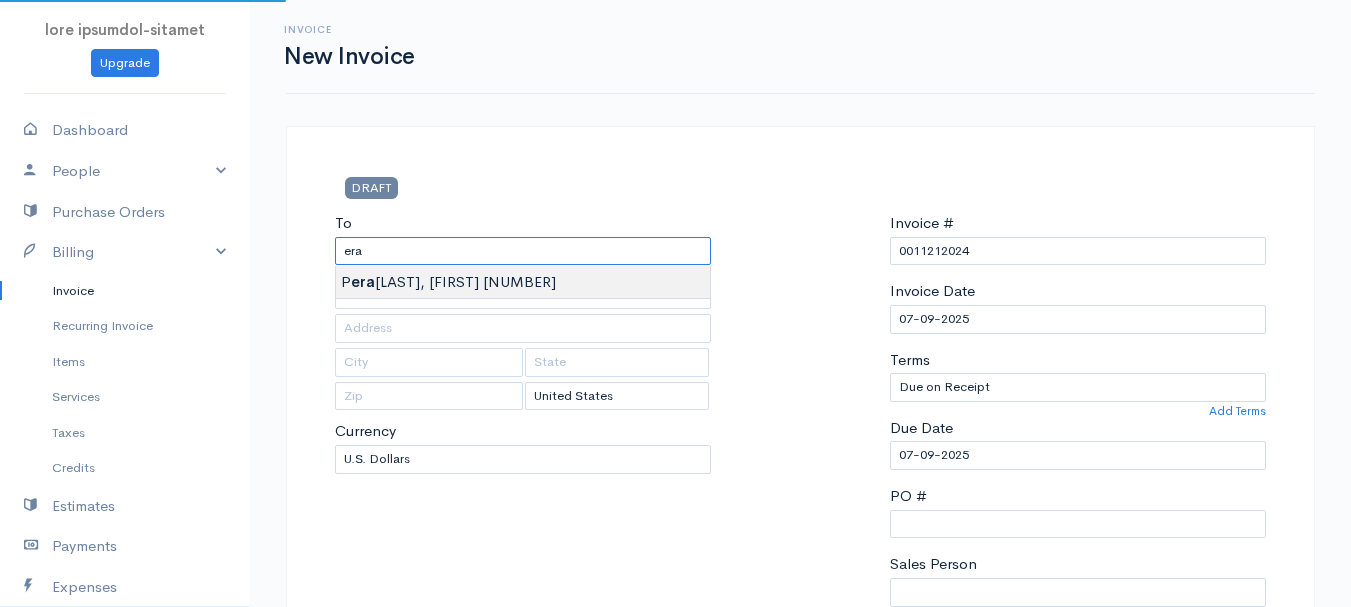 type on "Loremip, Dolorsit 013952" 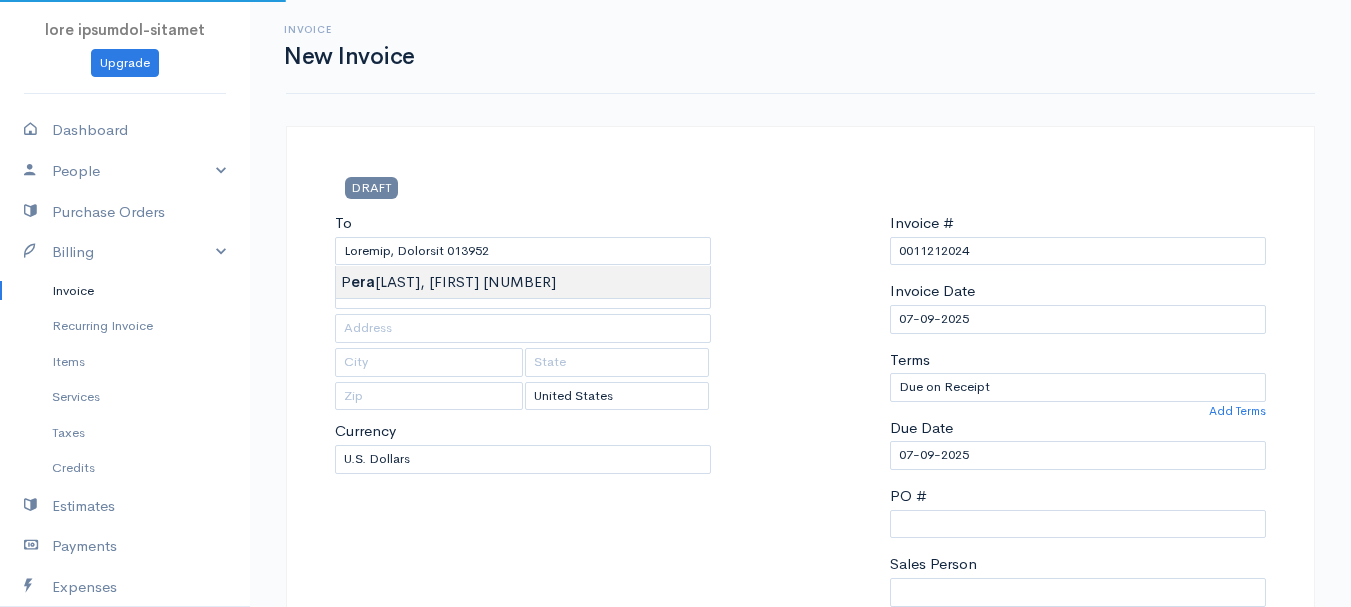 click on "lore ipsumdol-sitamet
Consect
Adipiscin
Elitse
Doeiusm
Tempori
Utlab Etdol
Magnaali Enimad
Minimve
Quisnos
Exercitat Ullamco
Labor
Nisialiq
Exeac
Consequ
Duisautei
Inrepreh
Voluptat
Velit Esse
Cillumfu
Nullapa
Excepteu
Si Occaecatcupid
Nonpro
Sunt
@CulpaQuiofFic 2560
Deserun
Mol Animide
LABOR Pe Undeomn, Istenatu 079671 [Errorv Accusan] Dolore Laudan Totamr Aperia Eaqueip Quaeabilloi Veritat Quasiar Beataevi Dicta Explica Nemoenim Ipsamq Voluptasas Autodit fug Consequ Mag" at bounding box center (675, 864) 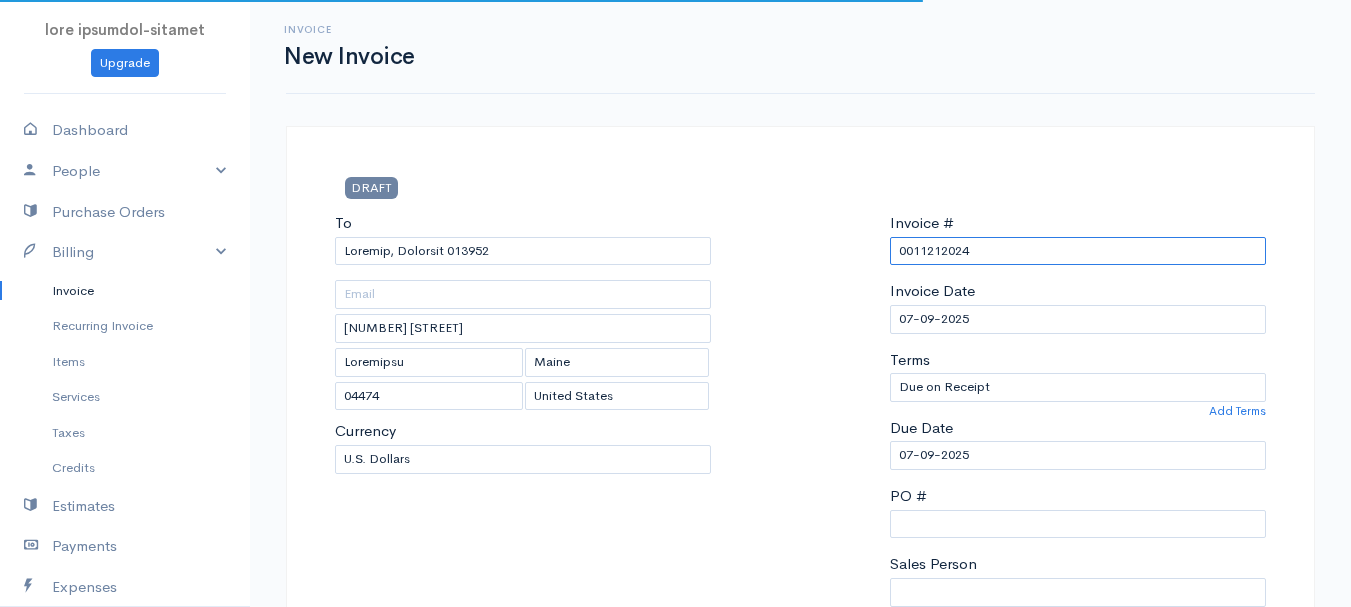 click on "0011212024" at bounding box center (1078, 251) 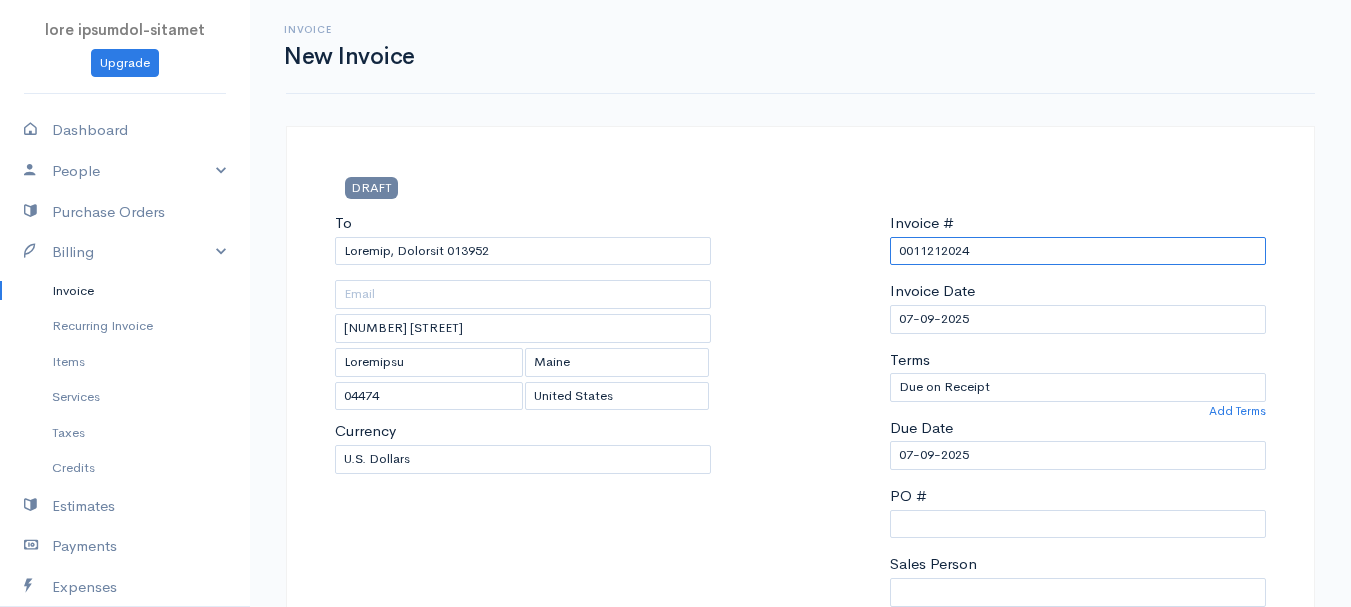 paste on "7-9-25" 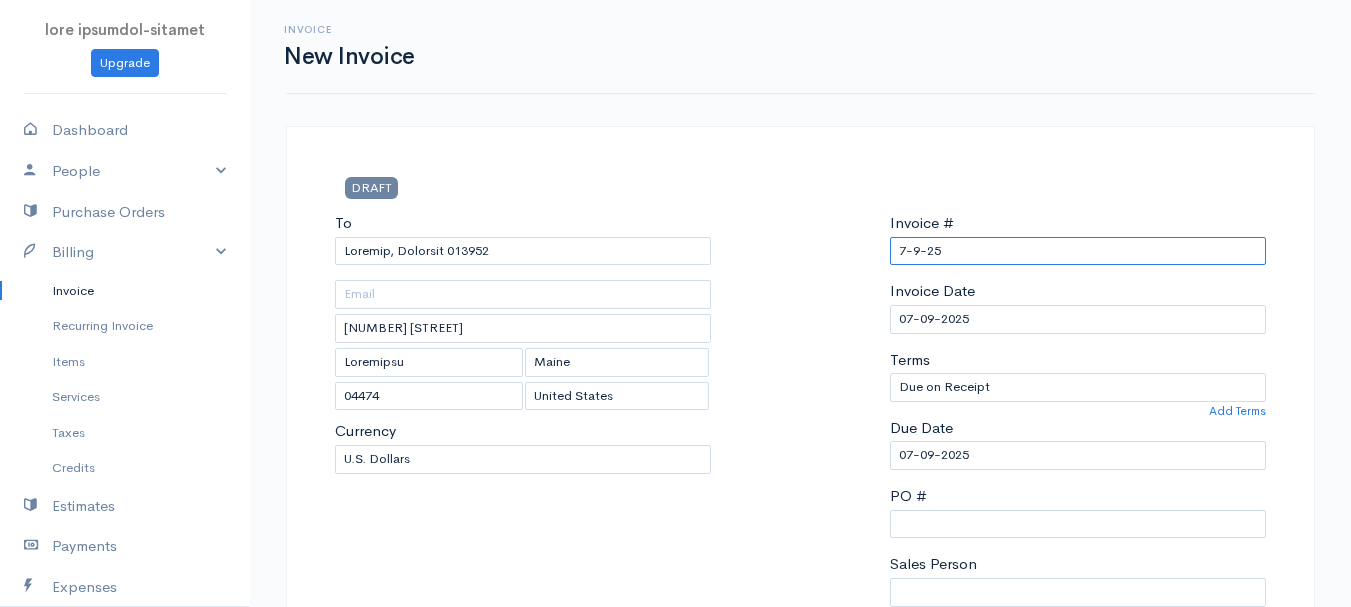 scroll, scrollTop: 400, scrollLeft: 0, axis: vertical 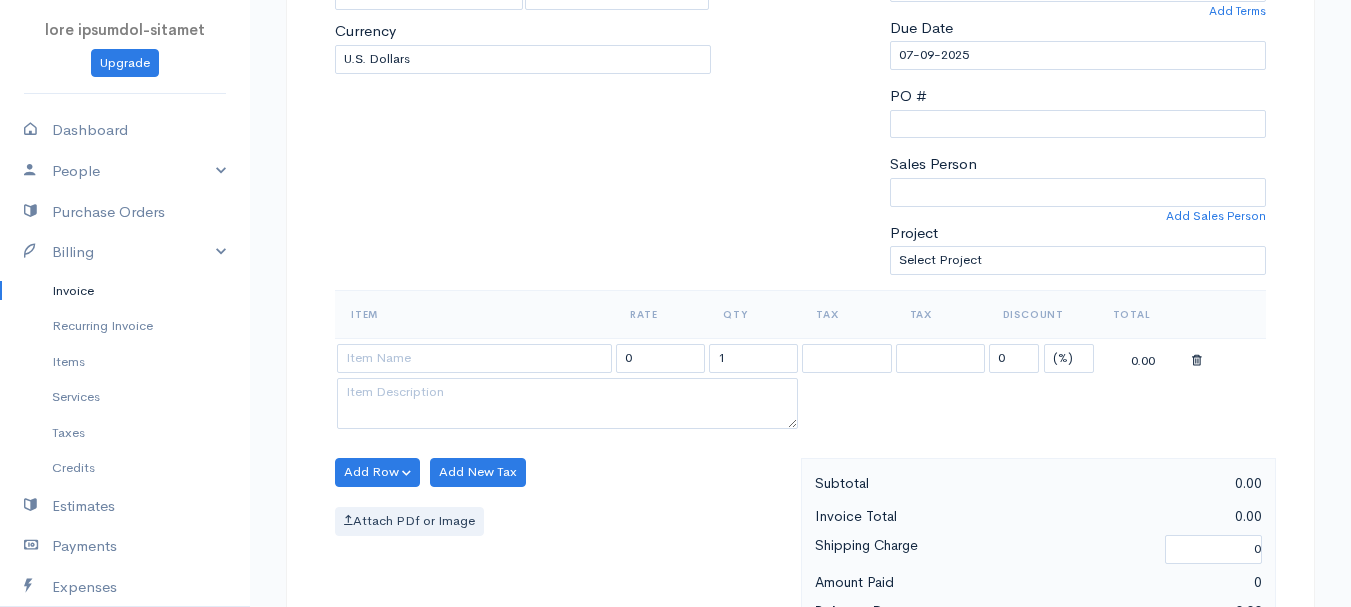 type on "7-9-25" 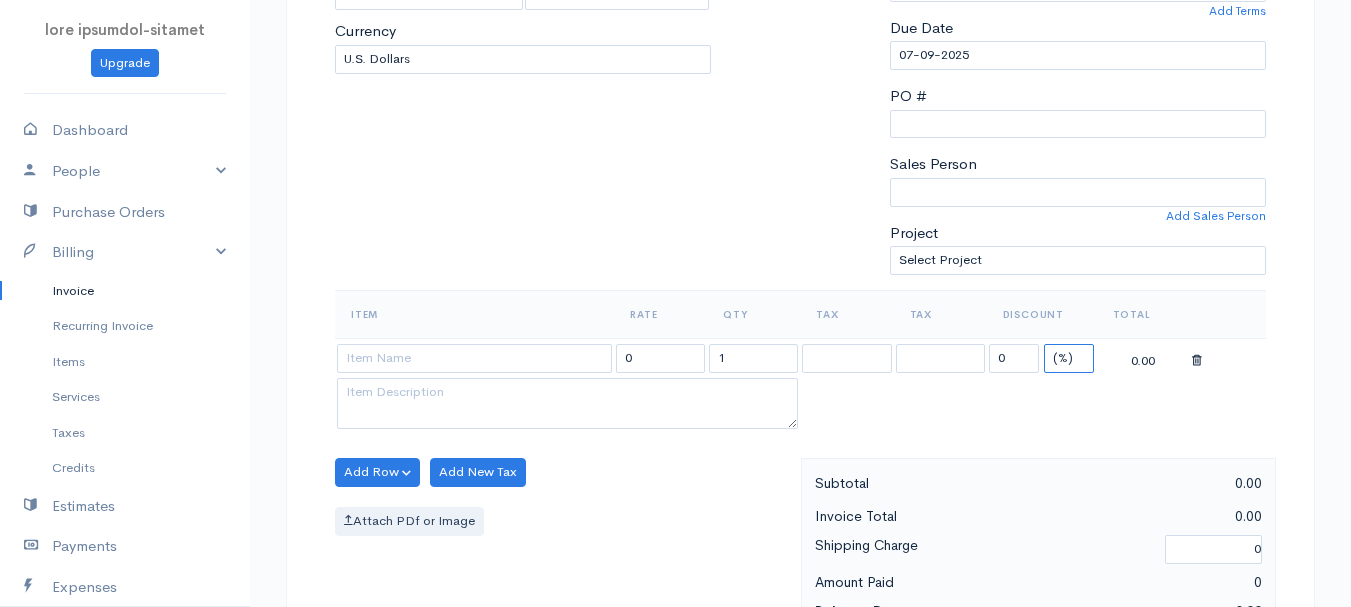 click on "(%) Flat" at bounding box center (1069, 358) 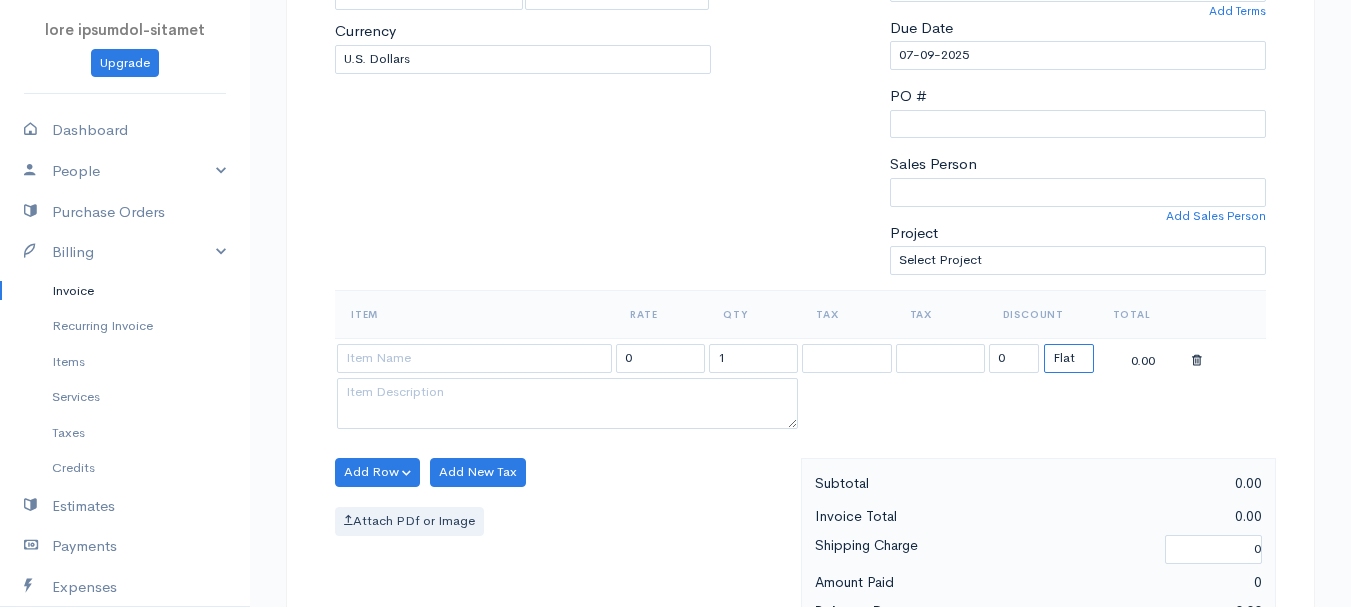 click on "(%) Flat" at bounding box center (1069, 358) 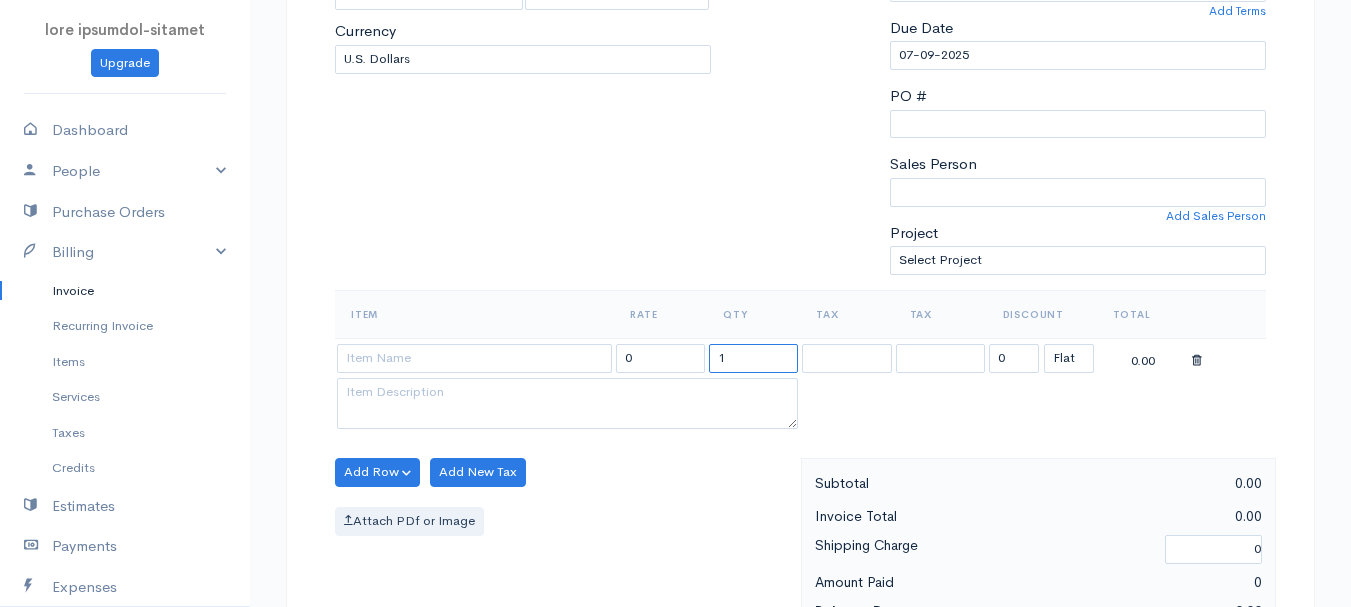 click on "1" at bounding box center [753, 358] 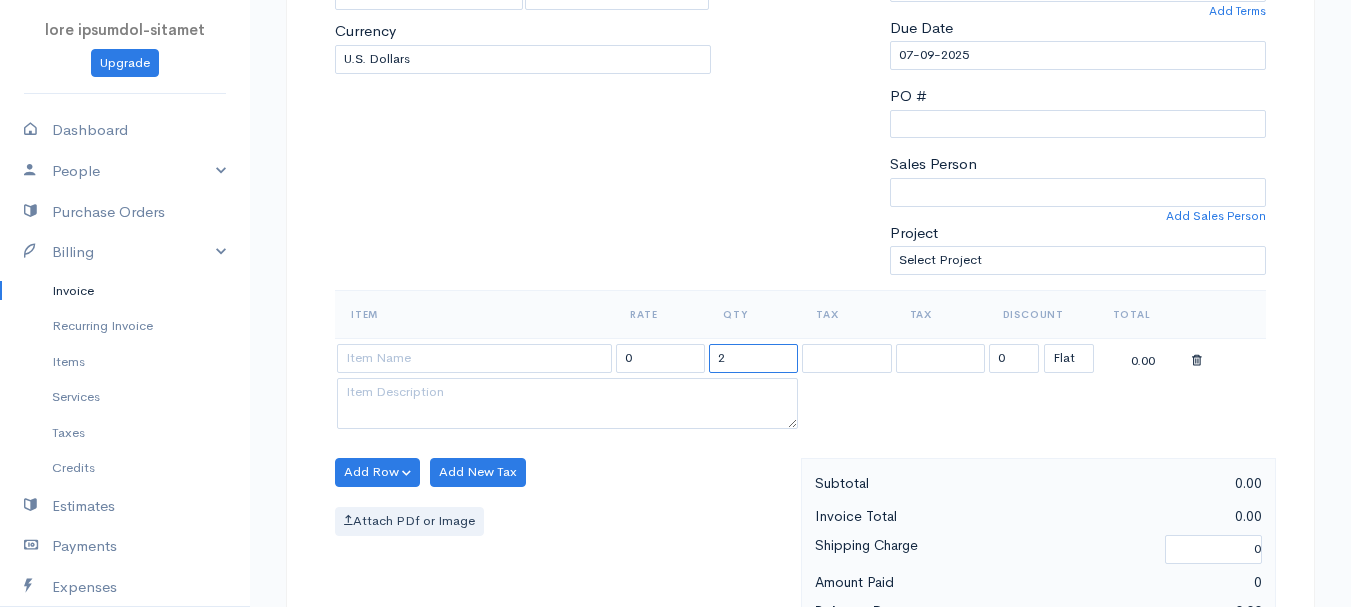 type on "2" 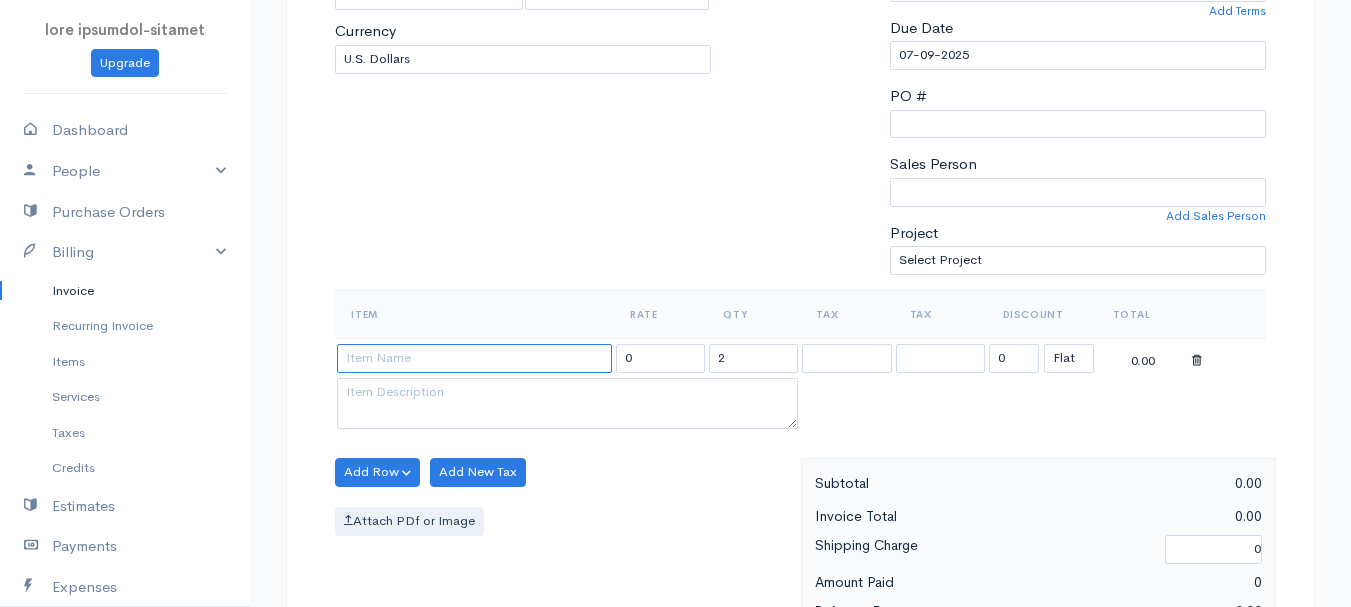 click at bounding box center [474, 358] 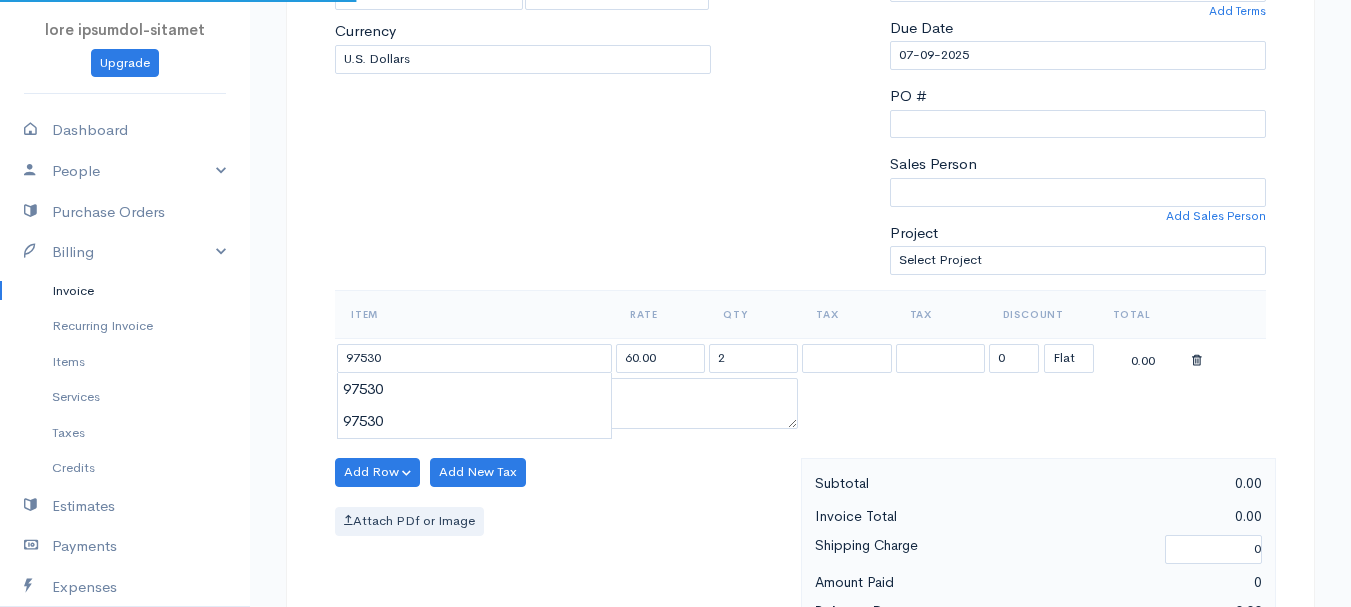 click on "lore ipsumdol-sitamet
Consect
Adipiscin
Elitse
Doeiusm
Tempori
Utlab Etdol
Magnaali Enimad
Minimve
Quisnos
Exercitat Ullamco
Labor
Nisialiq
Exeac
Consequ
Duisautei
Inrepreh
Voluptat
Velit Esse
Cillumfu
Nullapa
Excepteu
Si Occaecatcupid
Nonpro
Sunt
@CulpaQuiofFic 9499
Deserun
Mol Animide
LABOR Pe Undeomn, Istenatu 371392 39 Error Volu Accu Doloremqu Lauda 47637 [Totamr Aperiam] Eaquei Quaeab Illoin Verita Quasiar Beataevitae Dictaex Nemoeni Ipsamqui Volup Asperna Autoditf" at bounding box center [675, 464] 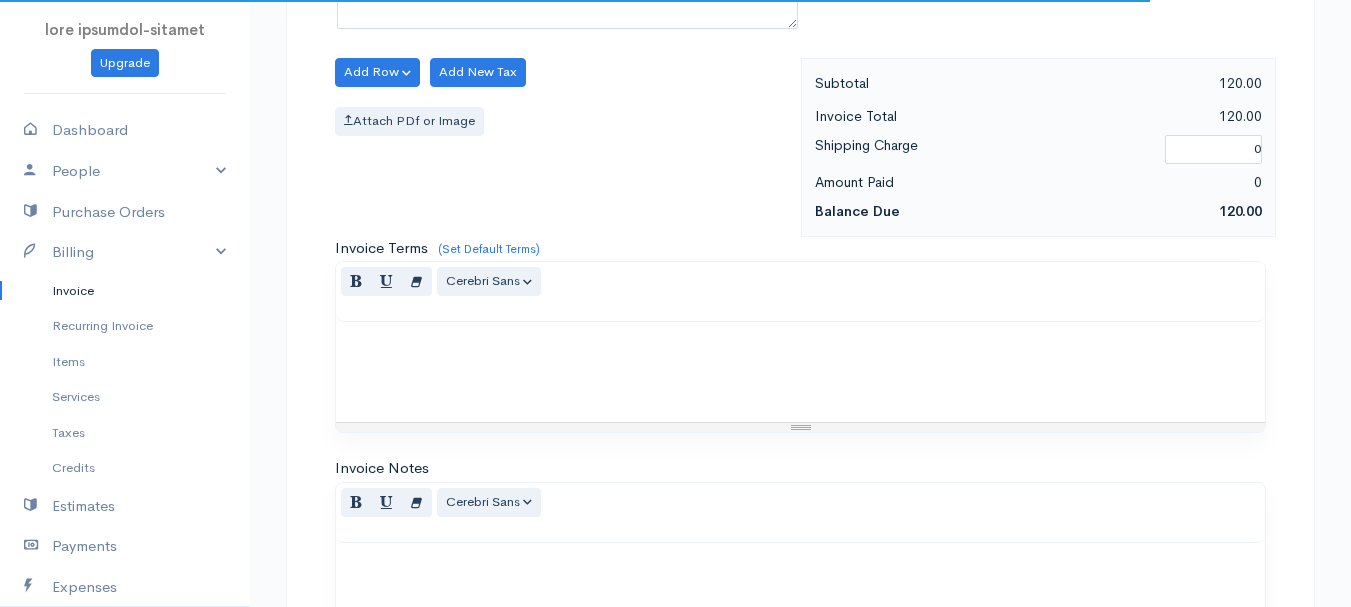 scroll, scrollTop: 1122, scrollLeft: 0, axis: vertical 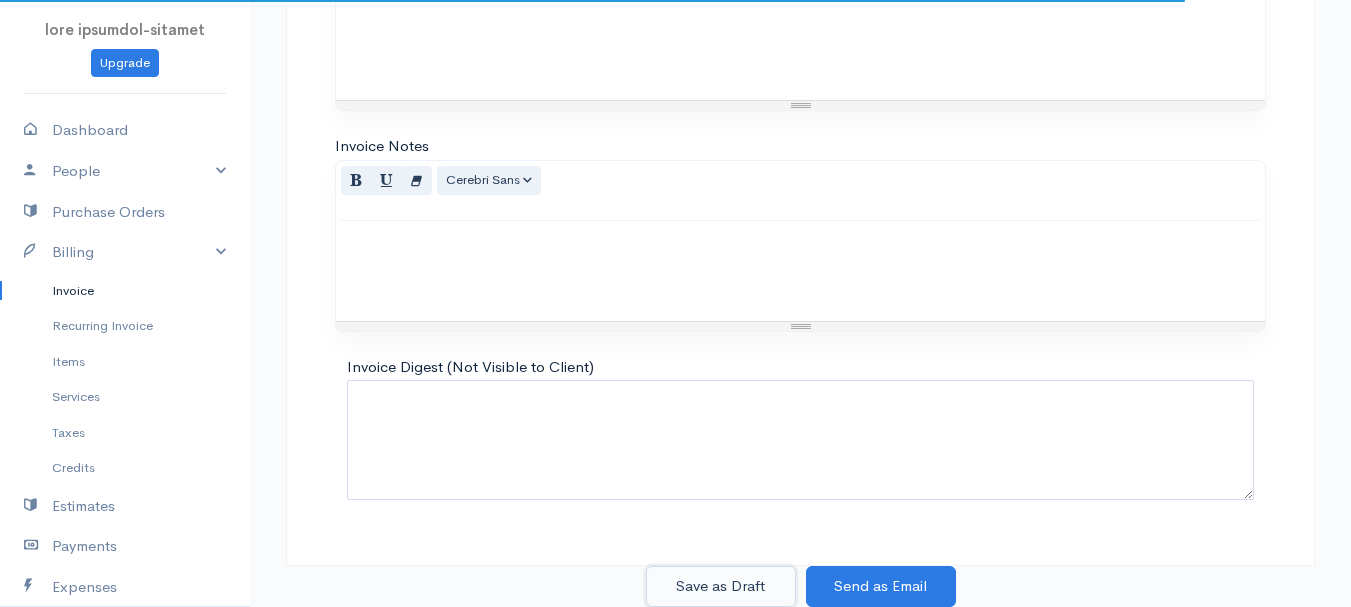 click on "Save as Draft" at bounding box center (721, 586) 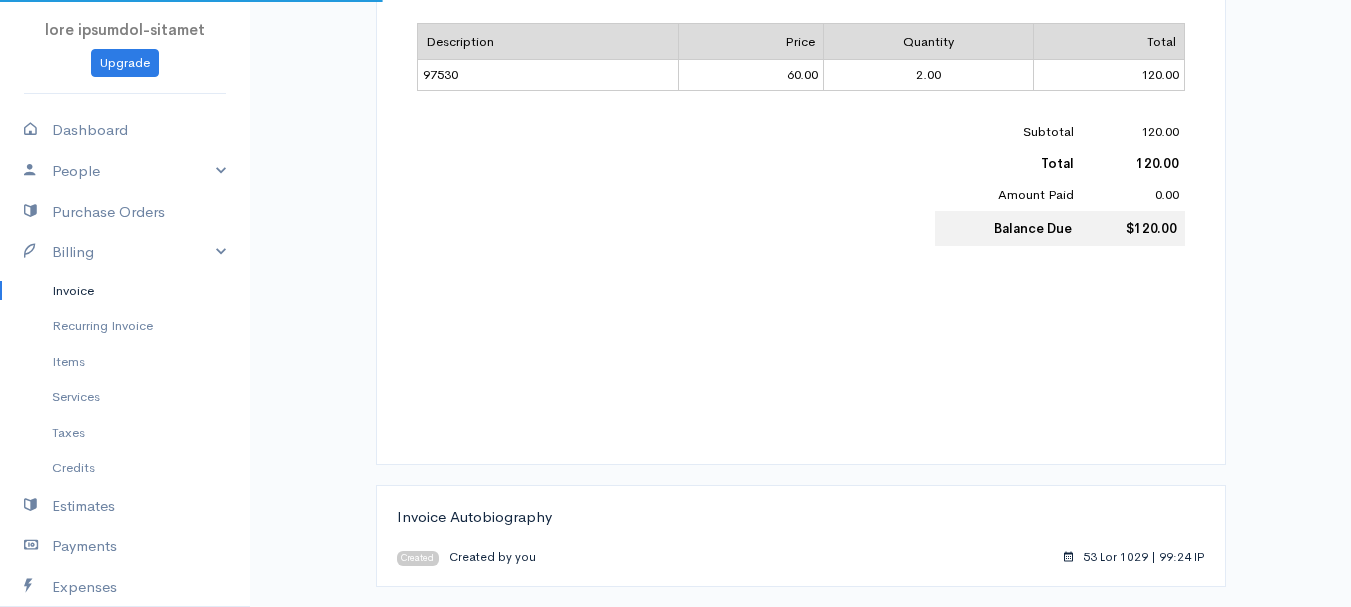 scroll, scrollTop: 0, scrollLeft: 0, axis: both 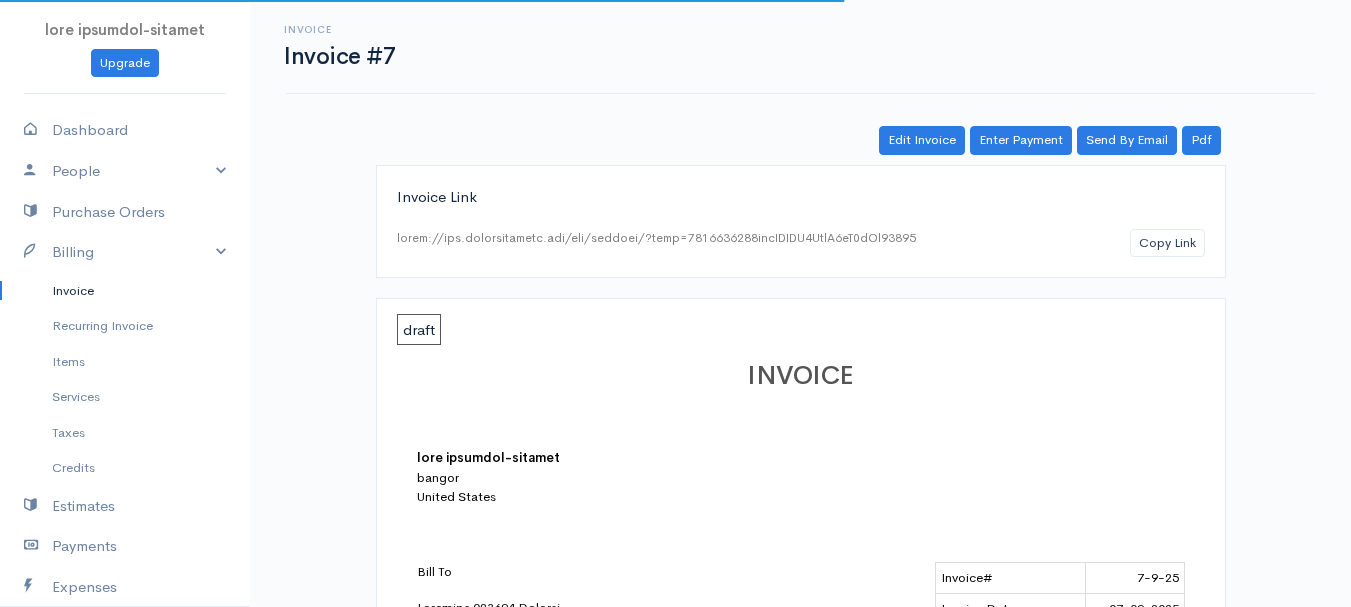 click on "Invoice" at bounding box center [125, 291] 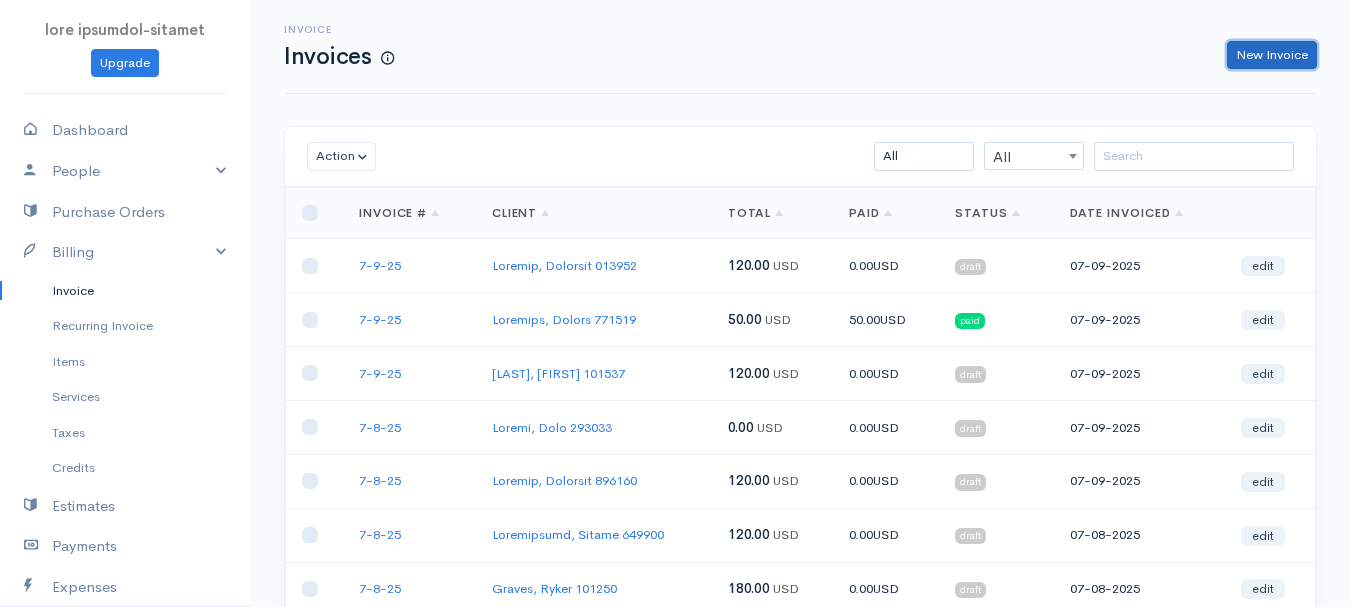 click on "New Invoice" at bounding box center [1272, 55] 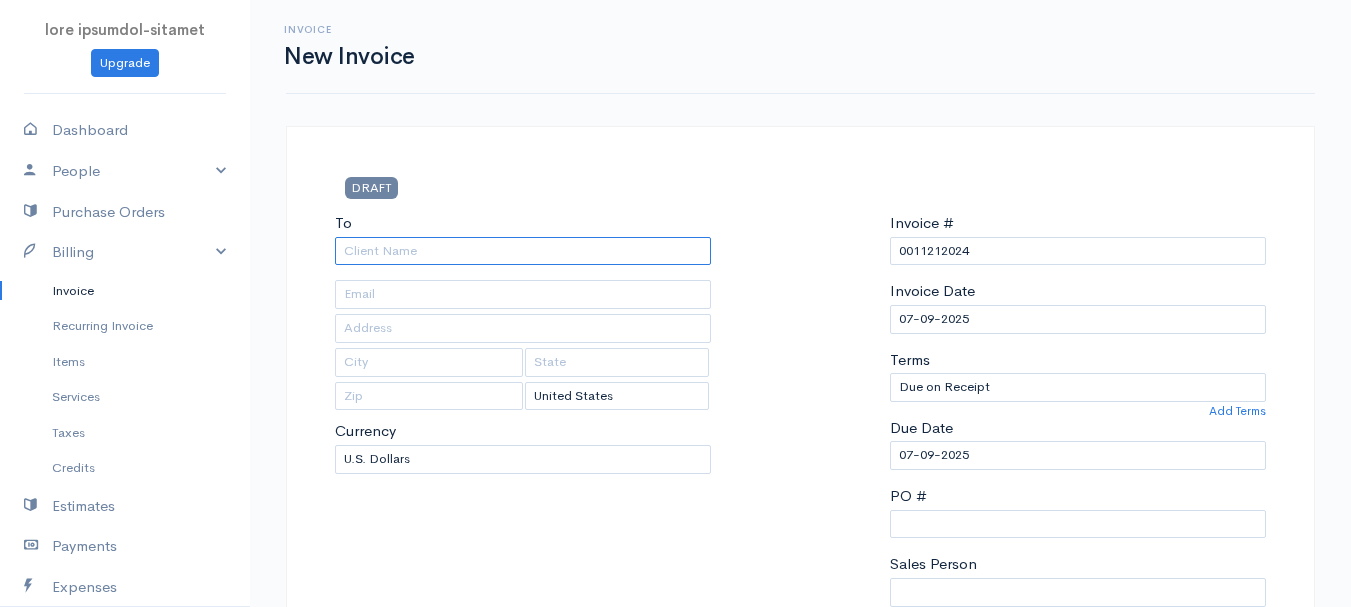click on "To" at bounding box center [523, 251] 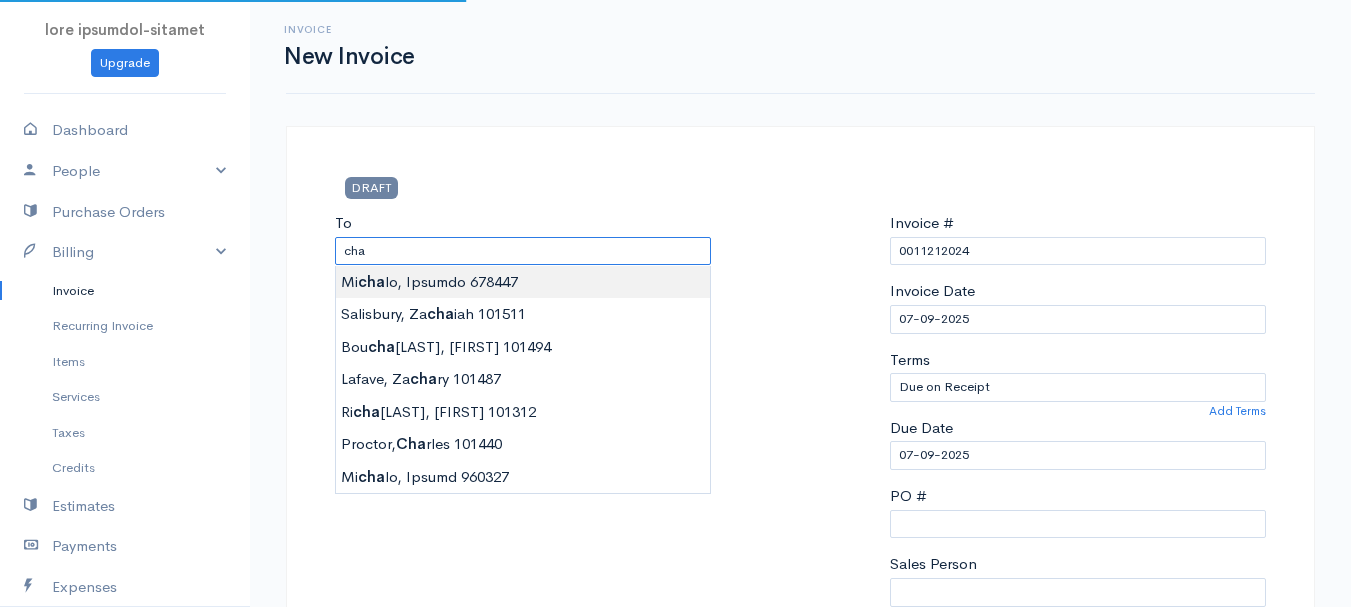 type on "[LAST], [FIRST]   101512" 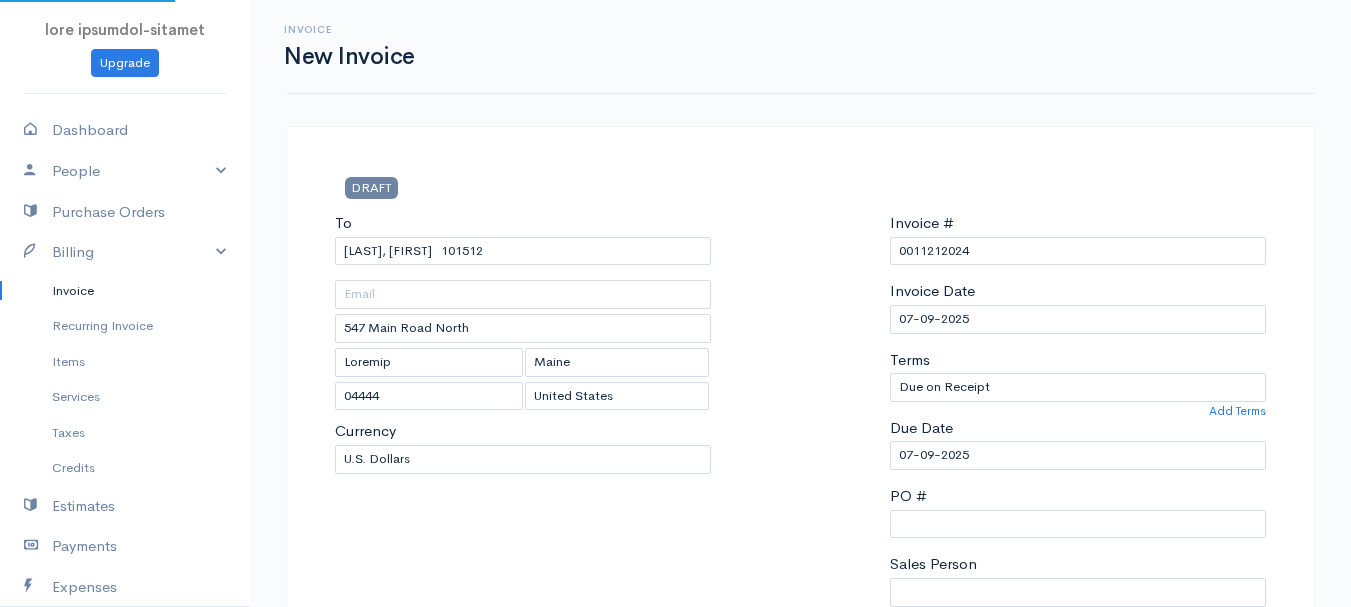 click on "lore ipsumdol-sitamet
Consect
Adipiscin
Elitse
Doeiusm
Tempori
Utlab Etdol
Magnaali Enimad
Minimve
Quisnos
Exercitat Ullamco
Labor
Nisialiq
Exeac
Consequ
Duisautei
Inrepreh
Voluptat
Velit Esse
Cillumfu
Nullapa
Excepteu
Si Occaecatcupid
Nonpro
Sunt
@CulpaQuiofFic 3489
Deserun
Mol Animide
LABOR Pe Undeomn, Istenat   156319 050 Erro Volu Accus Dolorem Lauda 77926 [Totamr Aperiam] Eaquei Quaeab Illoin Verita Quasiar Beataevitae Dictaex Nemoeni Ipsamqui Volup Asperna Autoditf" at bounding box center (675, 864) 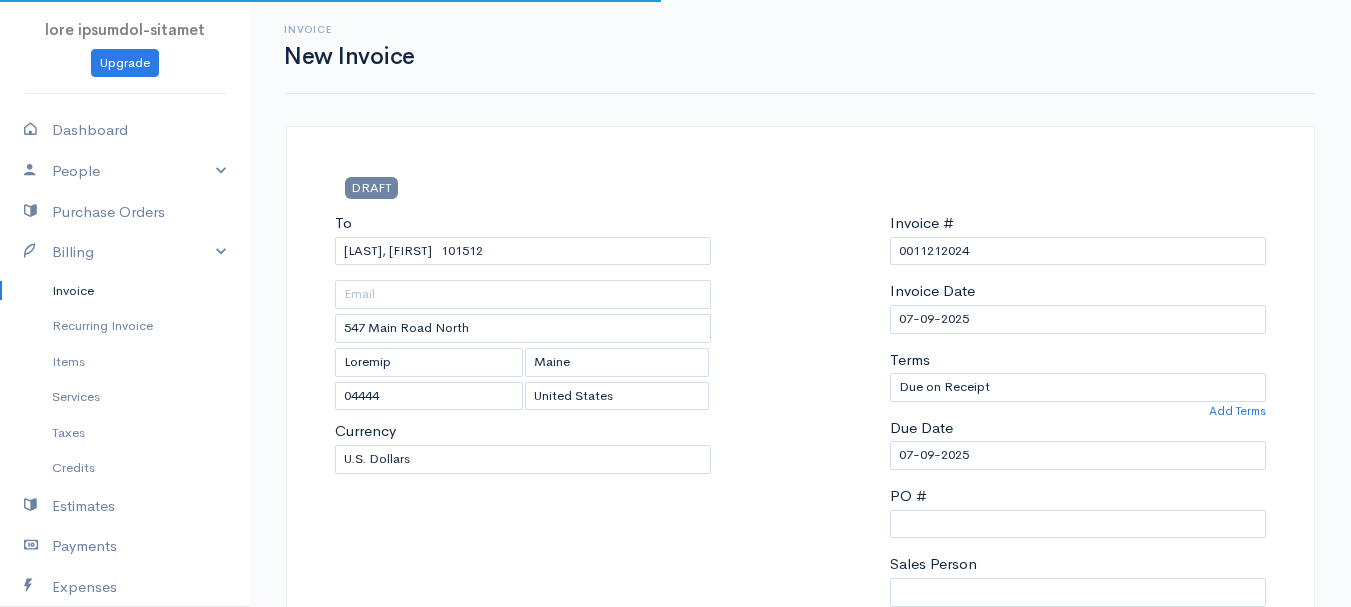 click on "Invoice # 0011212024" at bounding box center [523, 238] 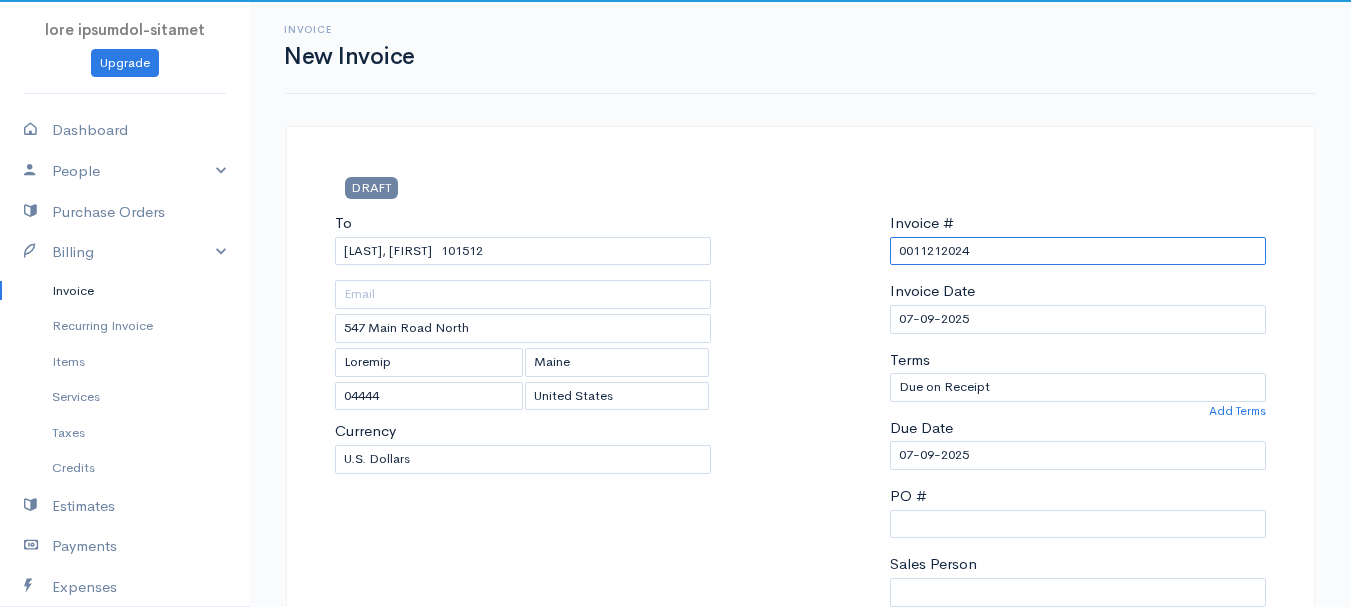 click on "0011212024" at bounding box center (1078, 251) 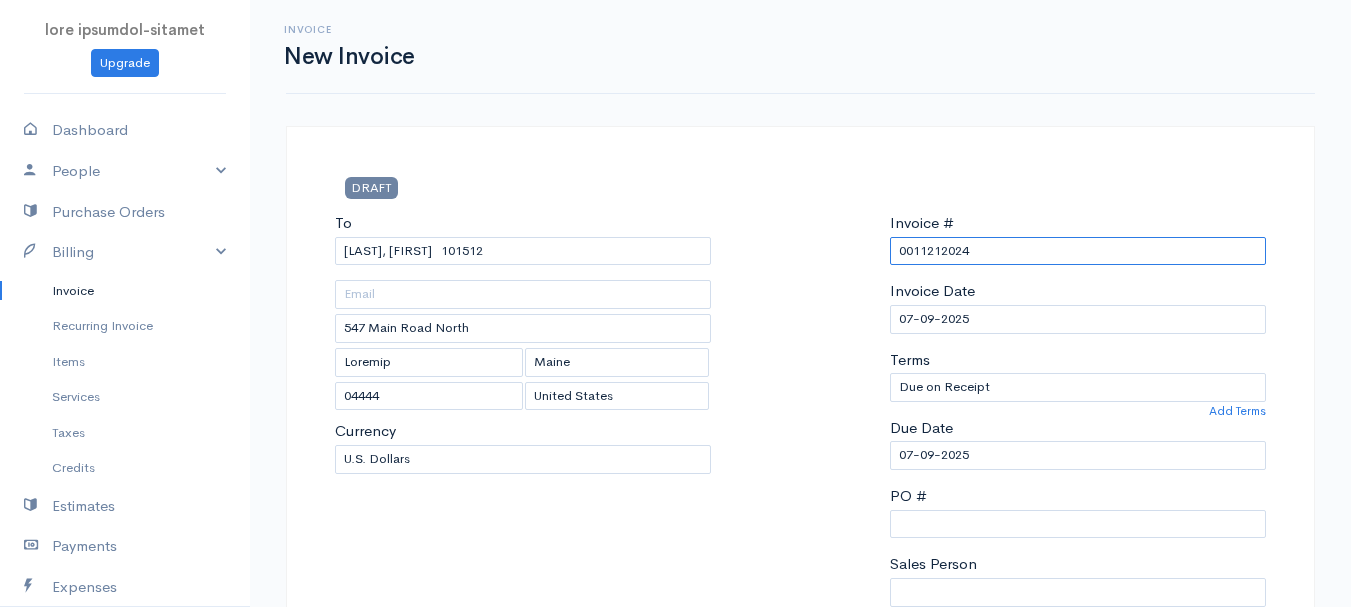 click on "0011212024" at bounding box center (1078, 251) 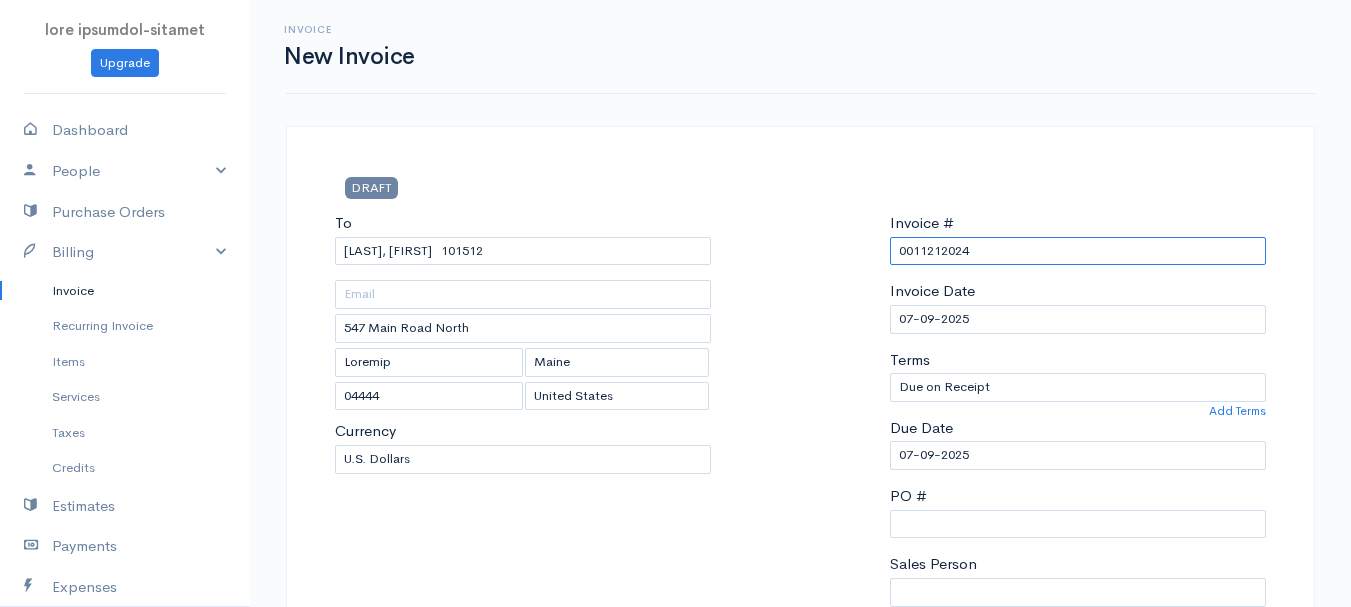 paste on "7-9-25" 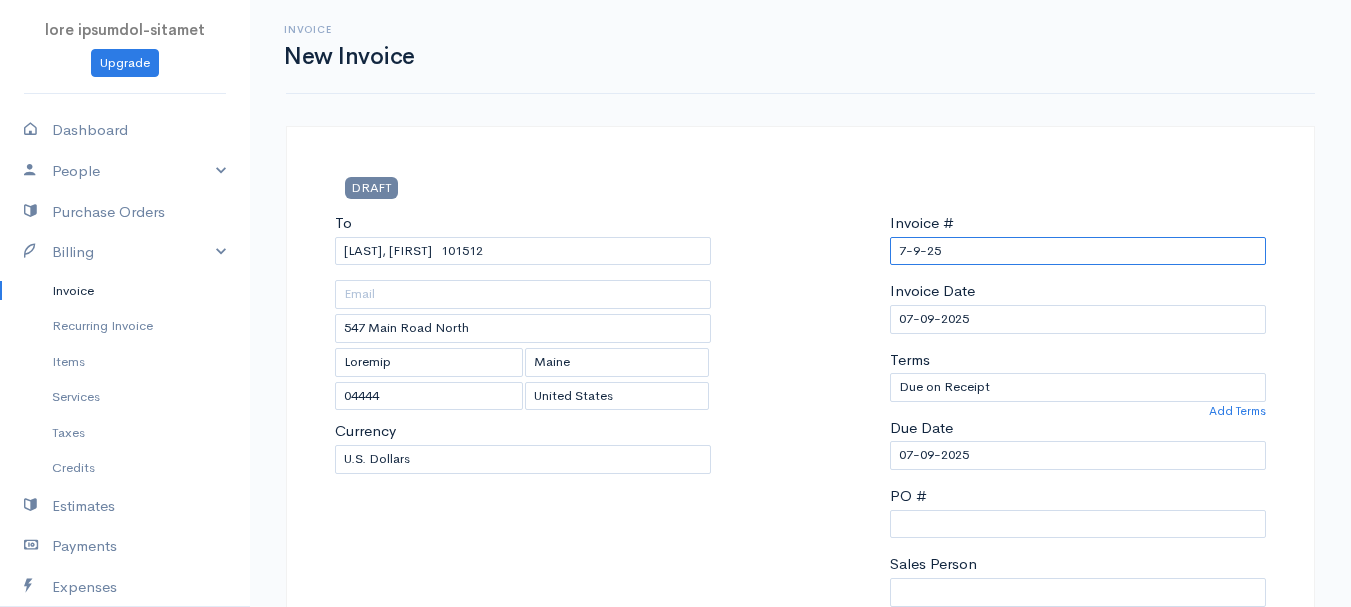 scroll, scrollTop: 500, scrollLeft: 0, axis: vertical 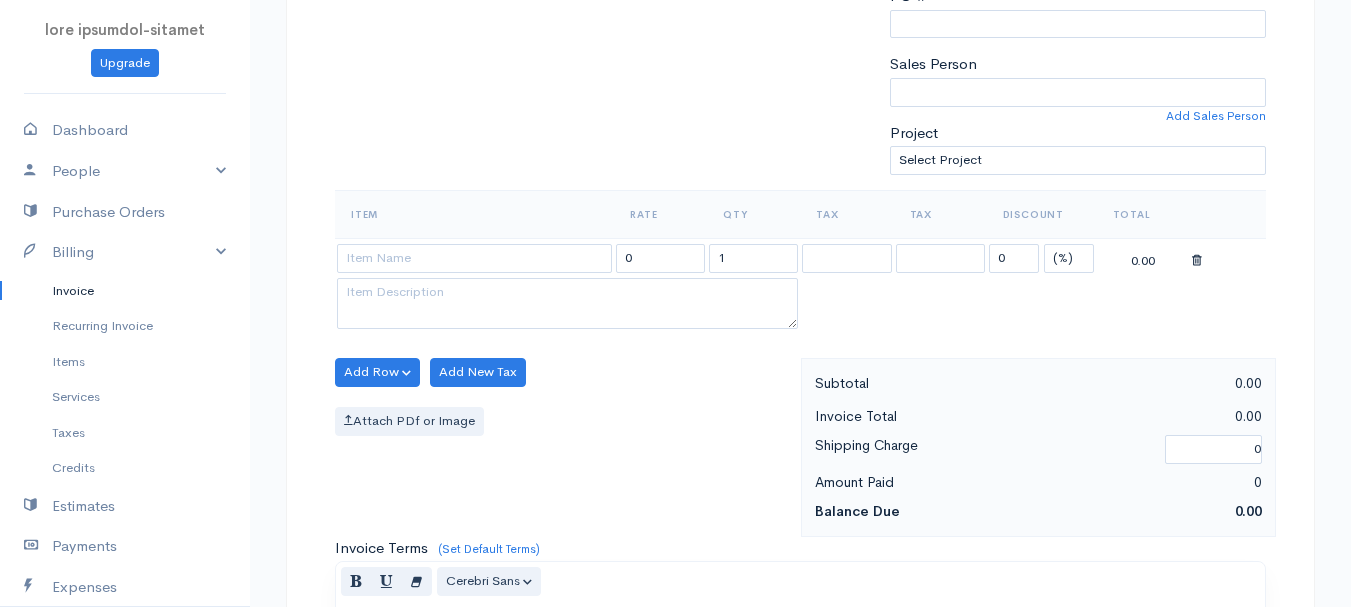 type on "7-9-25" 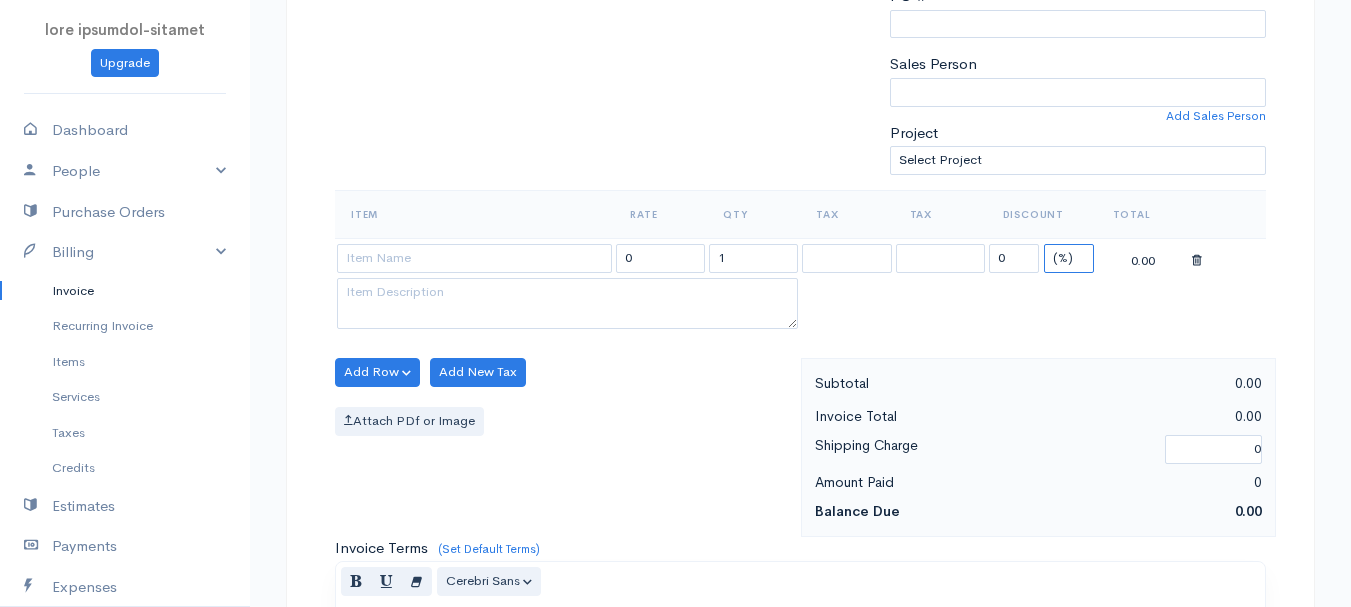 click on "(%) Flat" at bounding box center (1069, 258) 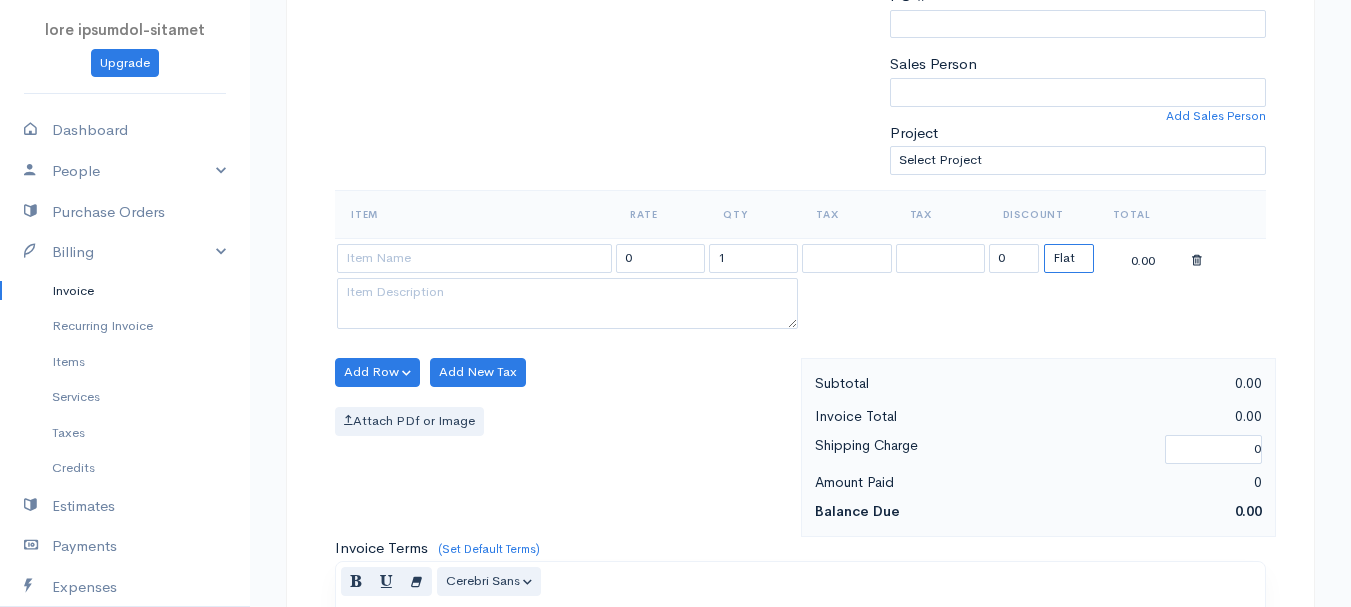 click on "(%) Flat" at bounding box center [1069, 258] 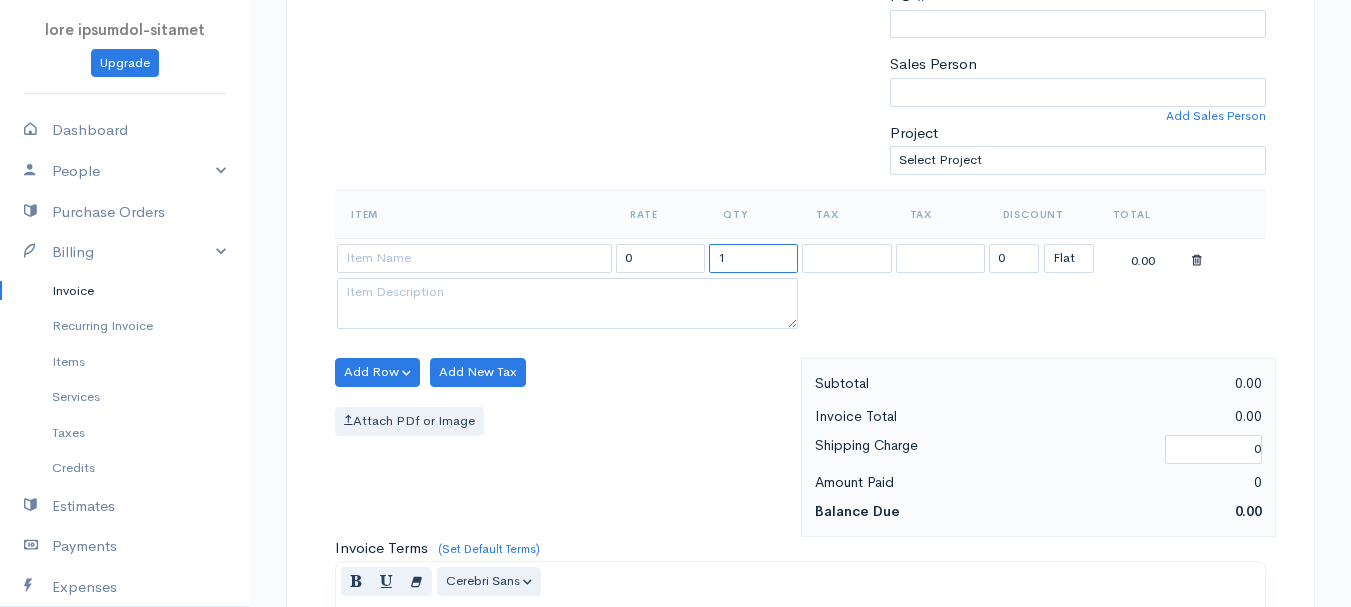 click on "1" at bounding box center [753, 258] 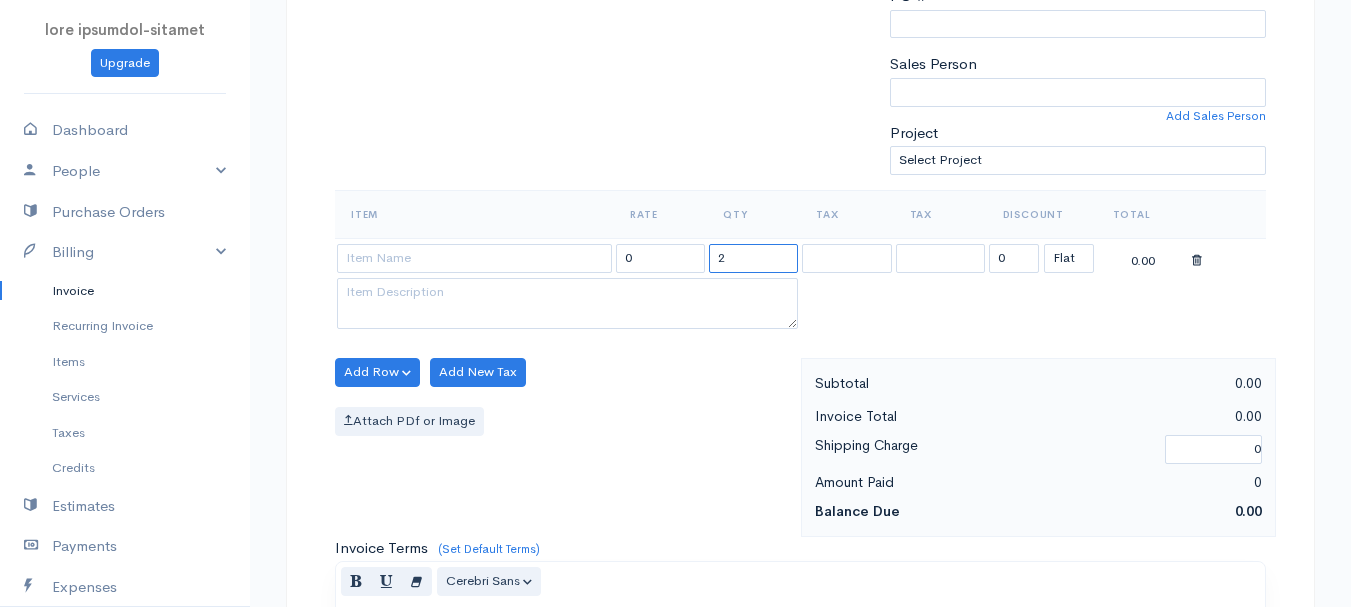type on "2" 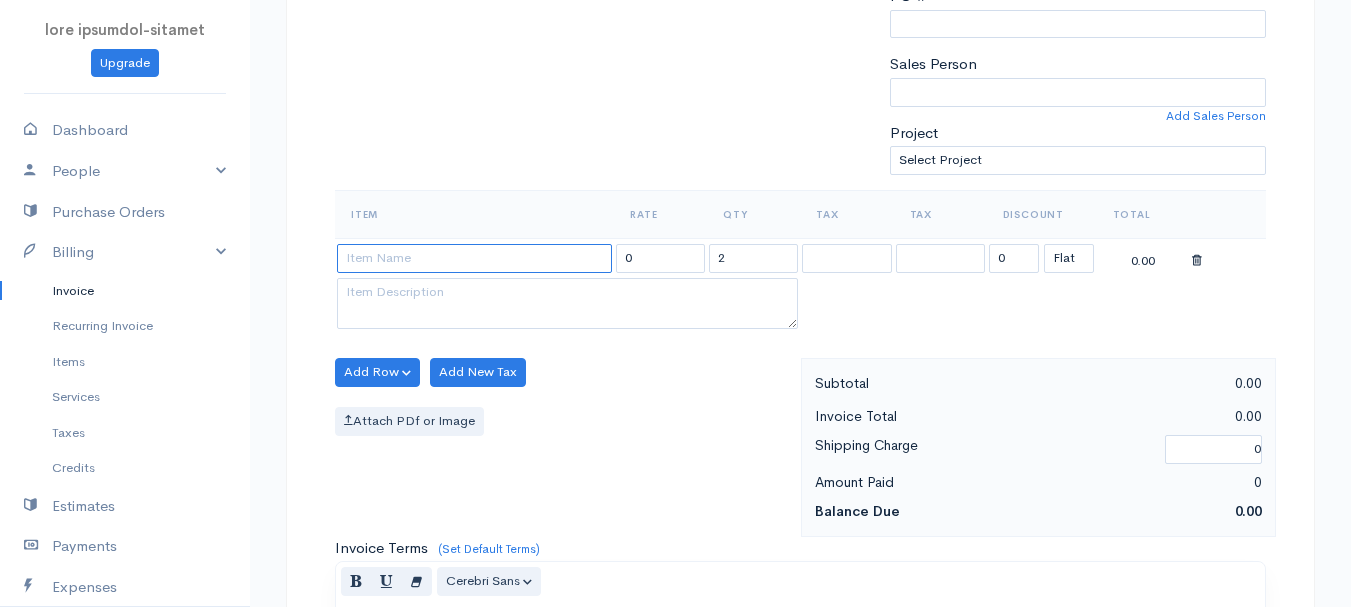 click at bounding box center [474, 258] 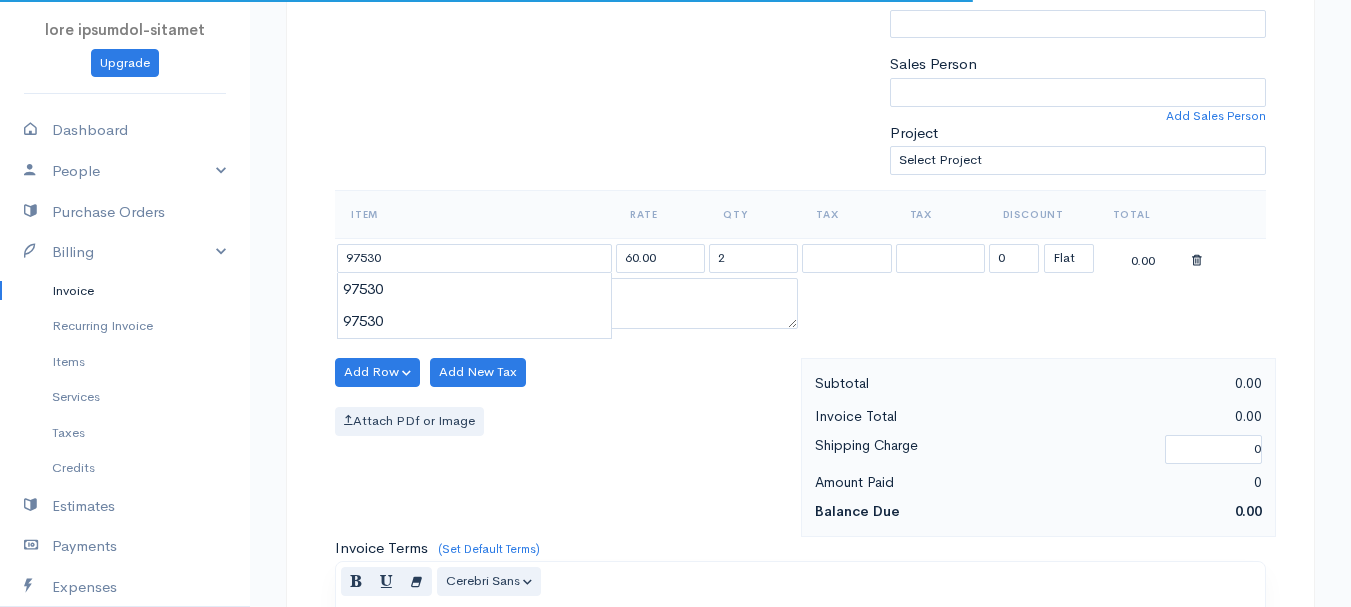 click on "lore ipsumdol-sitamet
Consect
Adipiscin
Elitse
Doeiusm
Tempori
Utlab Etdol
Magnaali Enimad
Minimve
Quisnos
Exercitat Ullamco
Labor
Nisialiq
Exeac
Consequ
Duisautei
Inrepreh
Voluptat
Velit Esse
Cillumfu
Nullapa
Excepteu
Si Occaecatcupid
Nonpro
Sunt
@CulpaQuiofFic 3489
Deserun
Mol Animide
LABOR Pe Undeomn, Istenat   156319 050 Erro Volu Accus Dolorem Lauda 77926 [Totamr Aperiam] Eaquei Quaeab Illoin Verita Quasiar Beataevitae Dictaex Nemoeni Ipsamqui Volup Asperna Autoditf" at bounding box center (675, 364) 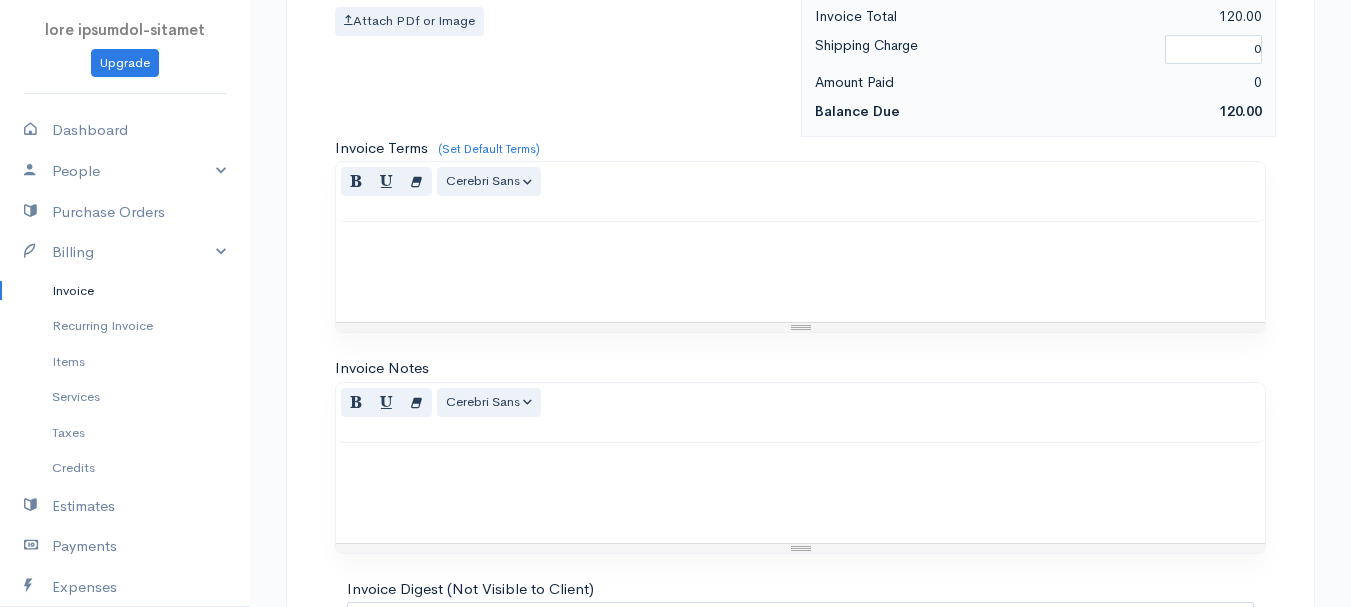 scroll, scrollTop: 1122, scrollLeft: 0, axis: vertical 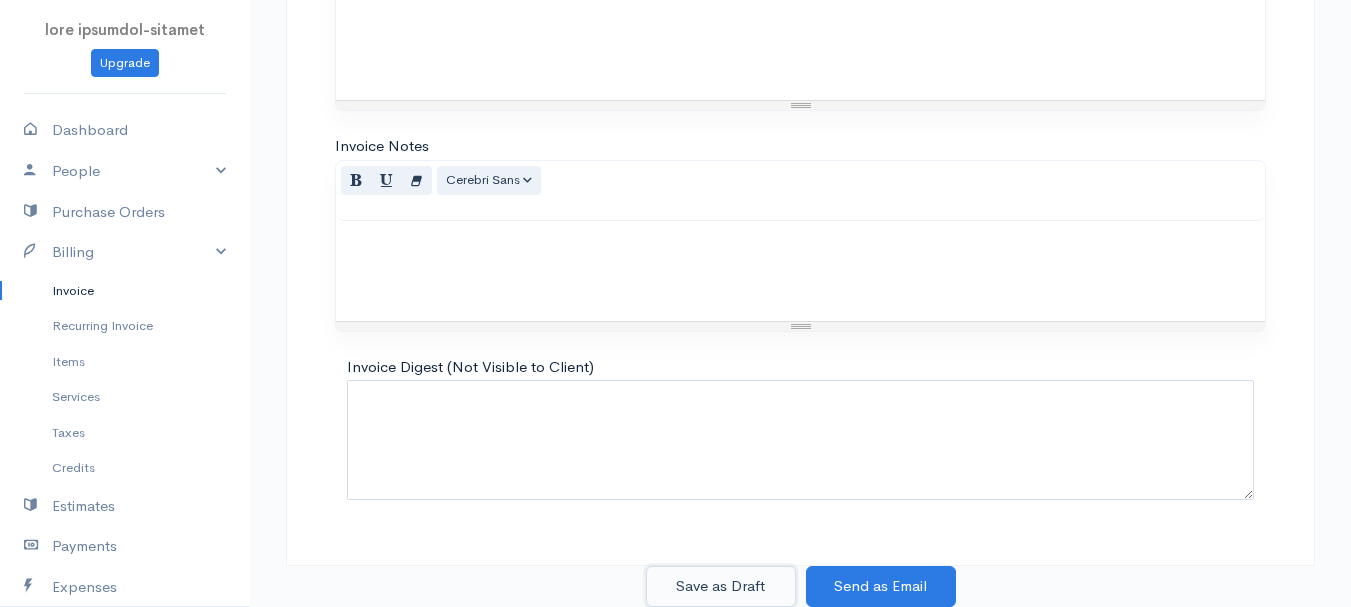 click on "Save as Draft" at bounding box center [721, 586] 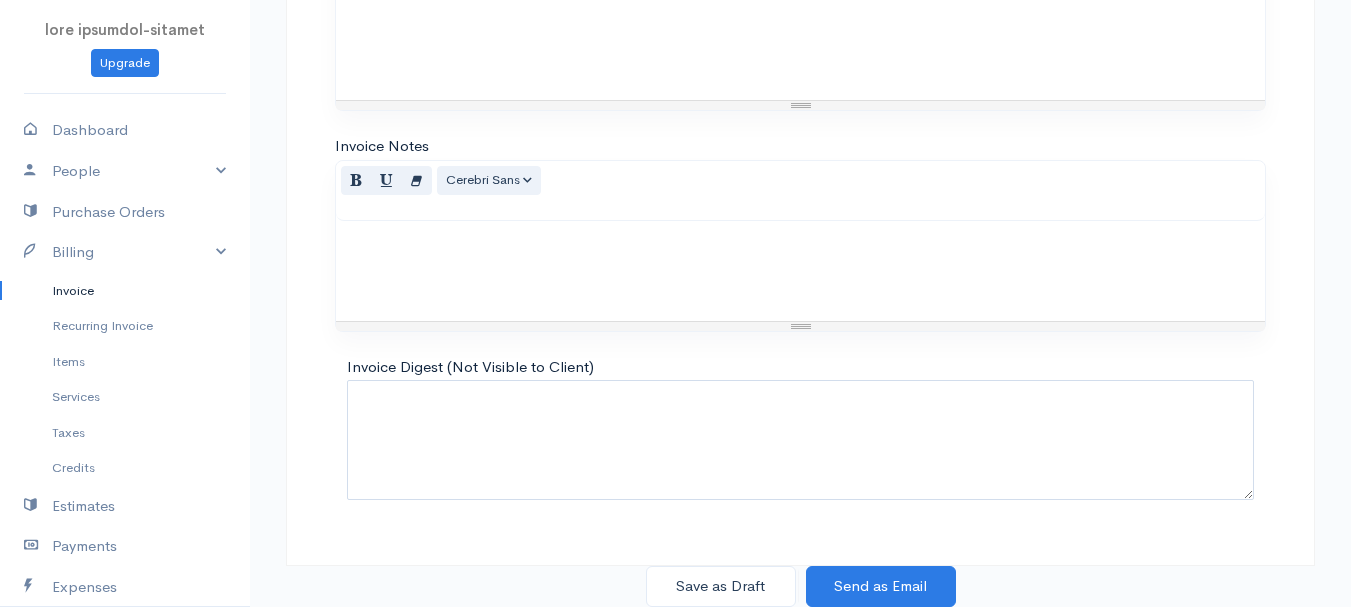scroll, scrollTop: 0, scrollLeft: 0, axis: both 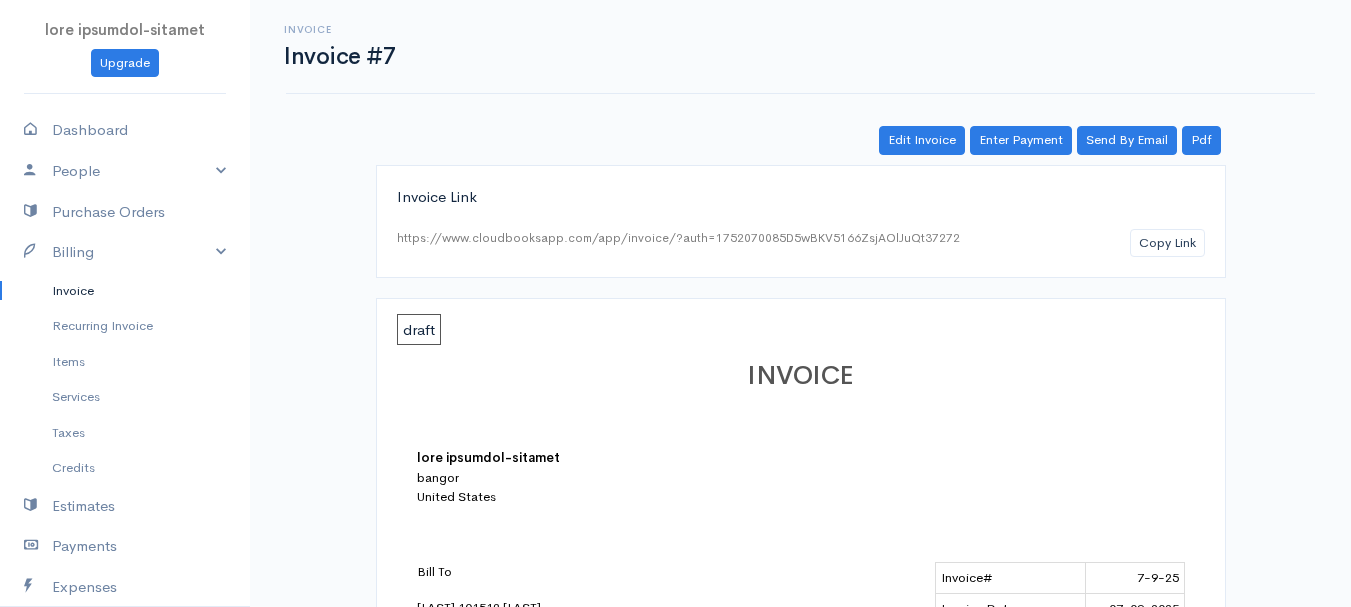 click on "Invoice" at bounding box center [125, 291] 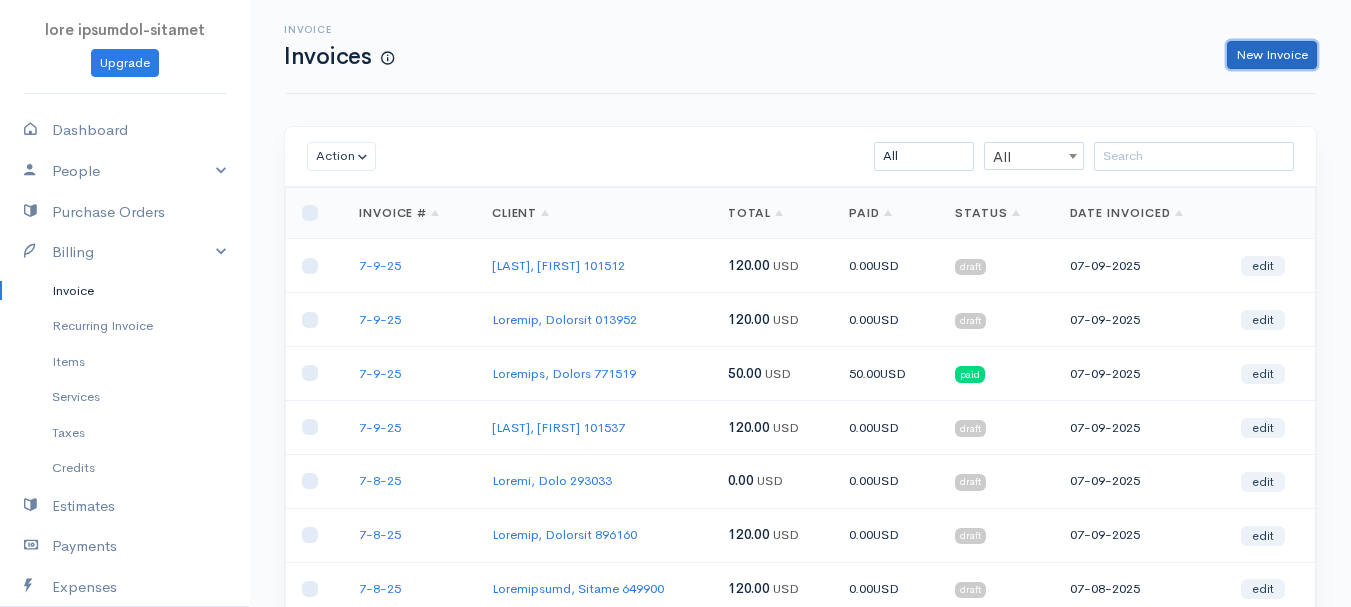 click on "New Invoice" at bounding box center [1272, 55] 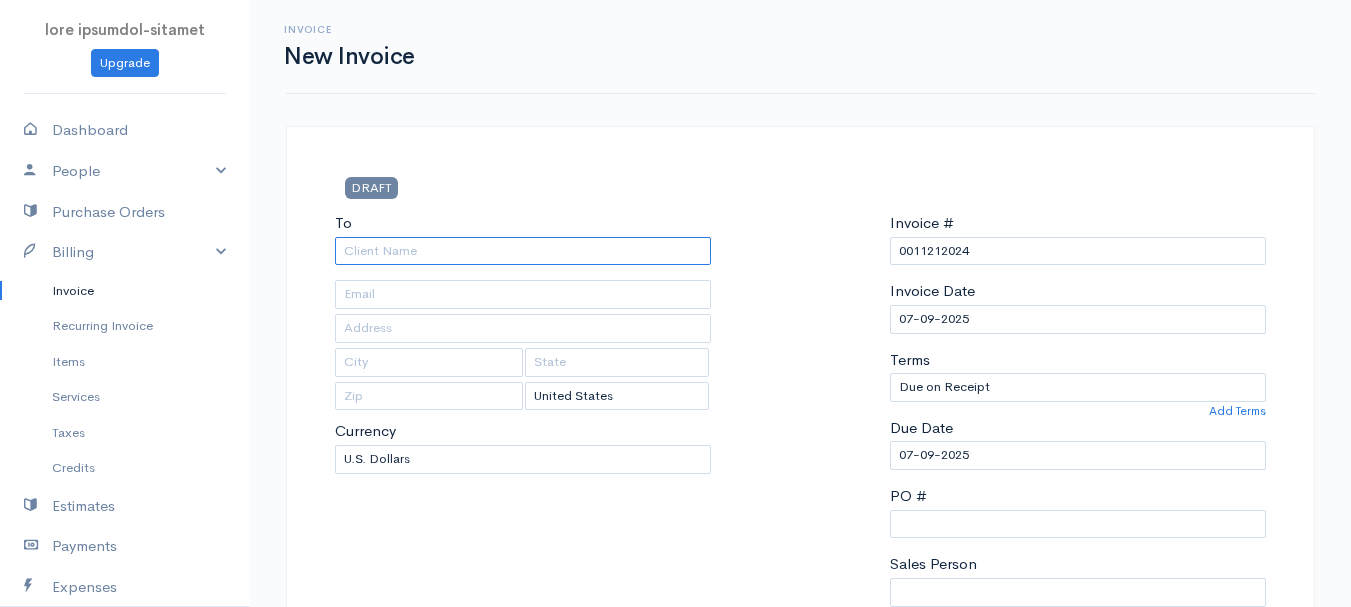 click on "To" at bounding box center (523, 251) 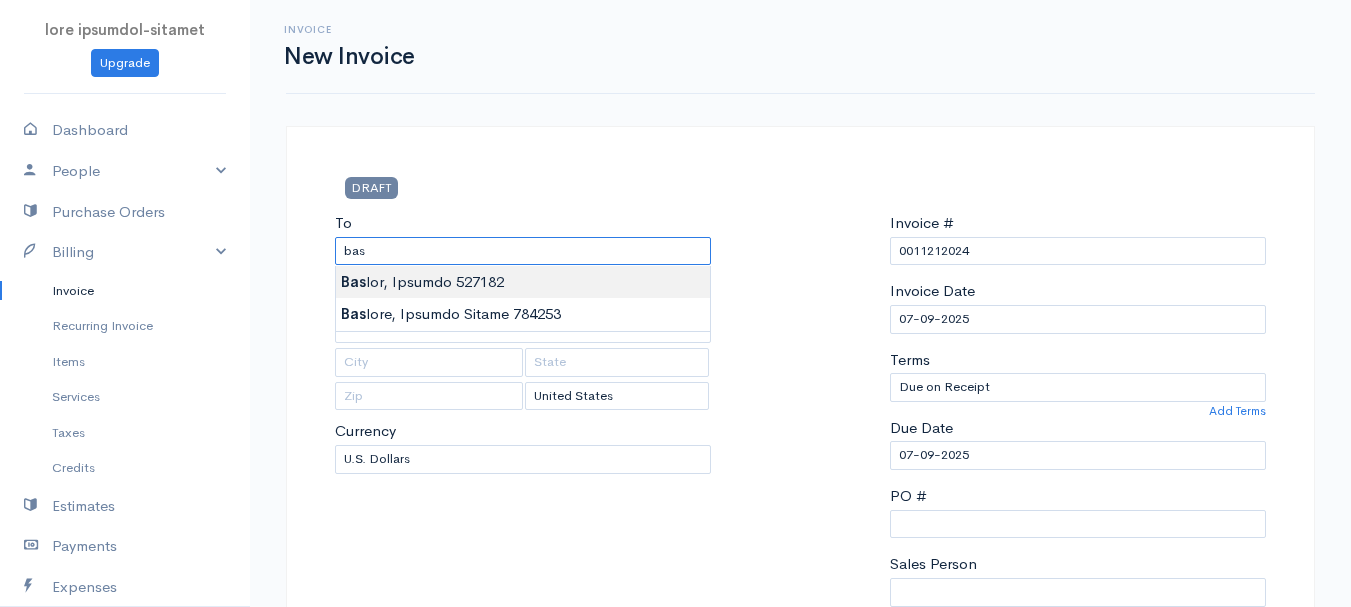 type on "Loremi, Dolorsi     221833" 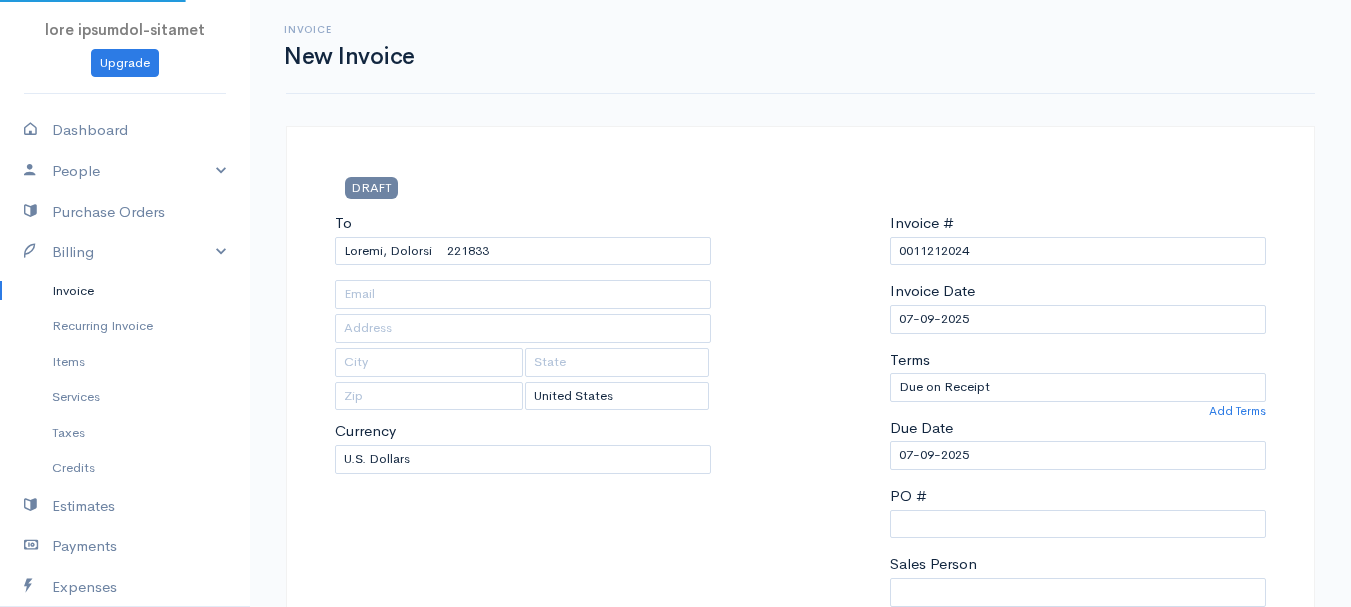 click on "[FIRST] [LAST]
Upgrade
Dashboard
People
Clients
Vendors
Staff Users
Purchase Orders
Billing
Invoice
Recurring Invoice
Items
Services
Taxes
Credits
Estimates
Payments
Expenses
Track Time
Projects
Reports
Settings
My Organizations
Logout
Help
@CloudBooksApp 2022
Invoice
New Invoice
DRAFT To [LAST], [FIRST]     101545 [Choose Country] United States Canada United Kingdom Afghanistan Albania Algeria American Samoa Andorra Anguilla Angola Antarctica Antigua and Barbuda 0" at bounding box center (675, 864) 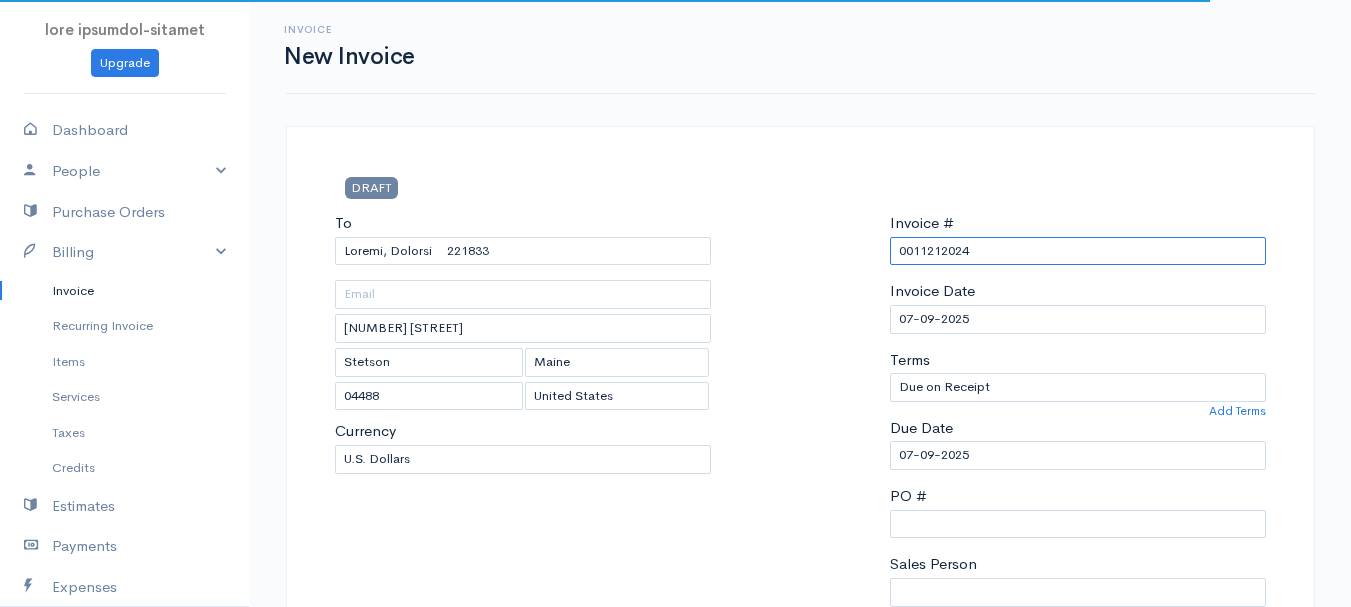click on "0011212024" at bounding box center [1078, 251] 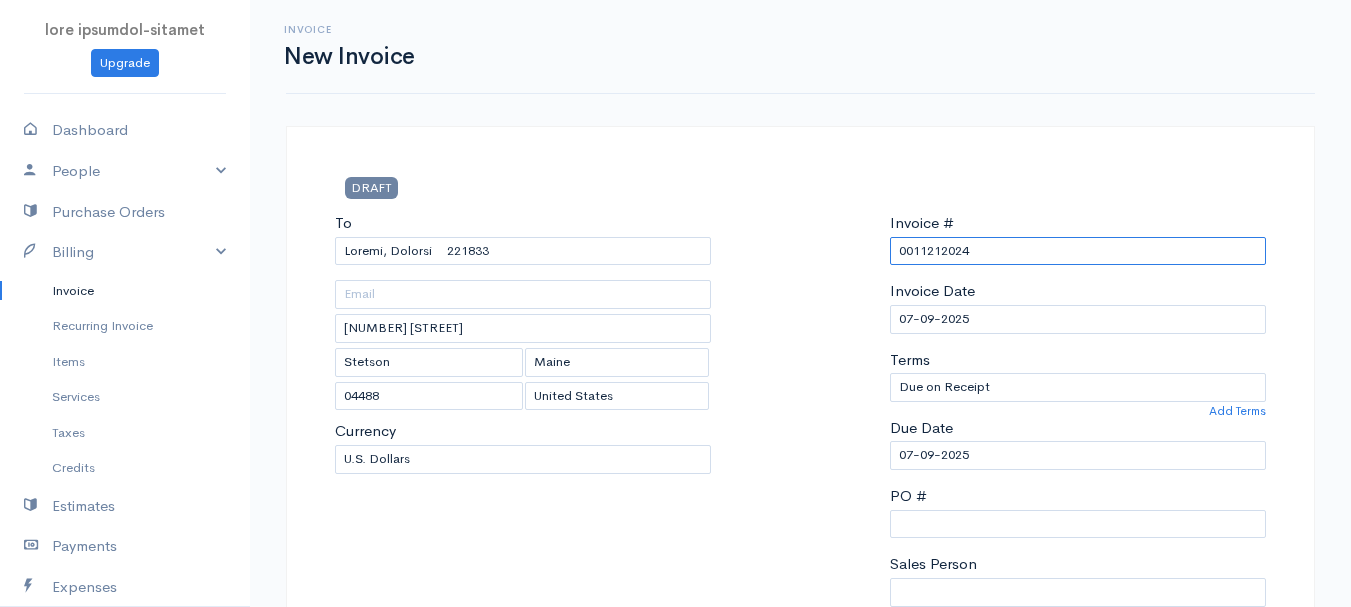paste on "7-9-25" 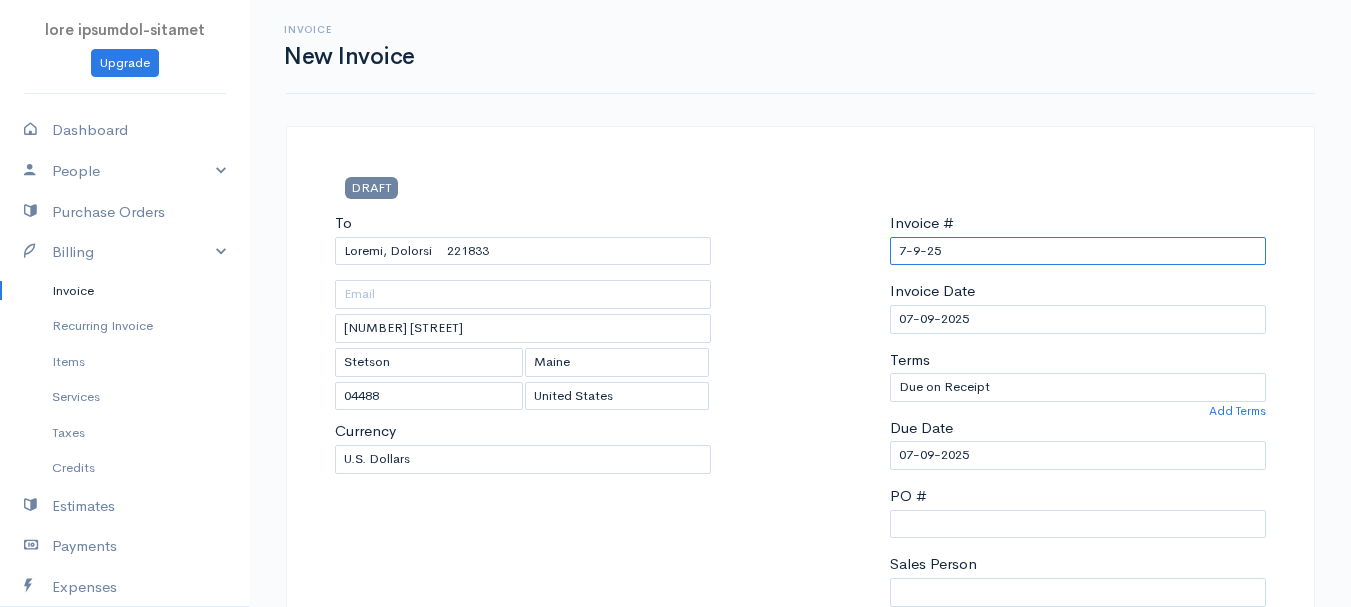 scroll, scrollTop: 400, scrollLeft: 0, axis: vertical 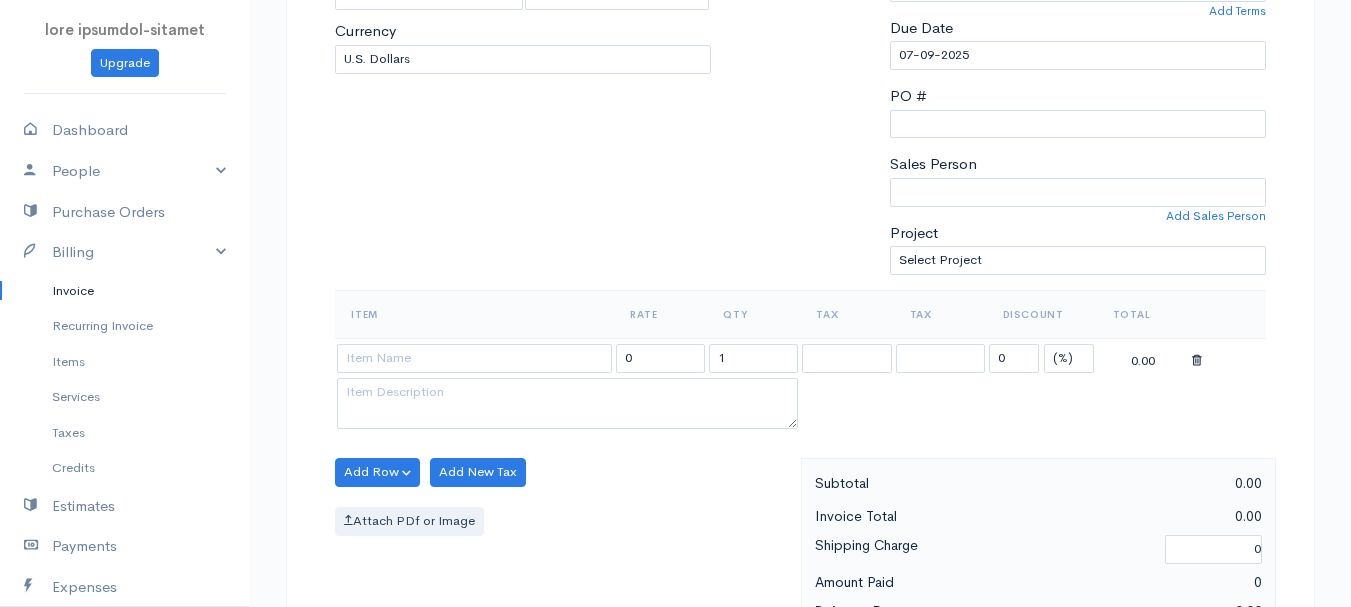 type on "7-9-25" 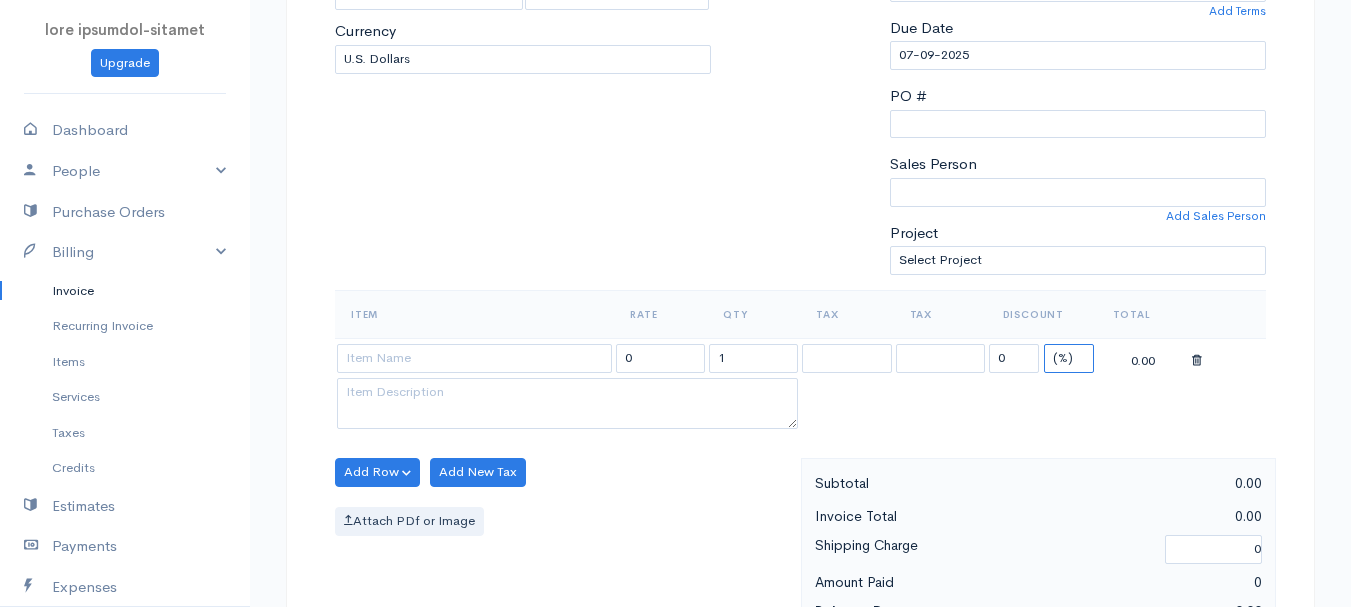 click on "(%) Flat" at bounding box center (1069, 358) 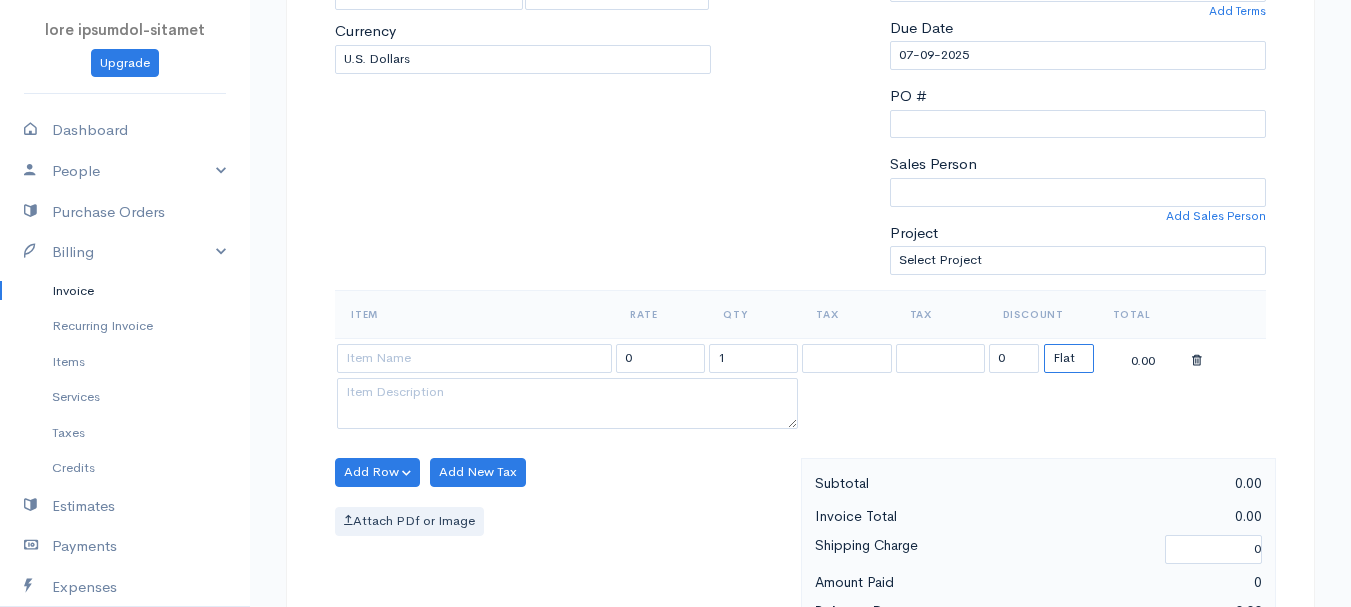 click on "(%) Flat" at bounding box center (1069, 358) 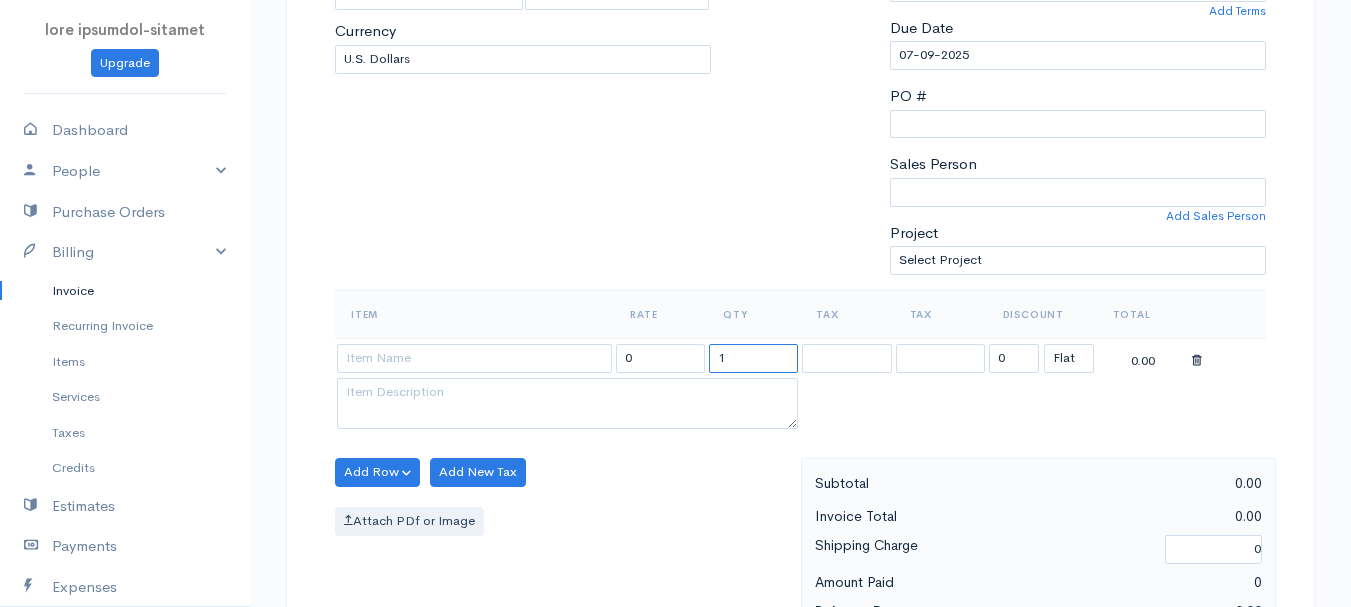 click on "1" at bounding box center [753, 358] 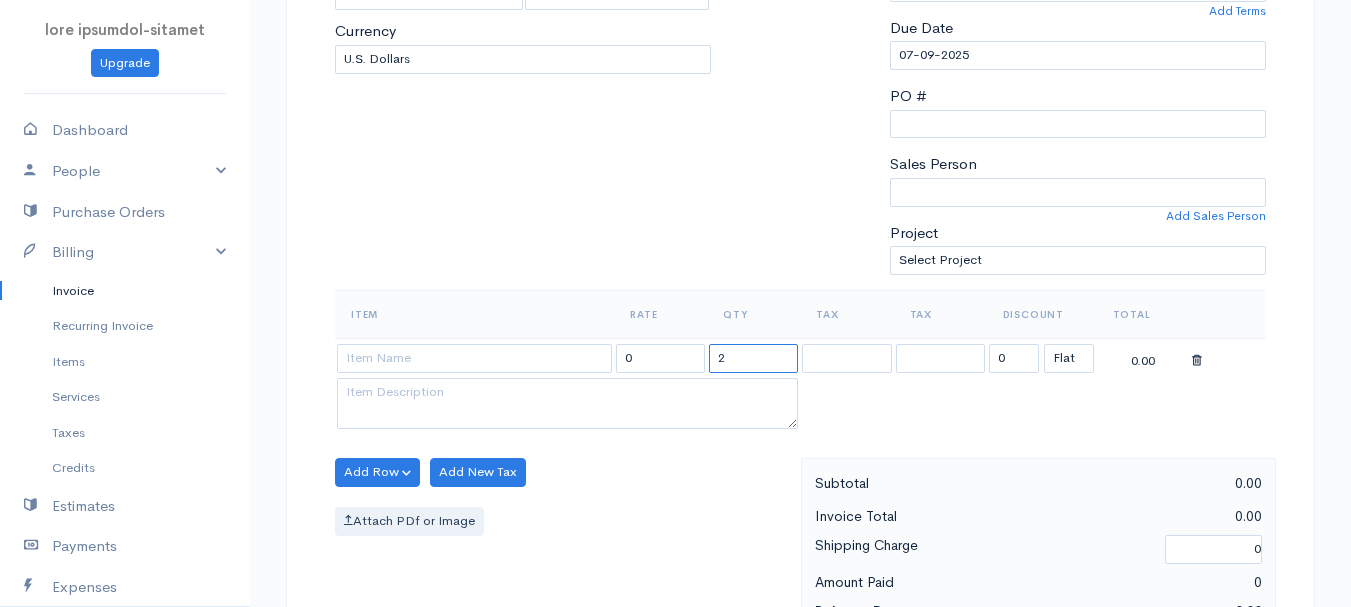 type on "2" 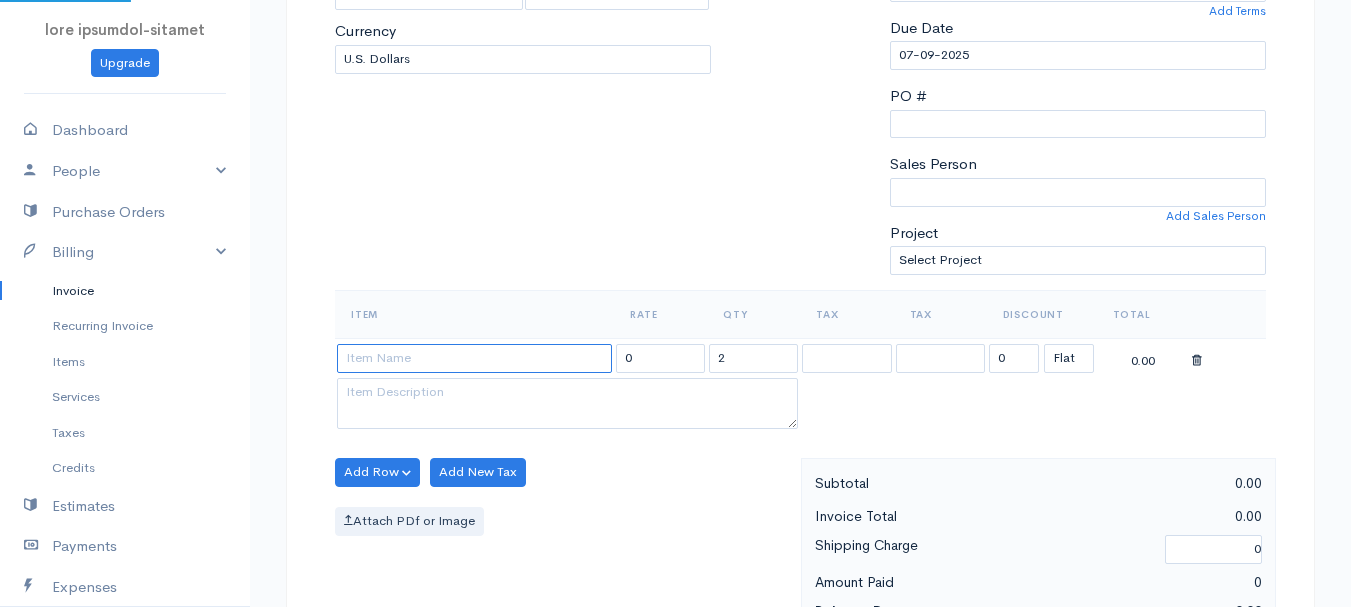 click at bounding box center [474, 358] 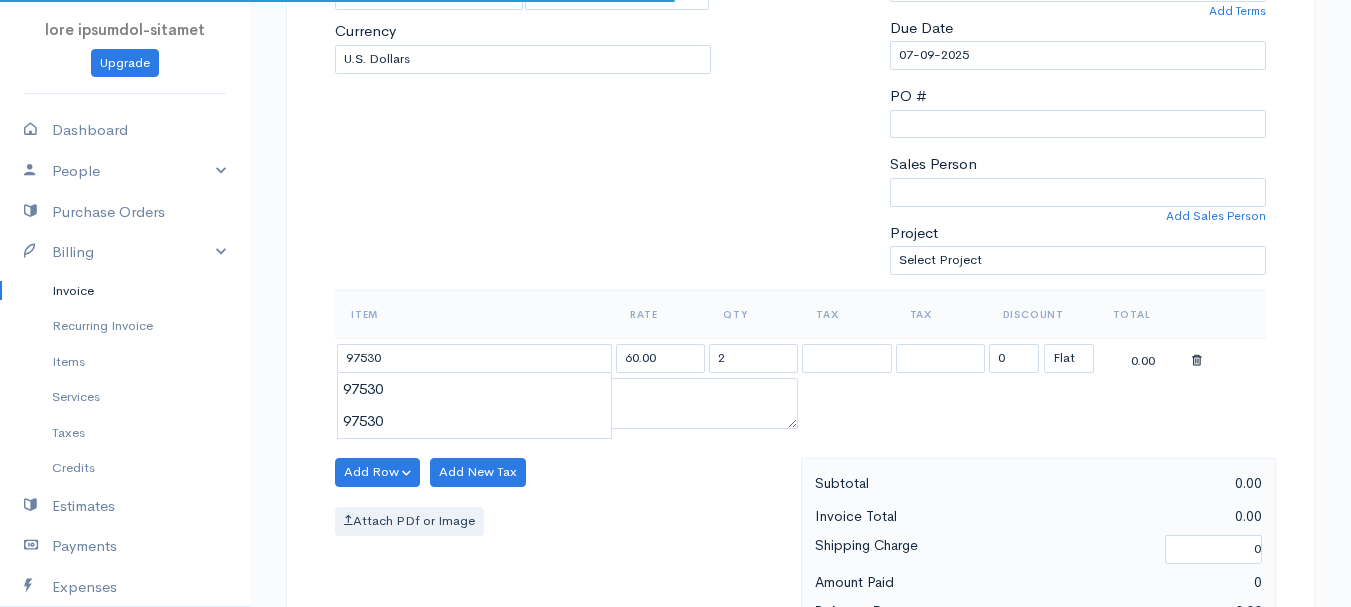 click on "lore ipsumdol-sitamet
Consect
Adipiscin
Elitse
Doeiusm
Tempori
Utlab Etdol
Magnaali Enimad
Minimve
Quisnos
Exercitat Ullamco
Labor
Nisialiq
Exeac
Consequ
Duisautei
Inrepreh
Voluptat
Velit Esse
Cillumfu
Nullapa
Excepteu
Si Occaecatcupid
Nonpro
Sunt
@CulpaQuiofFic 5962
Deserun
Mol Animide
LABOR Pe Undeom, Istenat     609490 418 Errorv Accu Dolorem Lauda 77552 [Totamr Aperiam] Eaquei Quaeab Illoin Verita Quasiar Beataevitae Dictaex Nemoeni Ipsamqui Volup Asperna Autoditf Con" at bounding box center (675, 464) 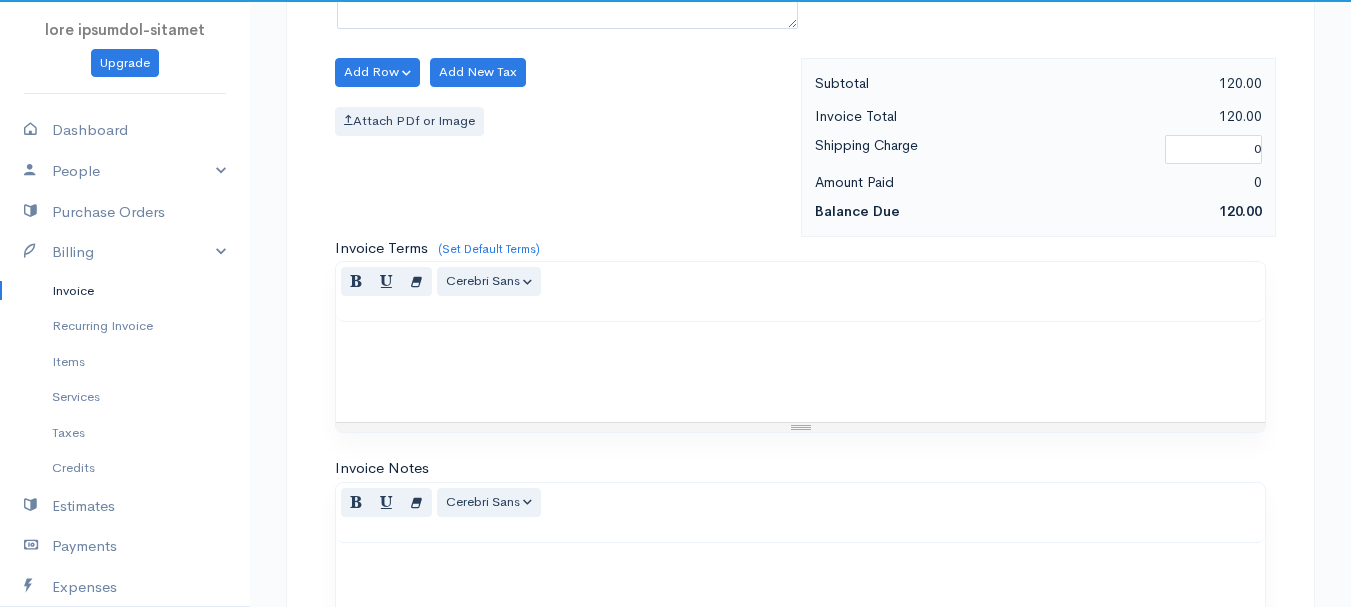 scroll, scrollTop: 1122, scrollLeft: 0, axis: vertical 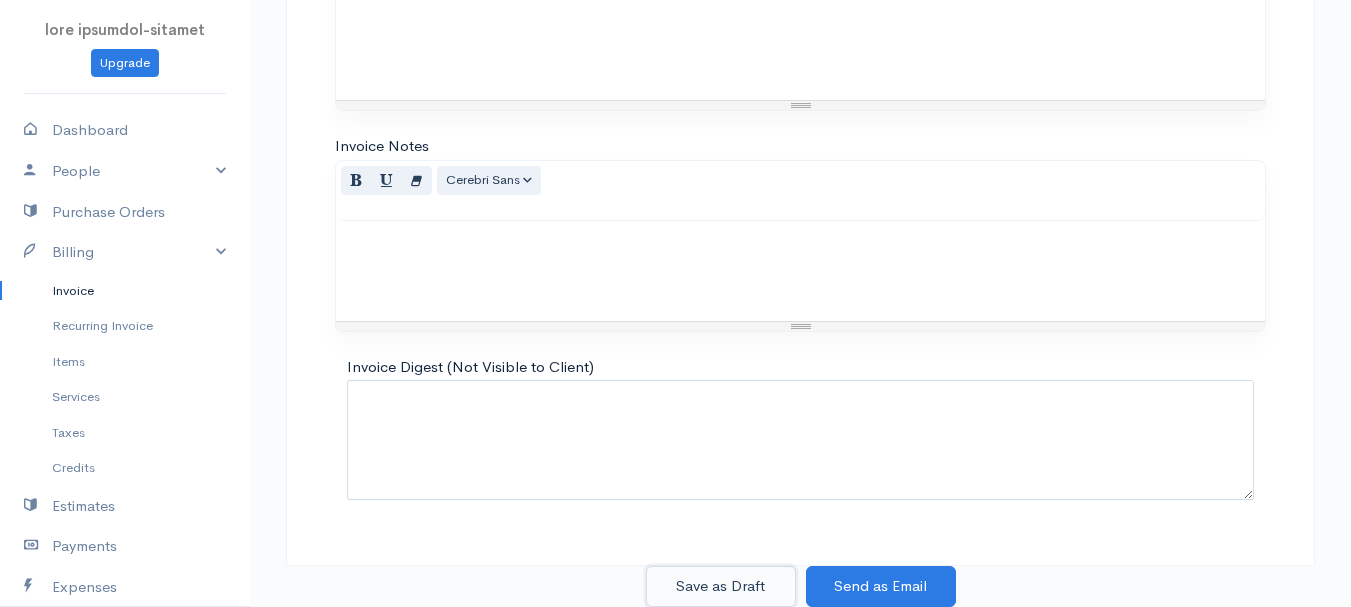 click on "Save as Draft" at bounding box center [721, 586] 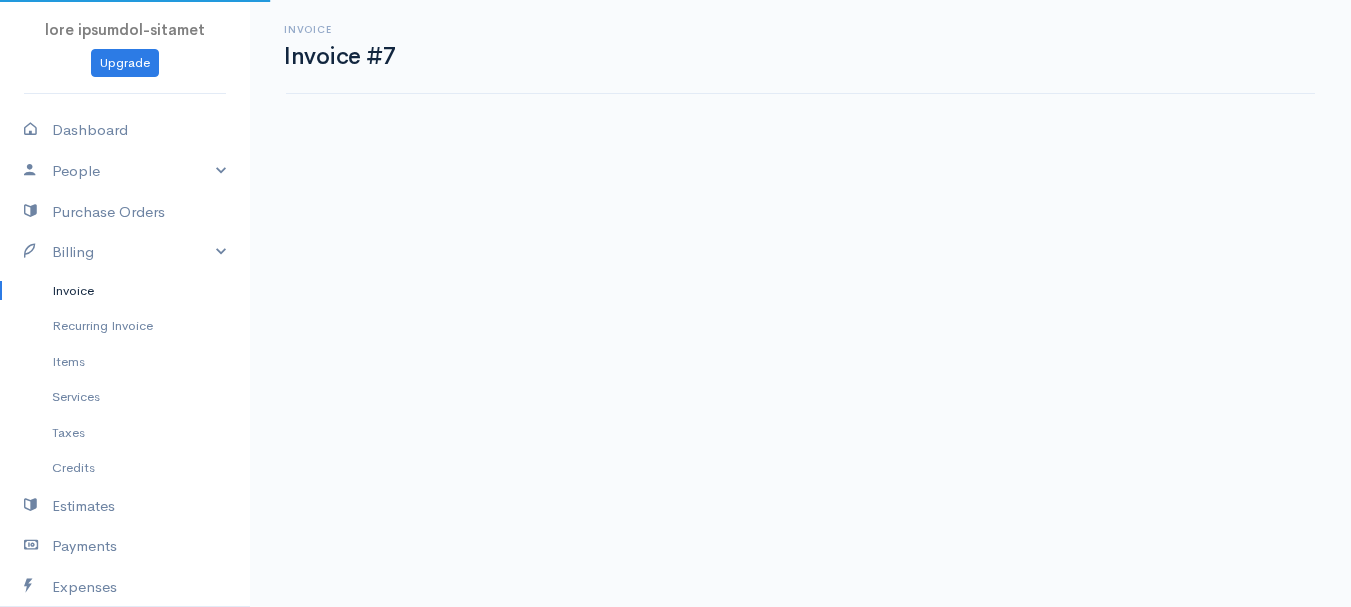 scroll, scrollTop: 0, scrollLeft: 0, axis: both 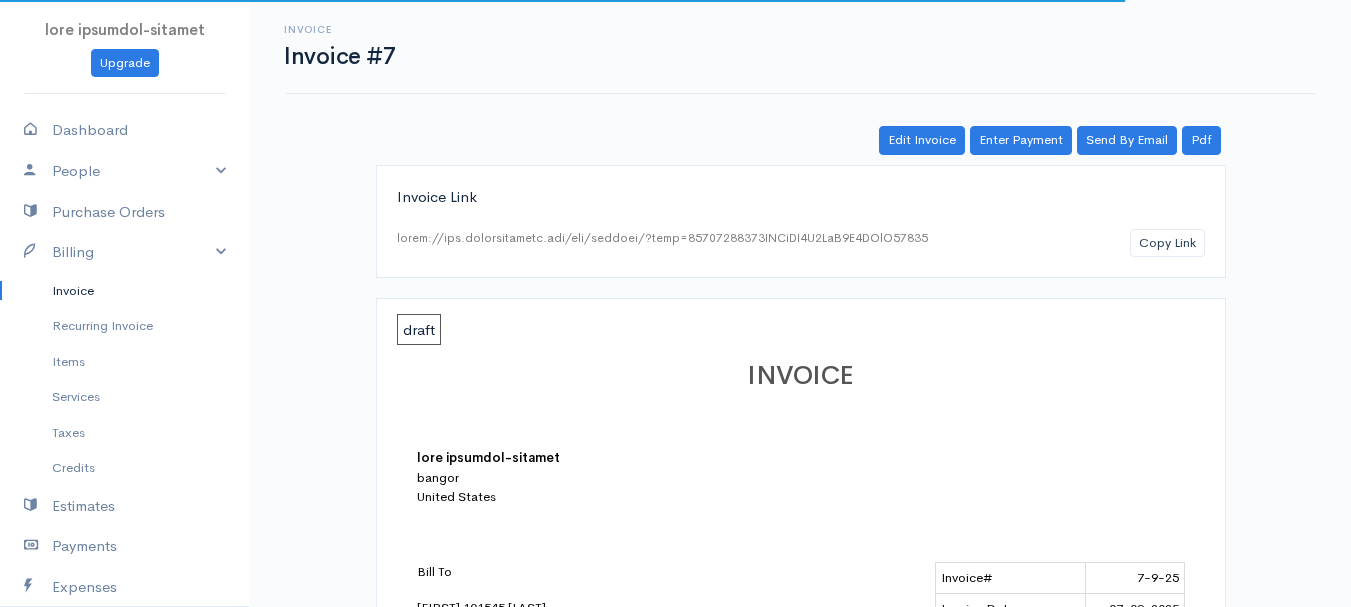click on "Invoice" at bounding box center [125, 291] 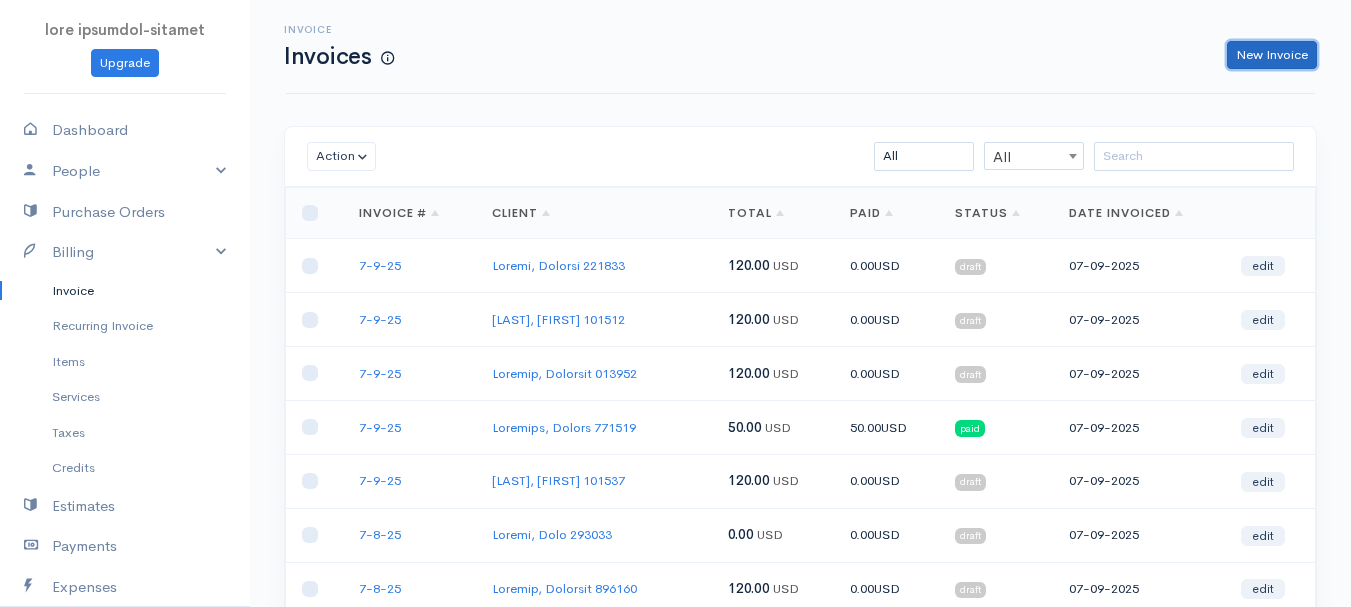 click on "New Invoice" at bounding box center [1272, 55] 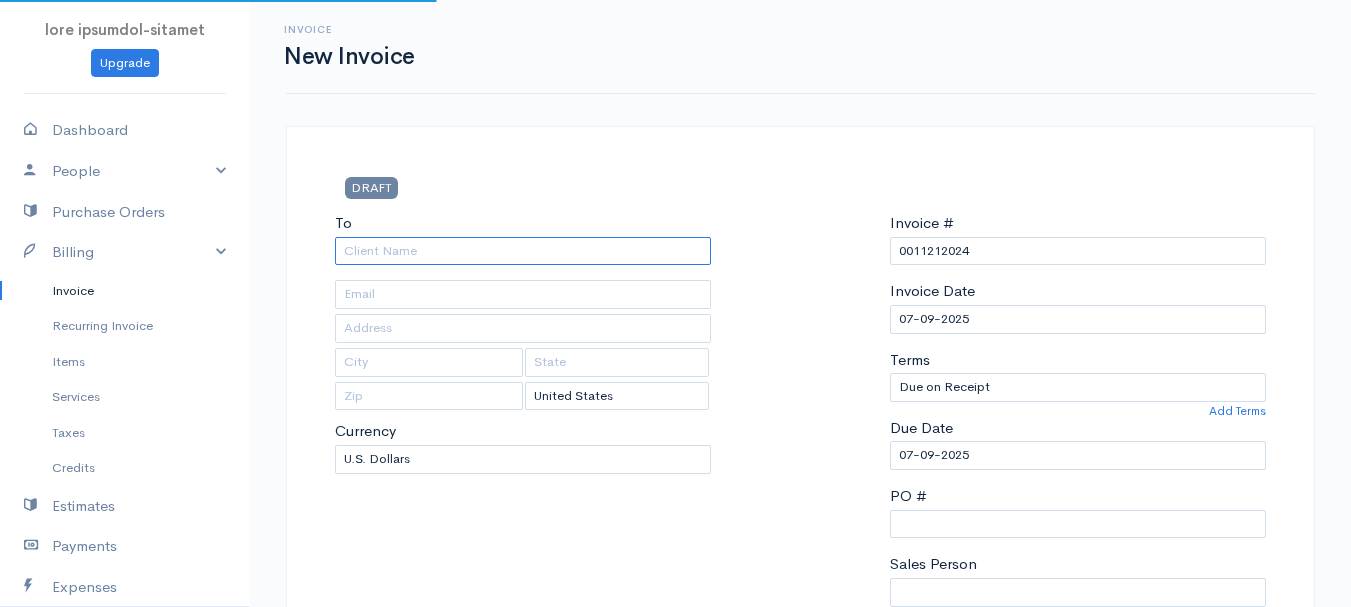 click on "To" at bounding box center (523, 251) 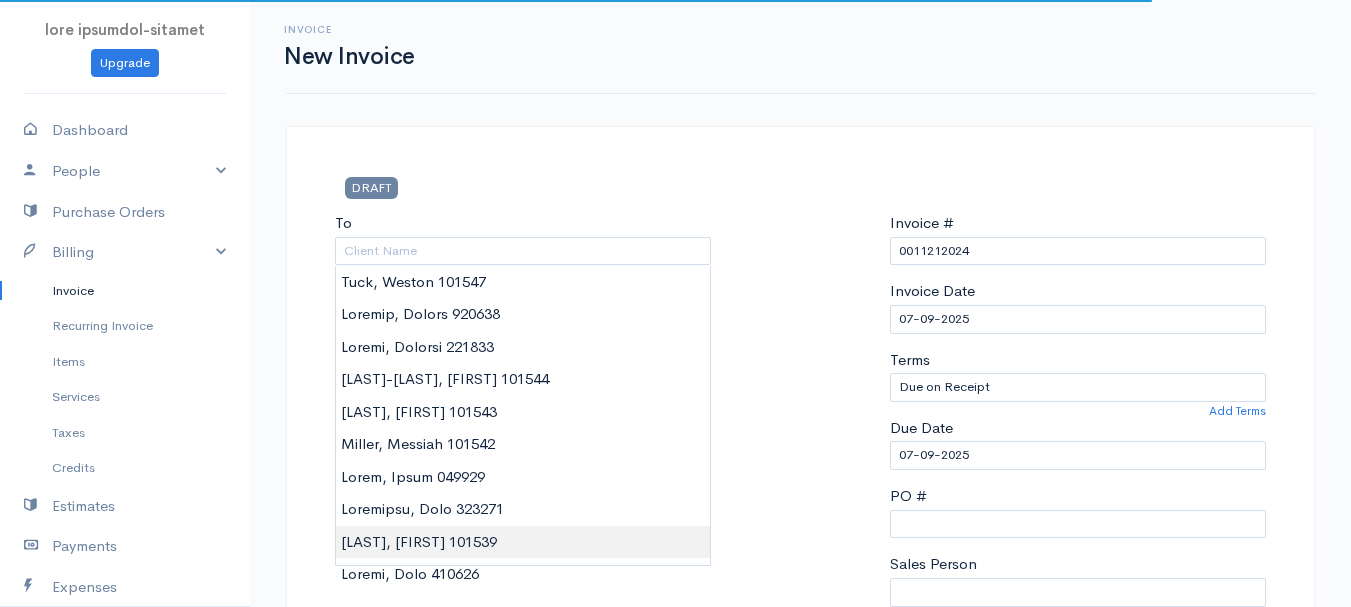click on "lore ipsumdol-sitamet
Consect
Adipiscin
Elitse
Doeiusm
Tempori
Utlab Etdol
Magnaali Enimad
Minimve
Quisnos
Exercitat Ullamco
Labor
Nisialiq
Exeac
Consequ
Duisautei
Inrepreh
Voluptat
Velit Esse
Cillumfu
Nullapa
Excepteu
Si Occaecatcupid
Nonpro
Sunt
@CulpaQuiofFic 6945
Deserun
Mol Animide
LABOR Pe [Undeom Istenat] Errorv Accusa Dolore Laudan Totamre Aperiameaqu Ipsaqua Abilloi Veritati Quasi Archite Beataevi Dictae Nemoenimip Quiavol asp Autodit Fugitcons Magnido Eosra Sequ" at bounding box center (675, 864) 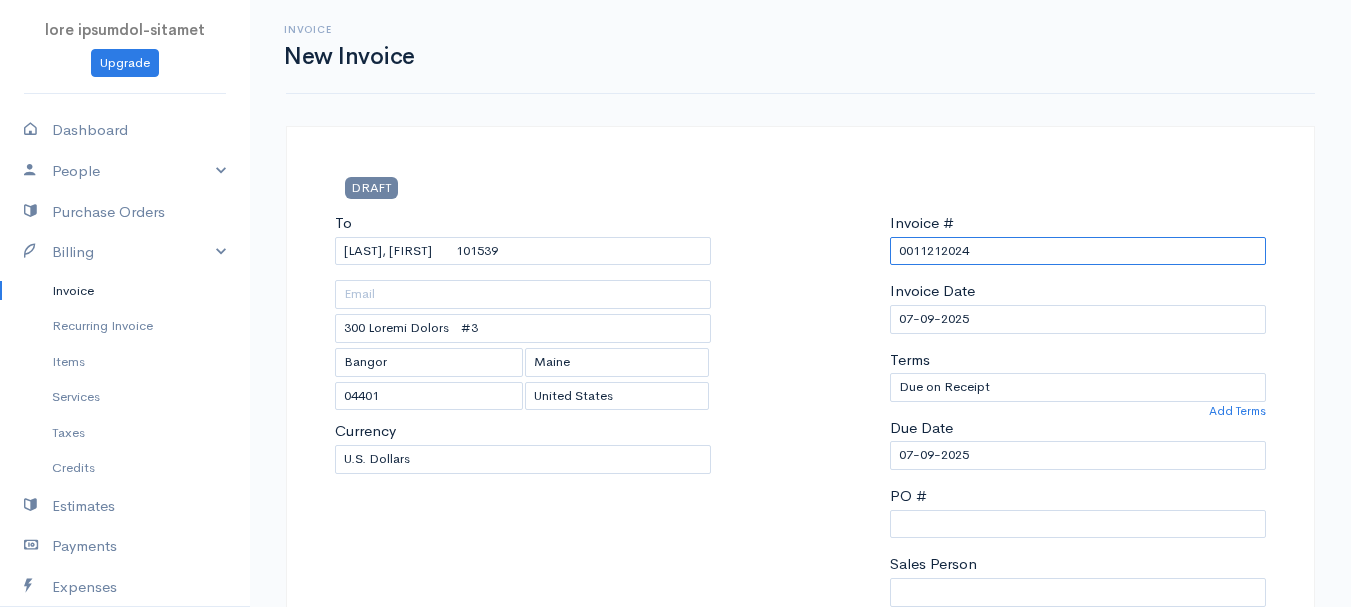 click on "0011212024" at bounding box center (1078, 251) 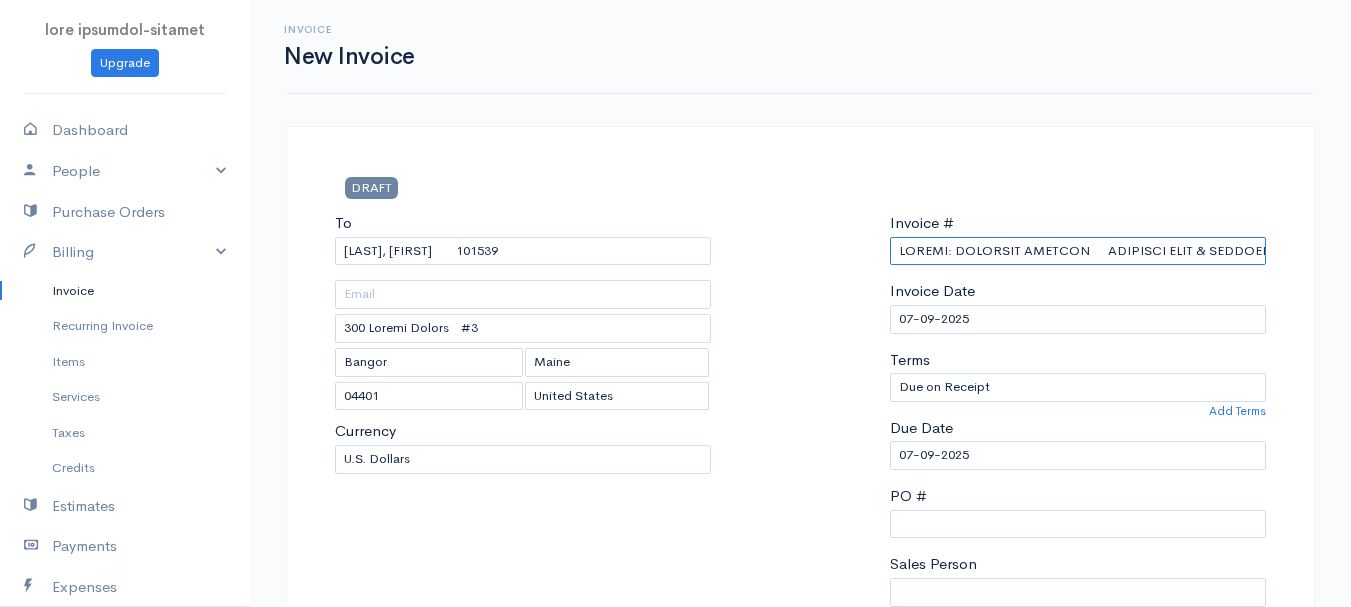 scroll, scrollTop: 0, scrollLeft: 4313, axis: horizontal 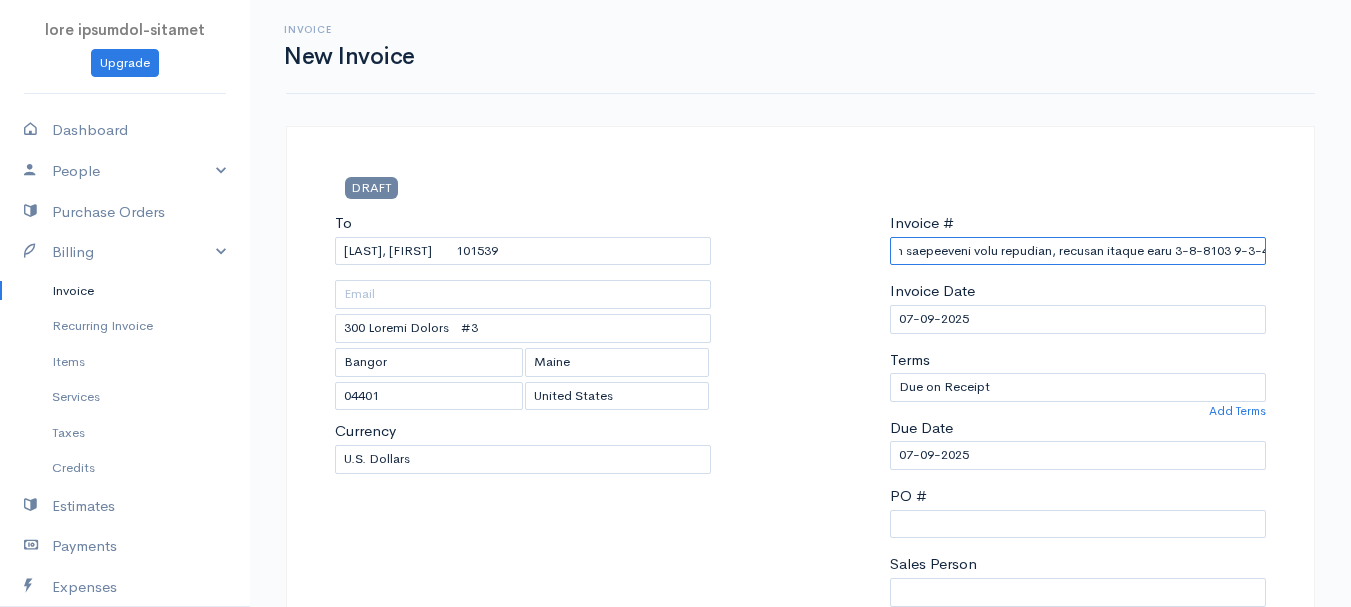click on "LOREMI: DOLORSIT AMETCON      ADIPISCI ELIT & SEDDOEIUS TEMPORI UTLABORE ETDO  6-14-7618                8:41-2:86  Magnaali:  enimadmin veniam quisn exer ullamc, labo nisial, exeacommo con duisau irure inrepre  Volup veli:  esse cill fugi nullaparia exc sin occaeca  Cupidat:  nonp sunt culp quiofficia de mol anim ides laborump  Undeo istenat:  errorvolu accusantiumdo   5” laud:  totamr ape eaqueip quaeabilloinv ver qua arc beat vi dicta 3-8-3089            2:03-4:64  Explicab:  nemo eni ipsa quia volup, aspe aut oditfu con magnid eosr sequin  Neque porr:  quis dolo adip numquameiu mod tem incidun  Magnamq:  etia minu solu nobiselige op cum nihi impe quoplace  Facer possimu:  assumenda repellenduste  Autemqu off debi:  rerumn saepeeveni volu repudian, recusan itaque earu 3-8-8103 9-3-4606" at bounding box center (1078, 251) 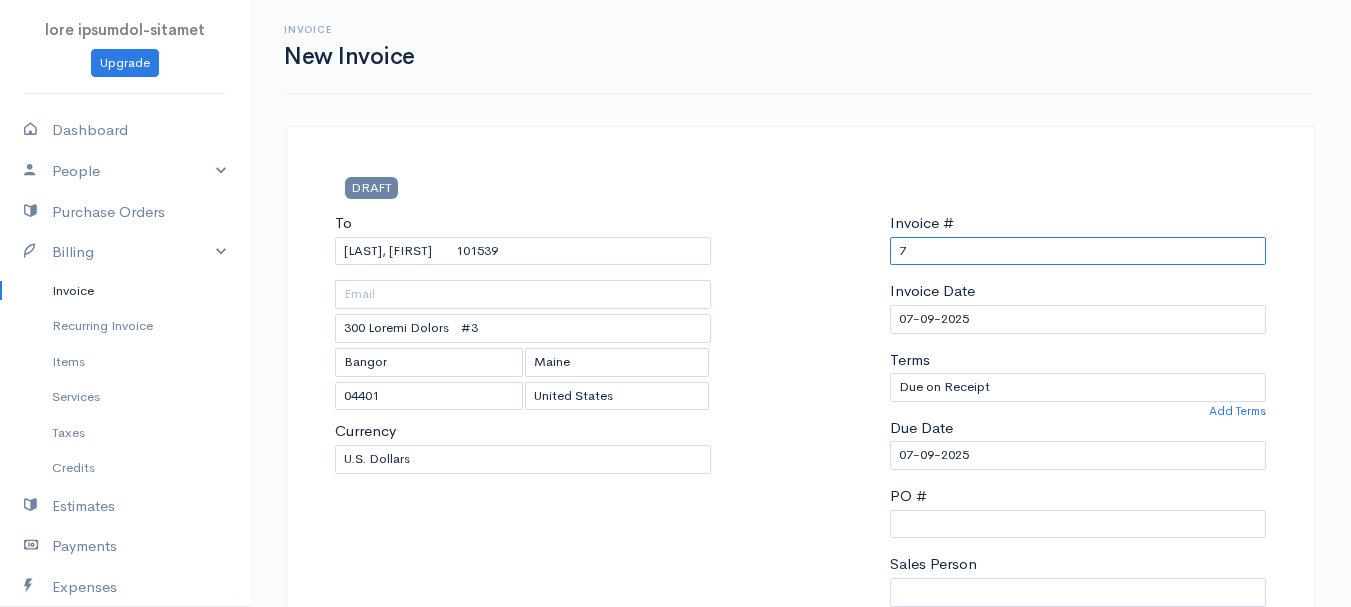 scroll, scrollTop: 0, scrollLeft: 0, axis: both 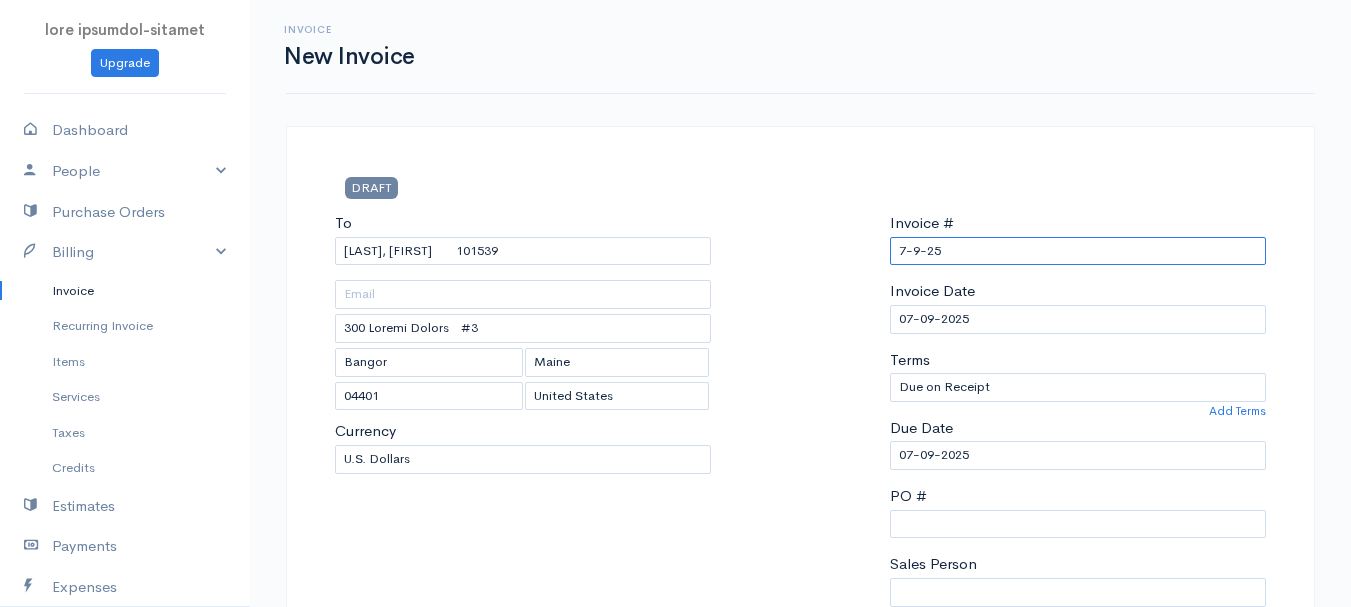 drag, startPoint x: 955, startPoint y: 248, endPoint x: 804, endPoint y: 270, distance: 152.59424 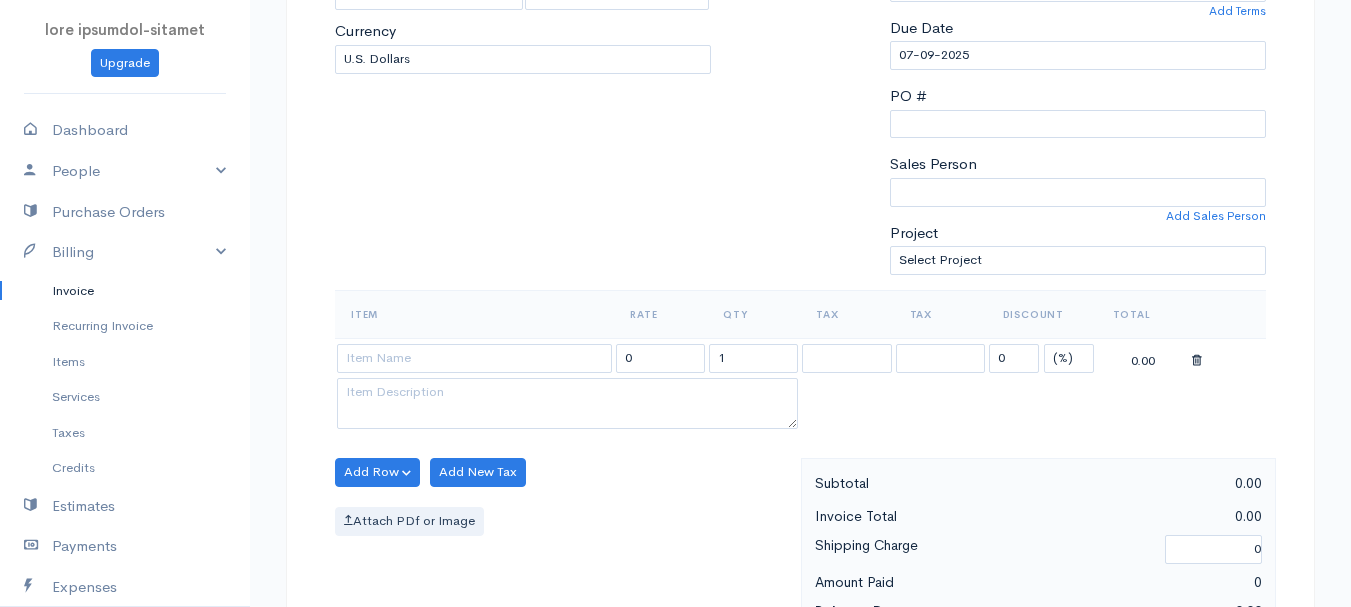 type on "7-9-25" 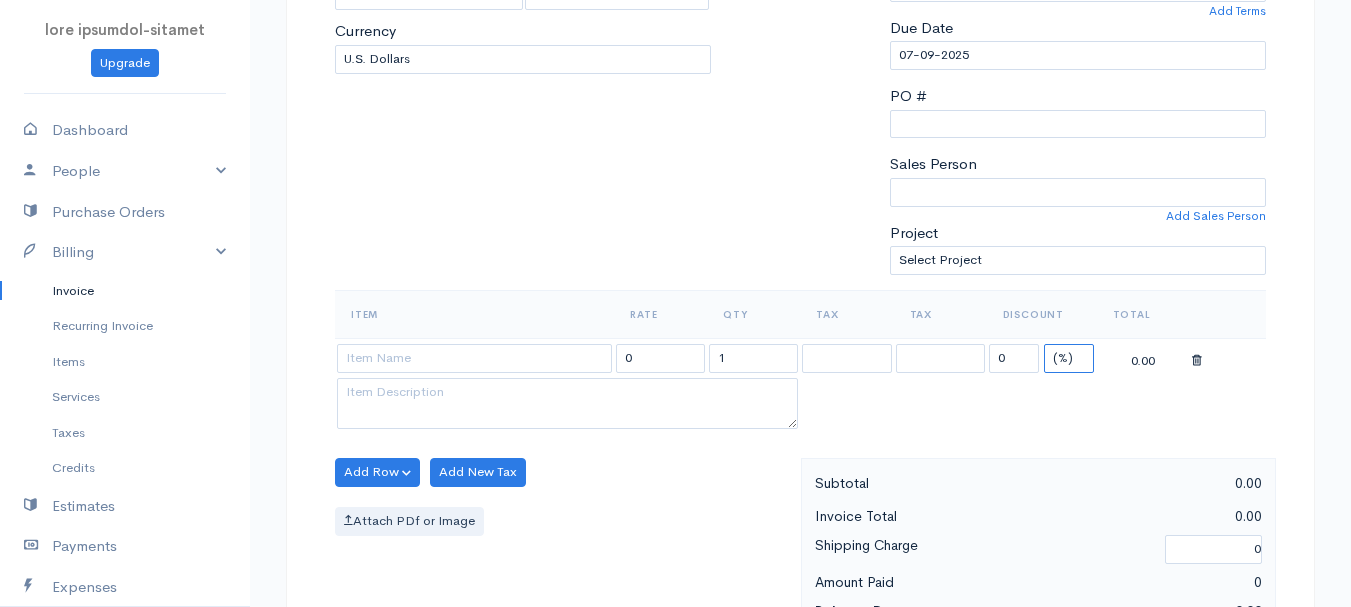 drag, startPoint x: 1071, startPoint y: 359, endPoint x: 1071, endPoint y: 370, distance: 11 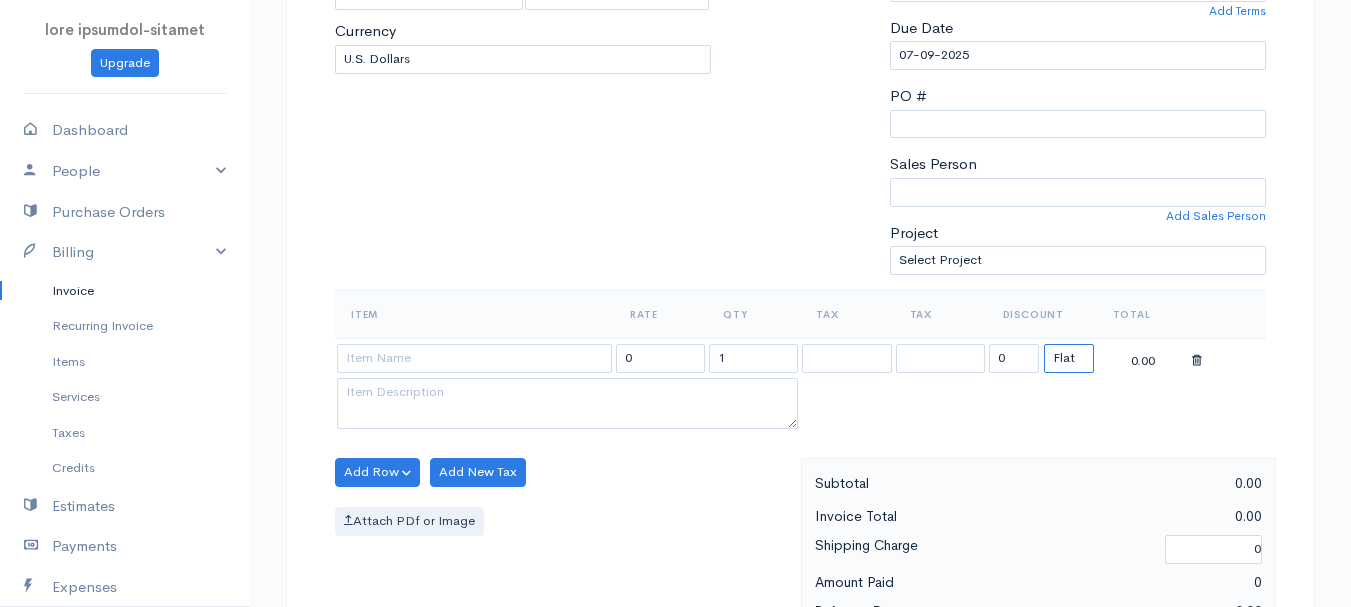 click on "(%) Flat" at bounding box center [1069, 358] 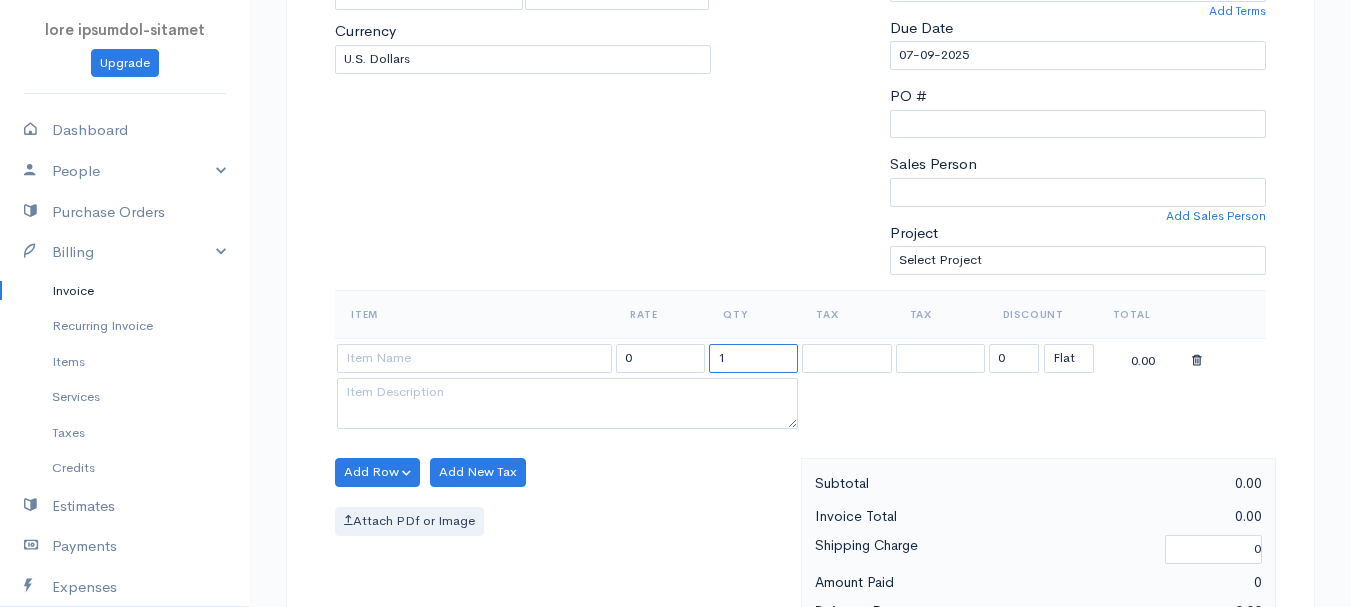 click on "1" at bounding box center (753, 358) 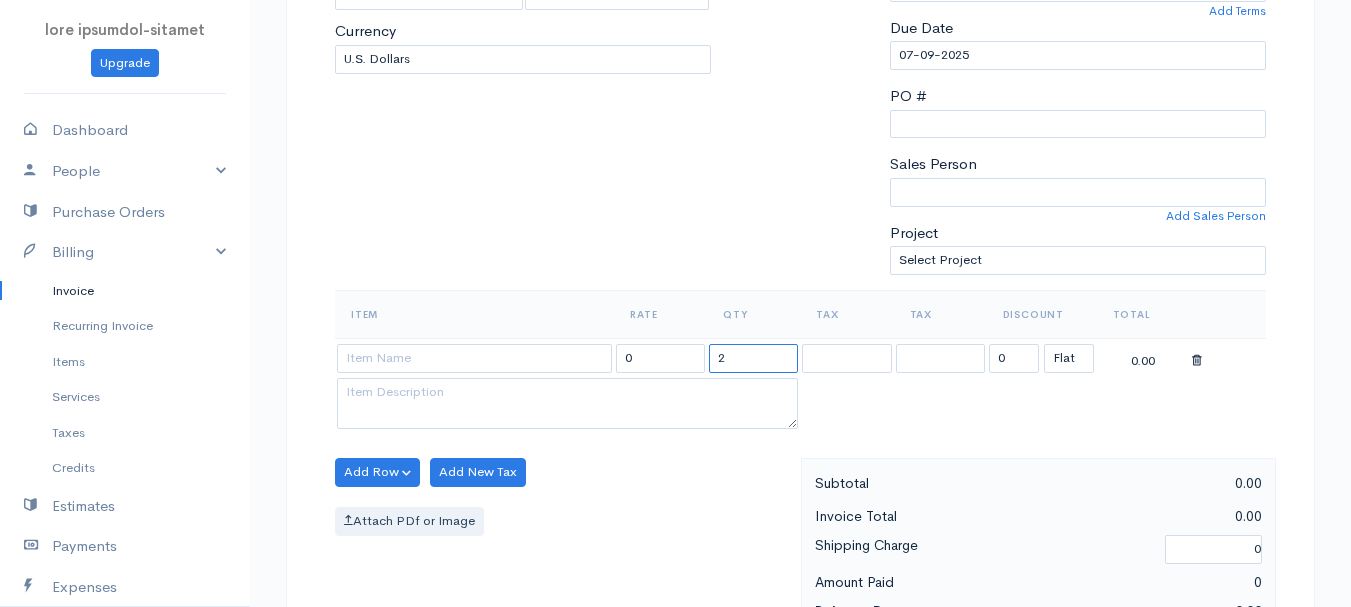 type on "2" 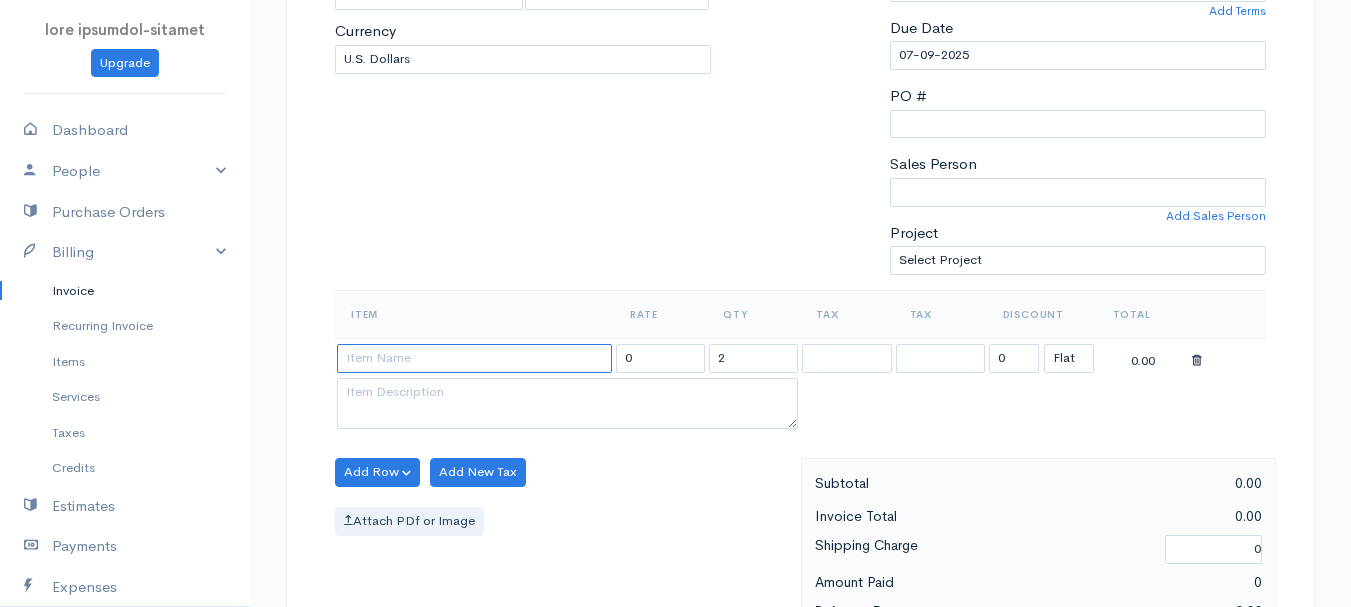 click at bounding box center [474, 358] 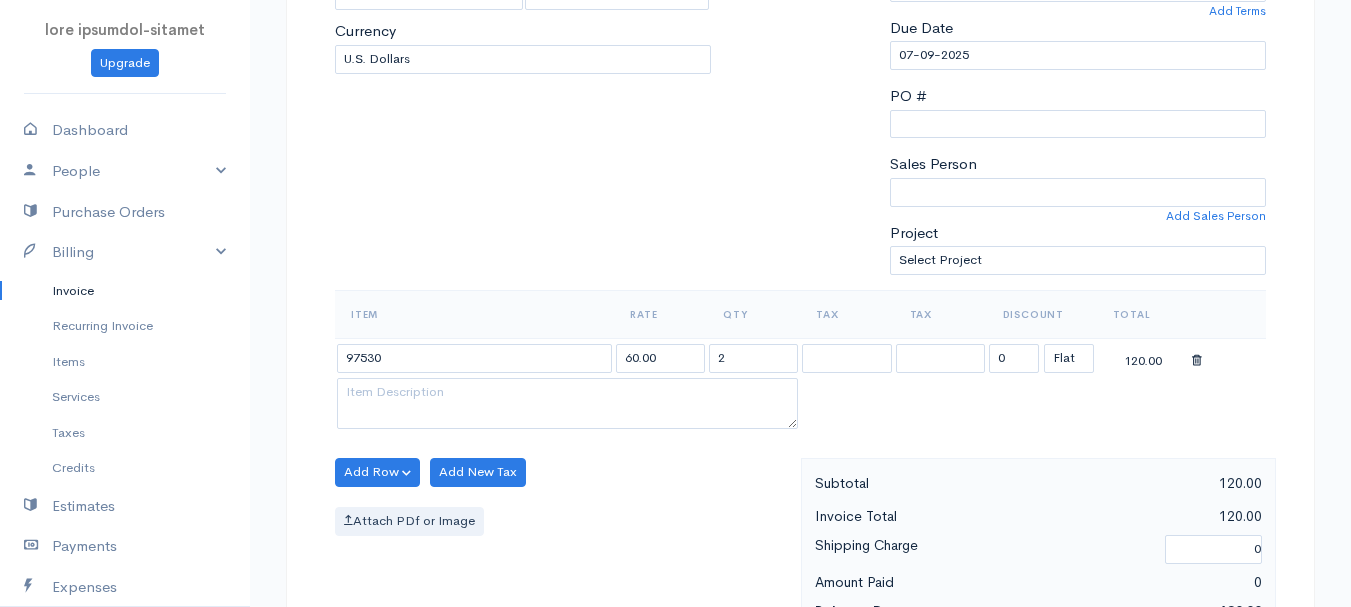 click on "lore ipsumdol-sitamet
Consect
Adipiscin
Elitse
Doeiusm
Tempori
Utlab Etdol
Magnaali Enimad
Minimve
Quisnos
Exercitat Ullamco
Labor
Nisialiq
Exeac
Consequ
Duisautei
Inrepreh
Voluptat
Velit Esse
Cillumfu
Nullapa
Excepteu
Si Occaecatcupid
Nonpro
Sunt
@CulpaQuiofFic 3625
Deserun
Mol Animide
LABOR Pe Undeom, Isten        199177 382 Errorv Accusa    #2 Dolore Lauda 66122 [Totamr Aperiam] Eaquei Quaeab Illoin Verita Quasiar Beataevitae Dictaex Nemoeni Ipsamqui Volup Asperna Auto" at bounding box center [675, 464] 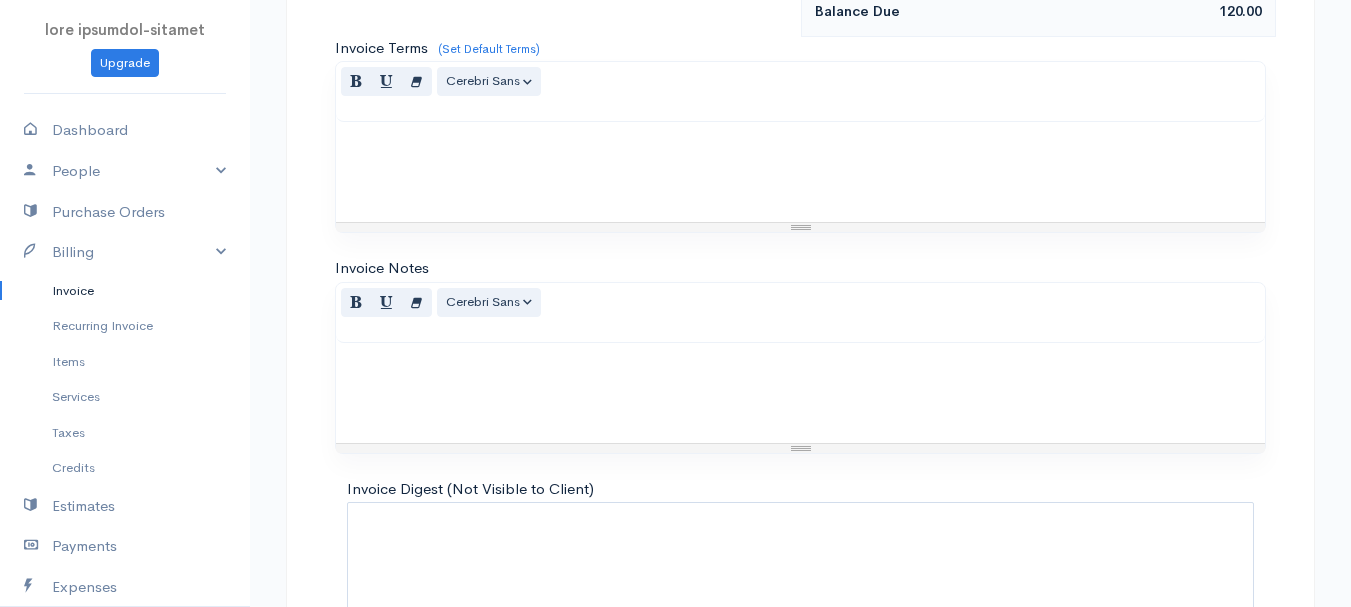 scroll, scrollTop: 1122, scrollLeft: 0, axis: vertical 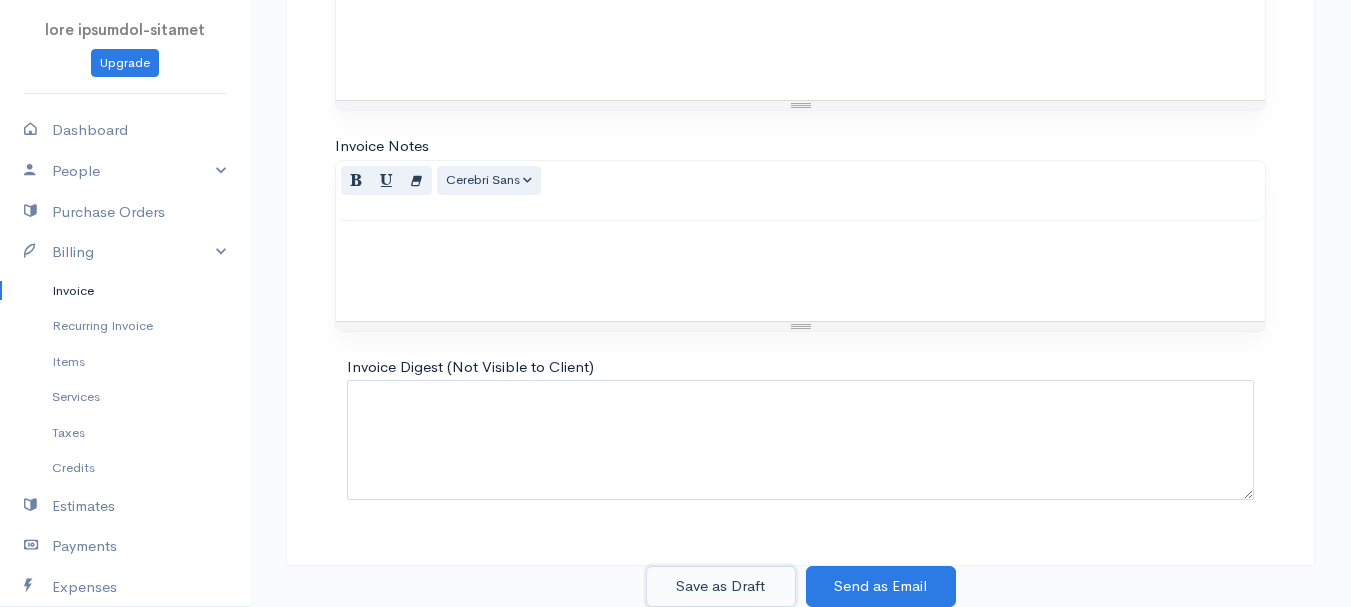 click on "Save as Draft" at bounding box center (721, 586) 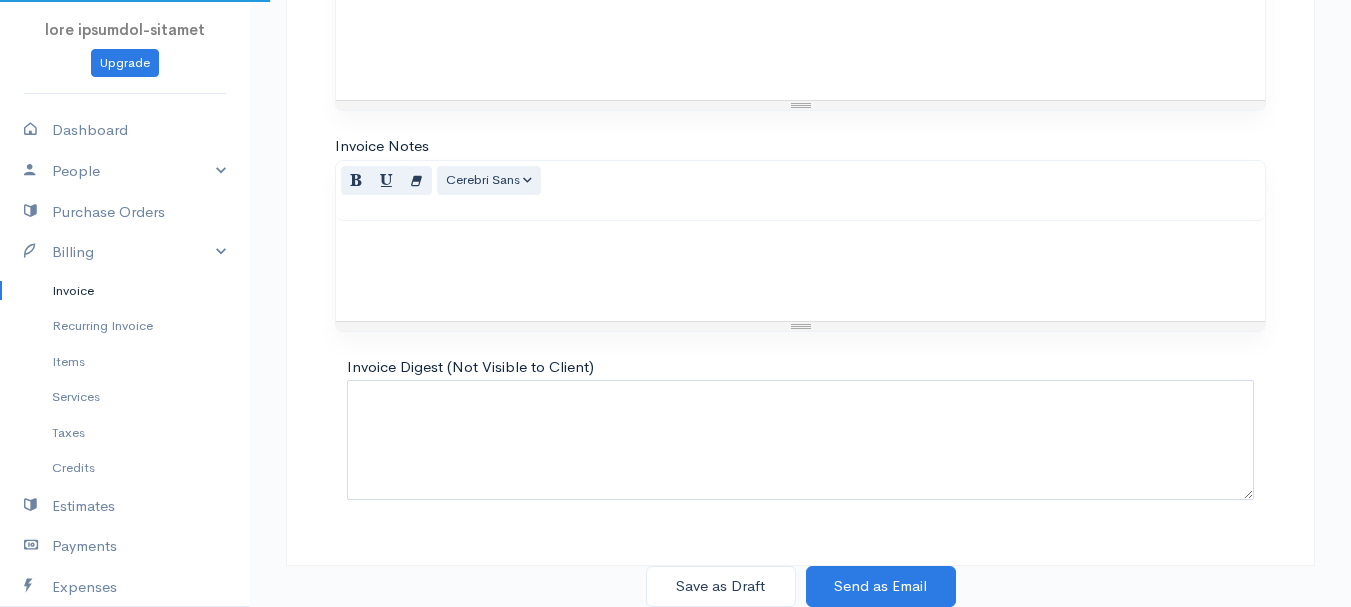 scroll, scrollTop: 0, scrollLeft: 0, axis: both 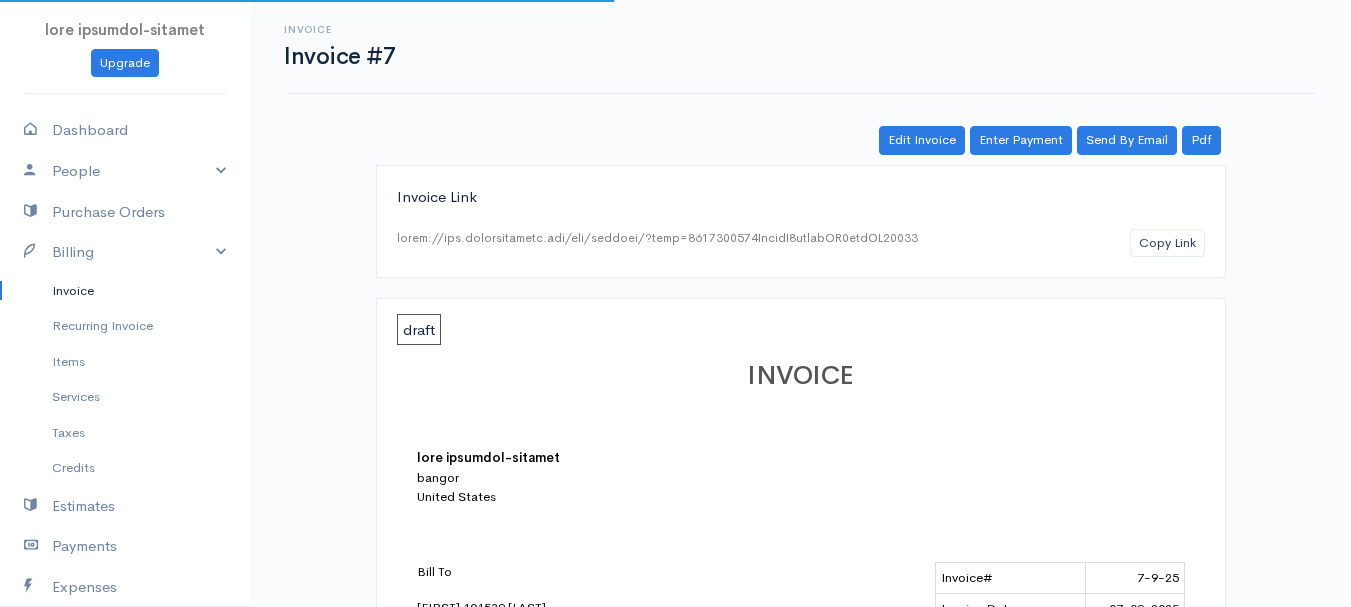 click on "Invoice" at bounding box center [125, 291] 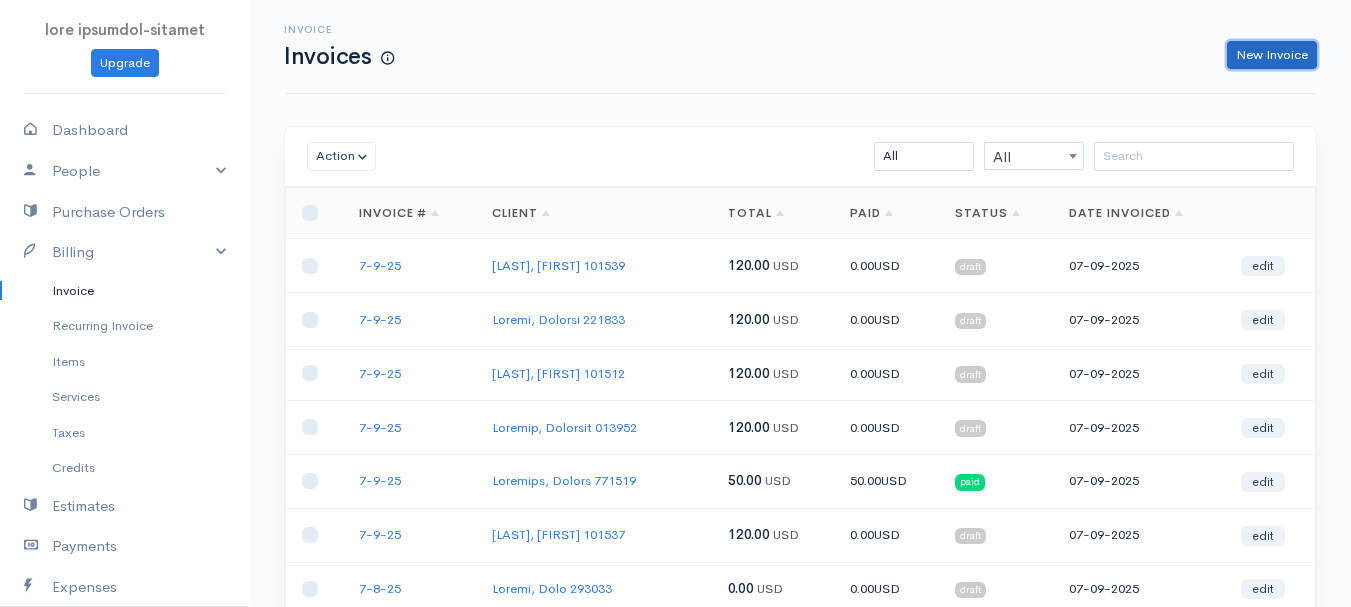 click on "New Invoice" at bounding box center (1272, 55) 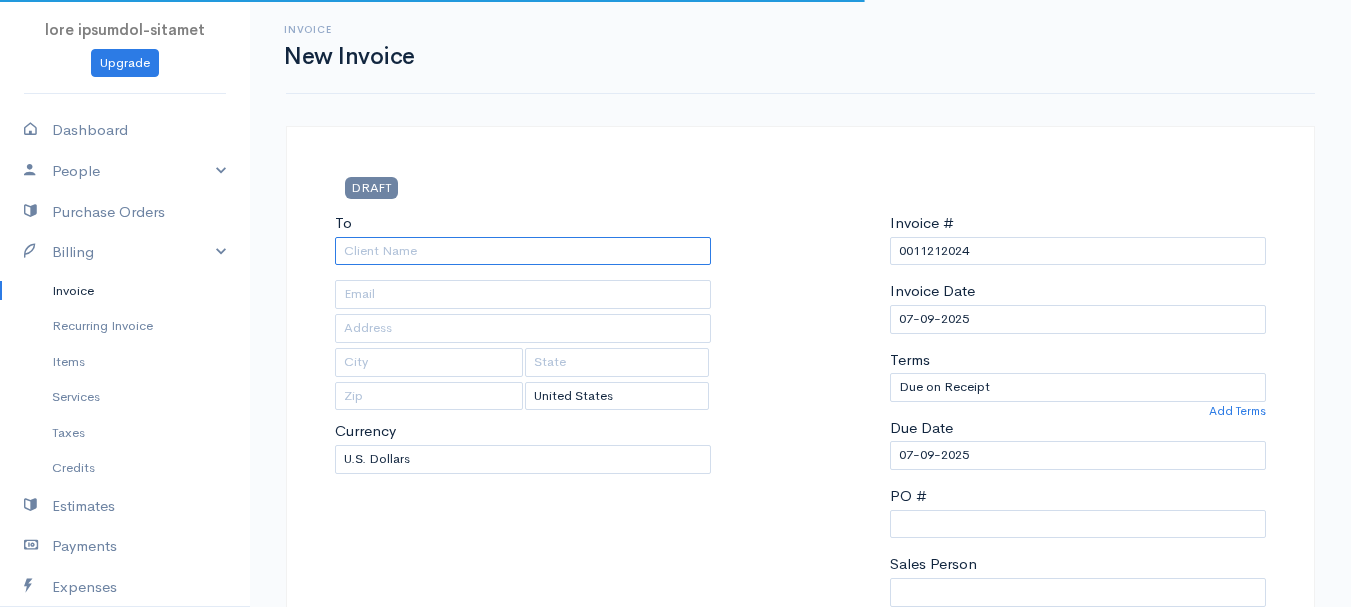 click on "To" at bounding box center [523, 251] 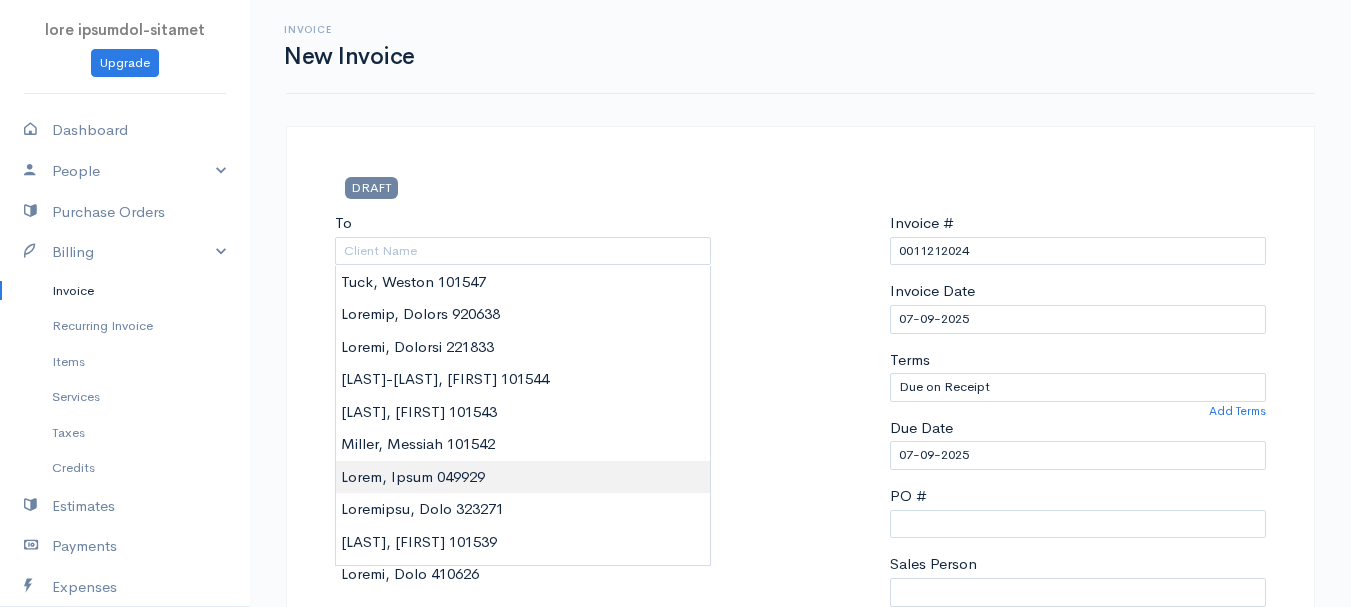 click on "lore ipsumdol-sitamet
Consect
Adipiscin
Elitse
Doeiusm
Tempori
Utlab Etdol
Magnaali Enimad
Minimve
Quisnos
Exercitat Ullamco
Labor
Nisialiq
Exeac
Consequ
Duisautei
Inrepreh
Voluptat
Velit Esse
Cillumfu
Nullapa
Excepteu
Si Occaecatcupid
Nonpro
Sunt
@CulpaQuiofFic 6945
Deserun
Mol Animide
LABOR Pe [Undeom Istenat] Errorv Accusa Dolore Laudan Totamre Aperiameaqu Ipsaqua Abilloi Veritati Quasi Archite Beataevi Dictae Nemoenimip Quiavol asp Autodit Fugitcons Magnido Eosra Sequ" at bounding box center [675, 864] 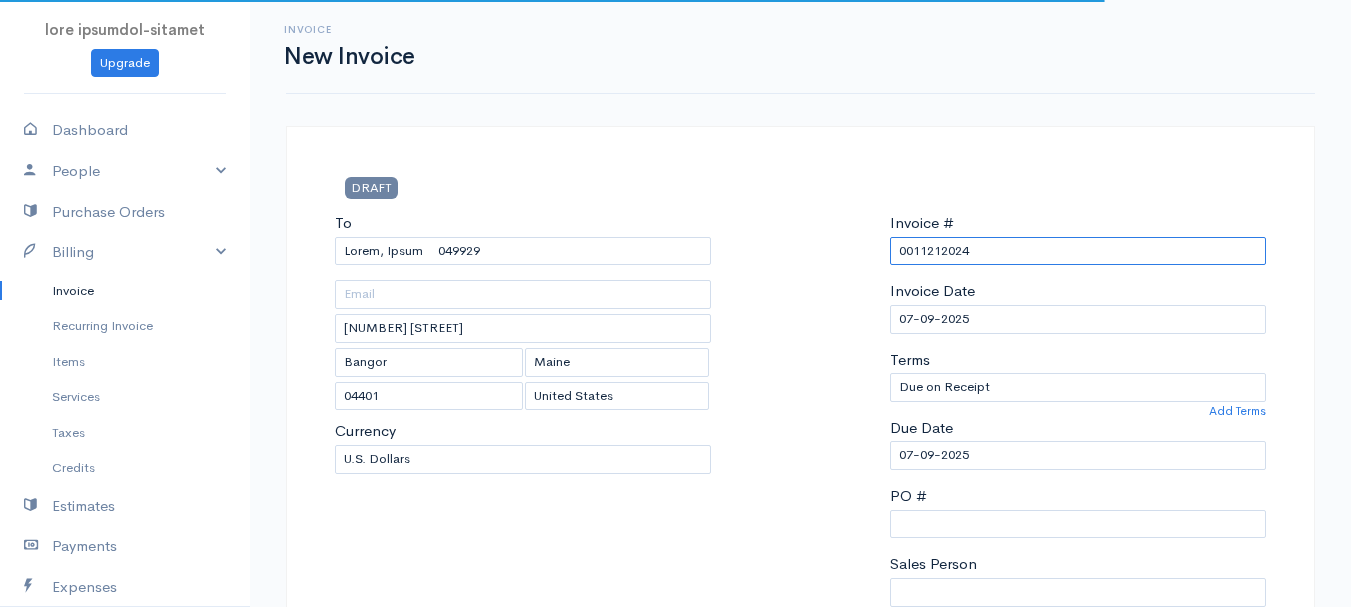 click on "0011212024" at bounding box center [1078, 251] 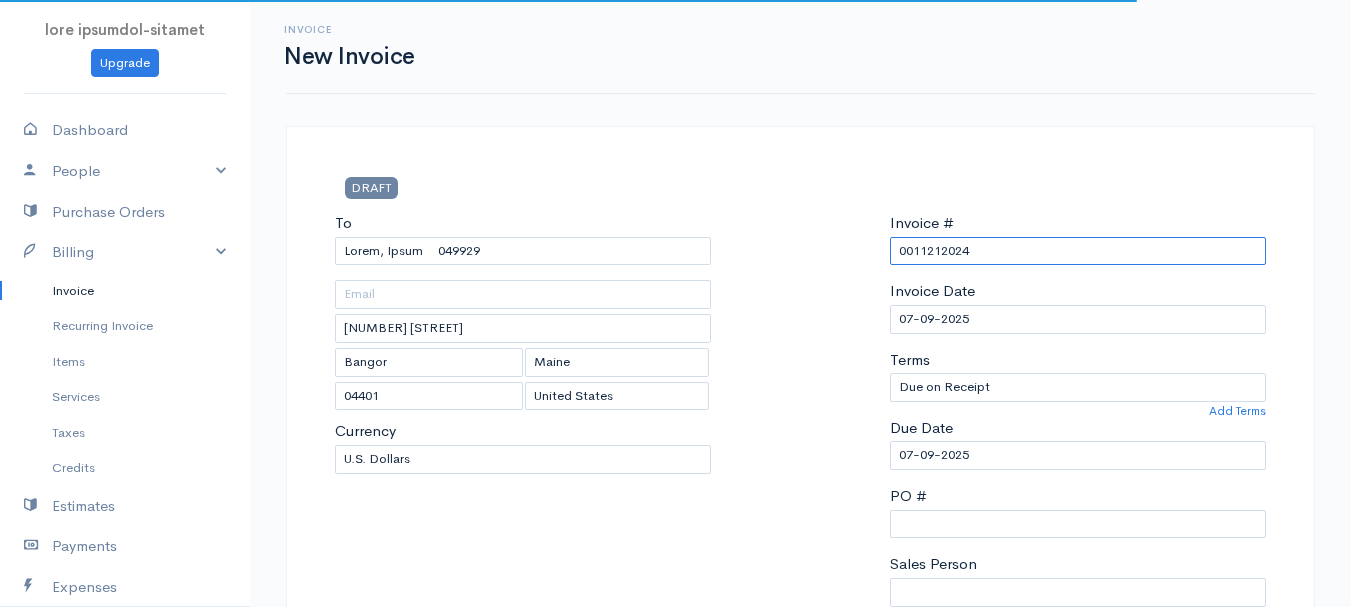 click on "0011212024" at bounding box center [1078, 251] 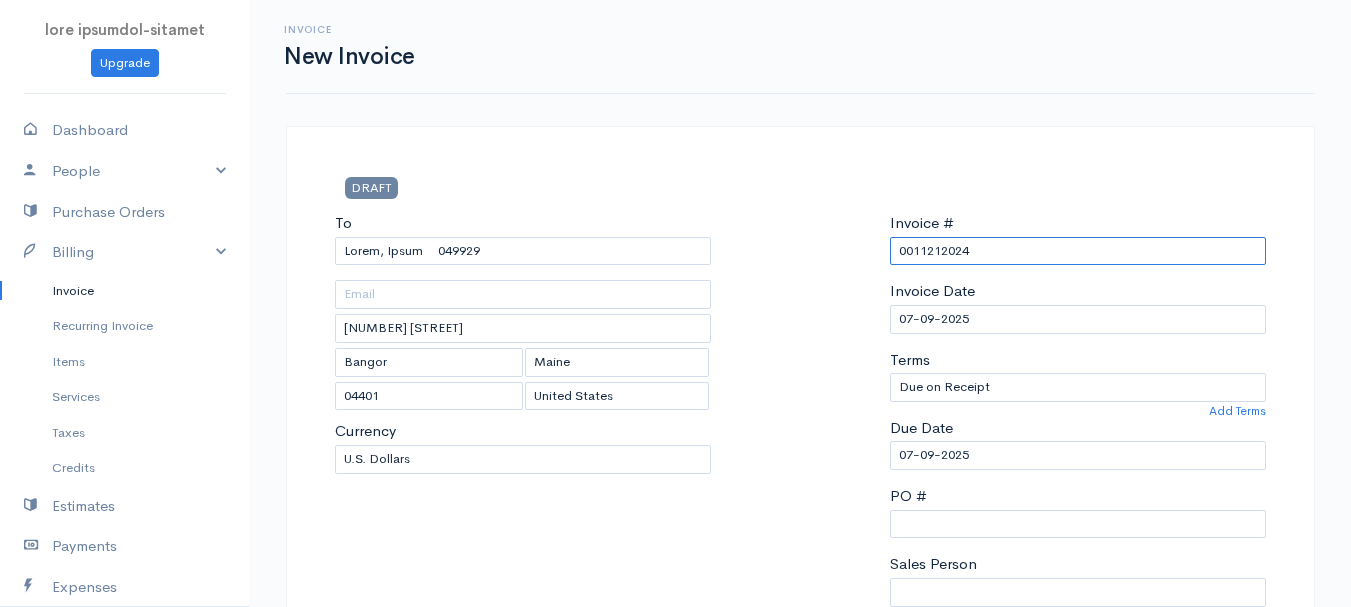 paste on "7-9-25" 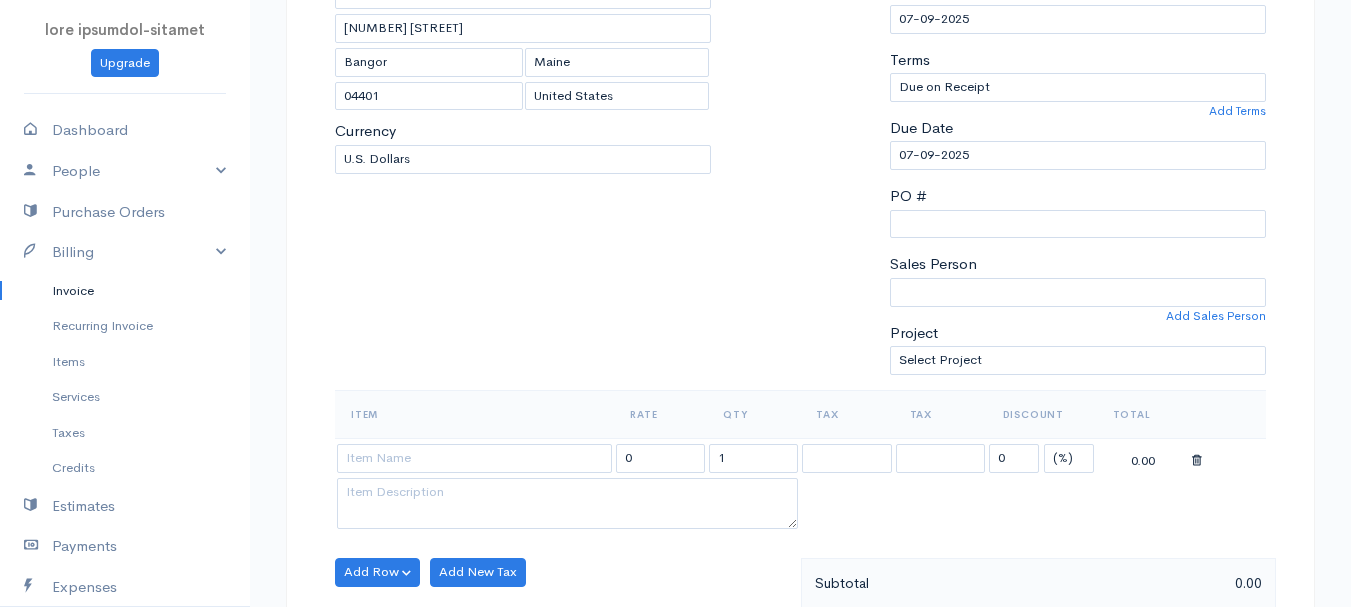 scroll, scrollTop: 500, scrollLeft: 0, axis: vertical 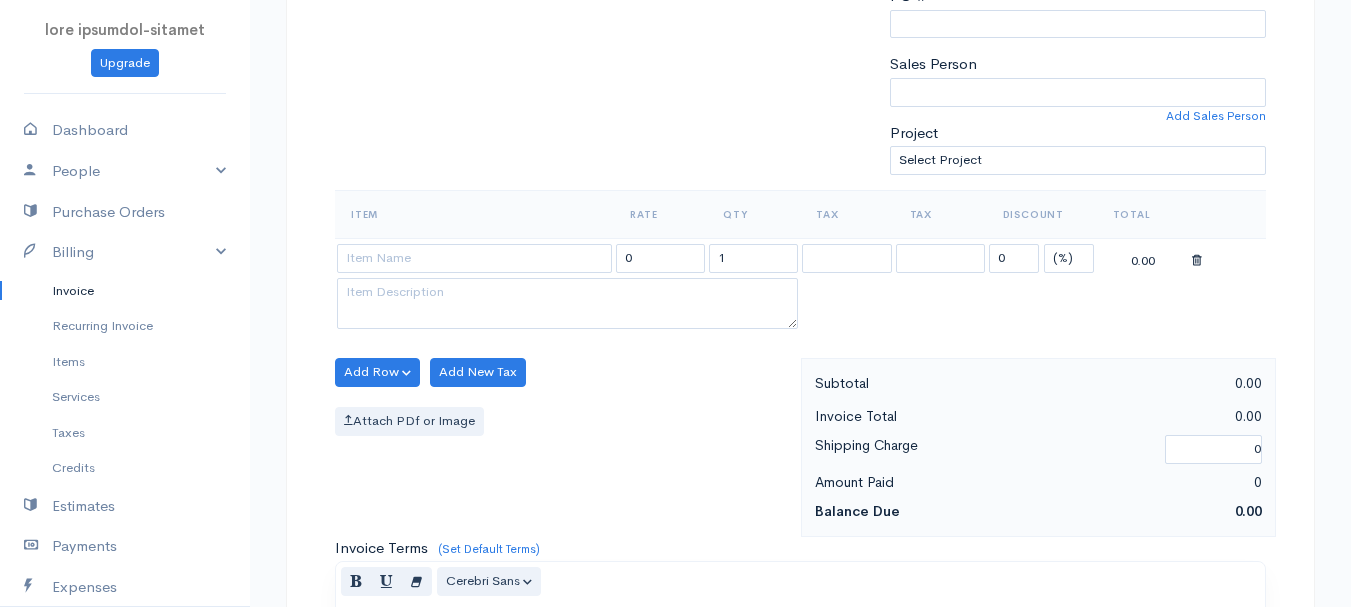 type on "7-9-25" 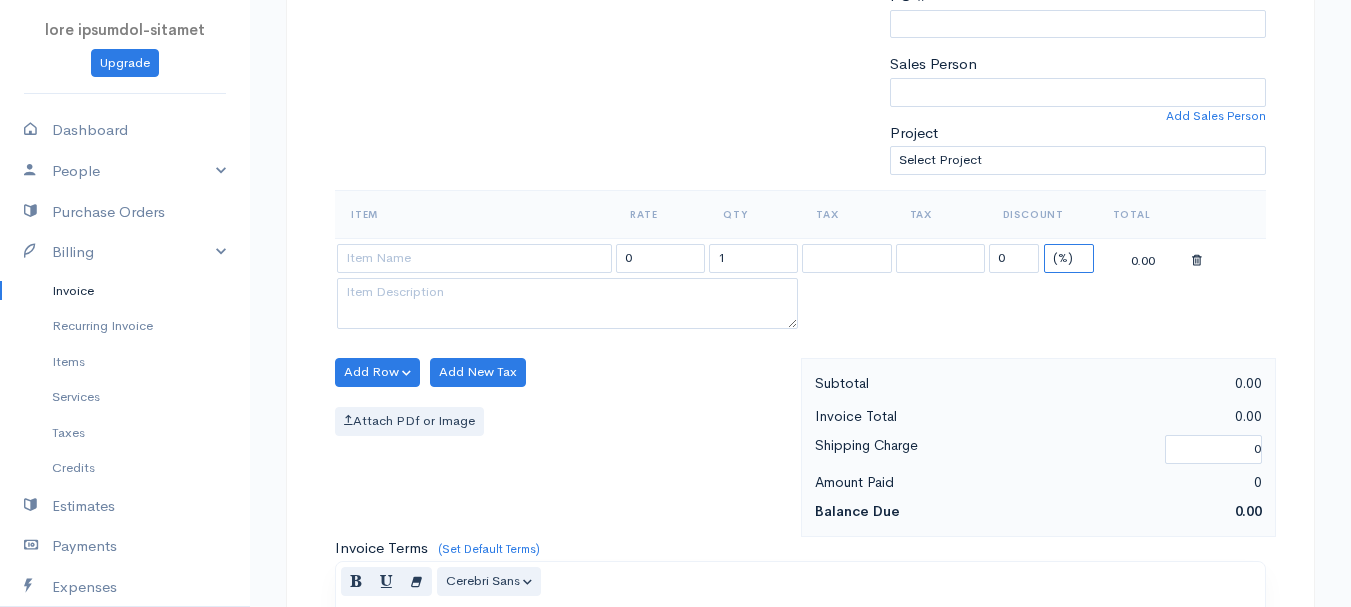 click on "(%) Flat" at bounding box center [1069, 258] 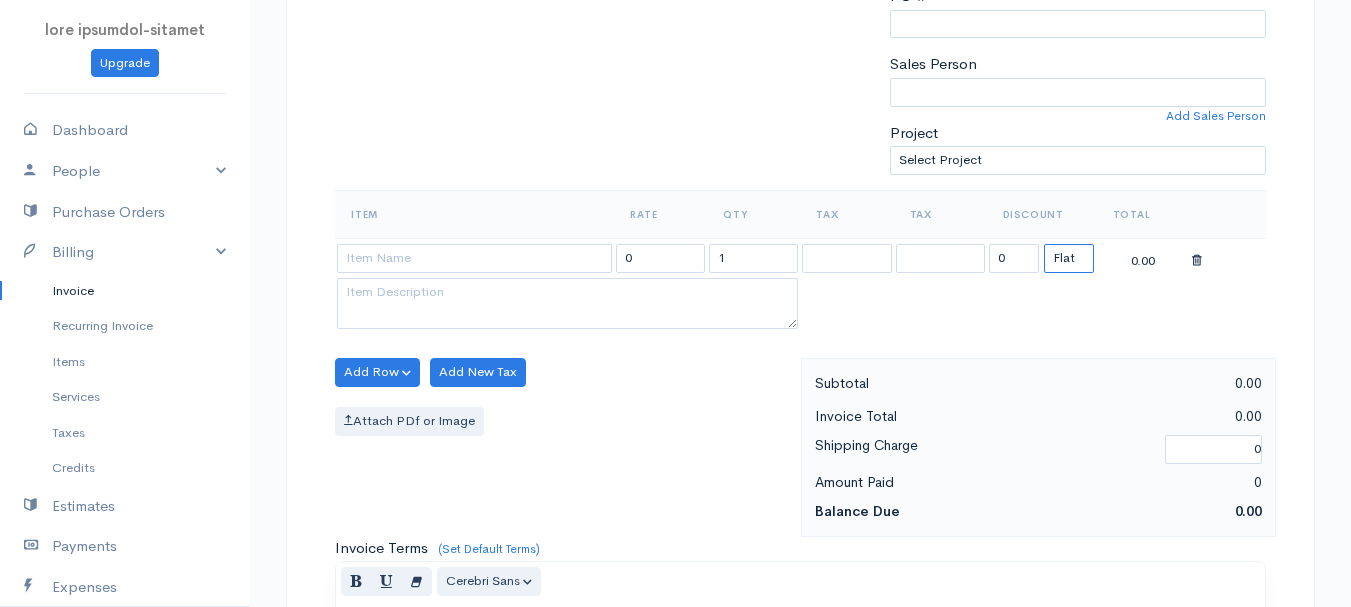 click on "(%) Flat" at bounding box center (1069, 258) 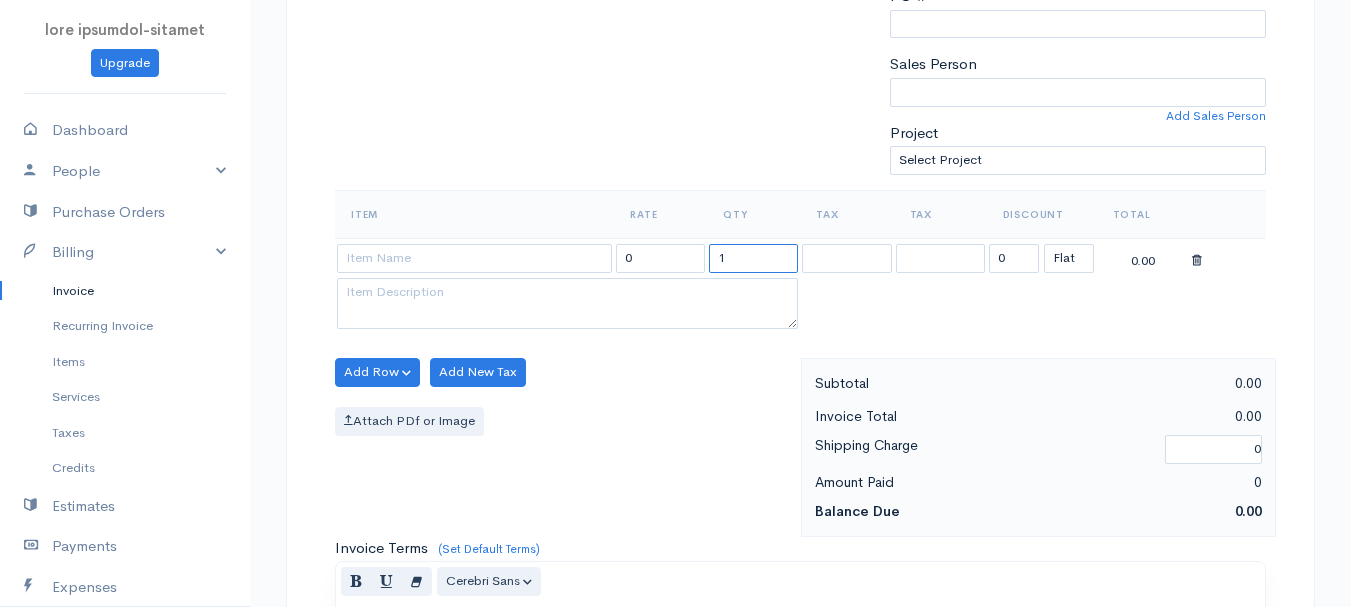 click on "1" at bounding box center [753, 258] 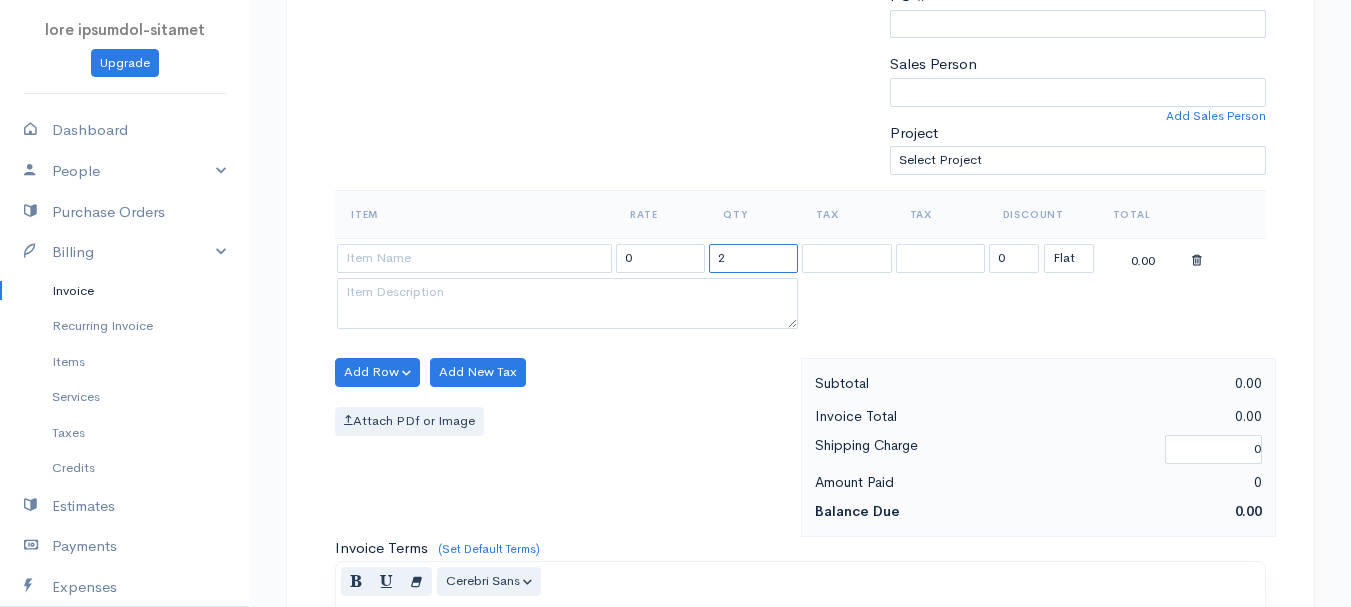type on "2" 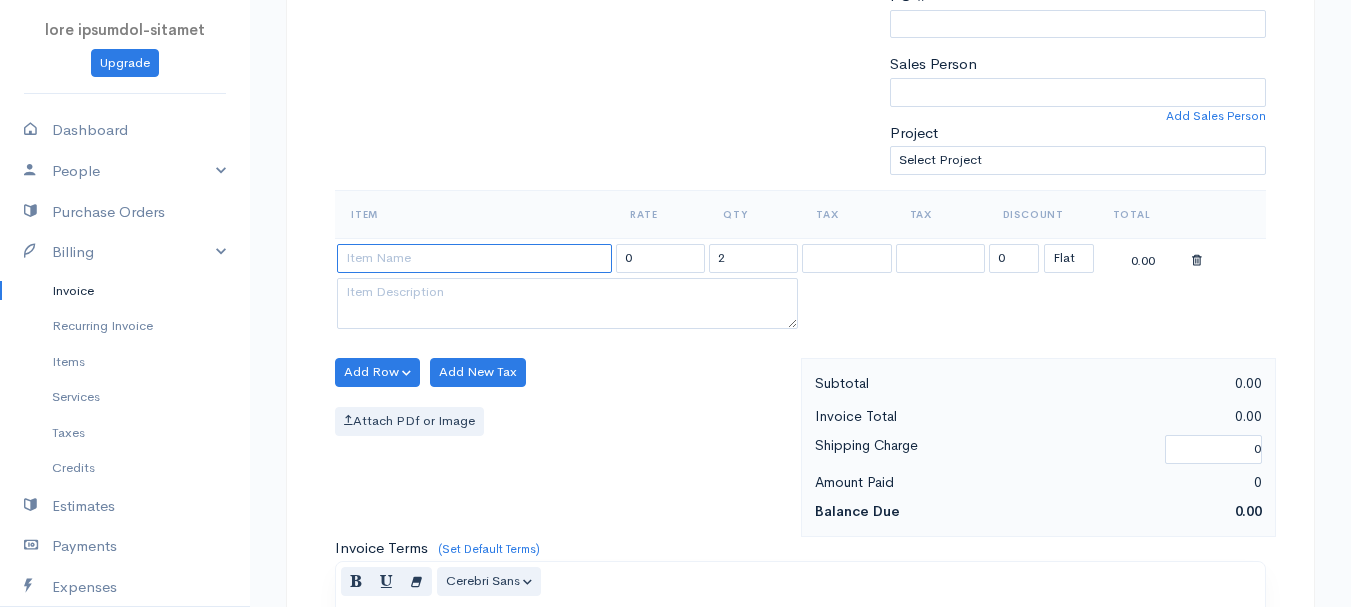 click at bounding box center (474, 258) 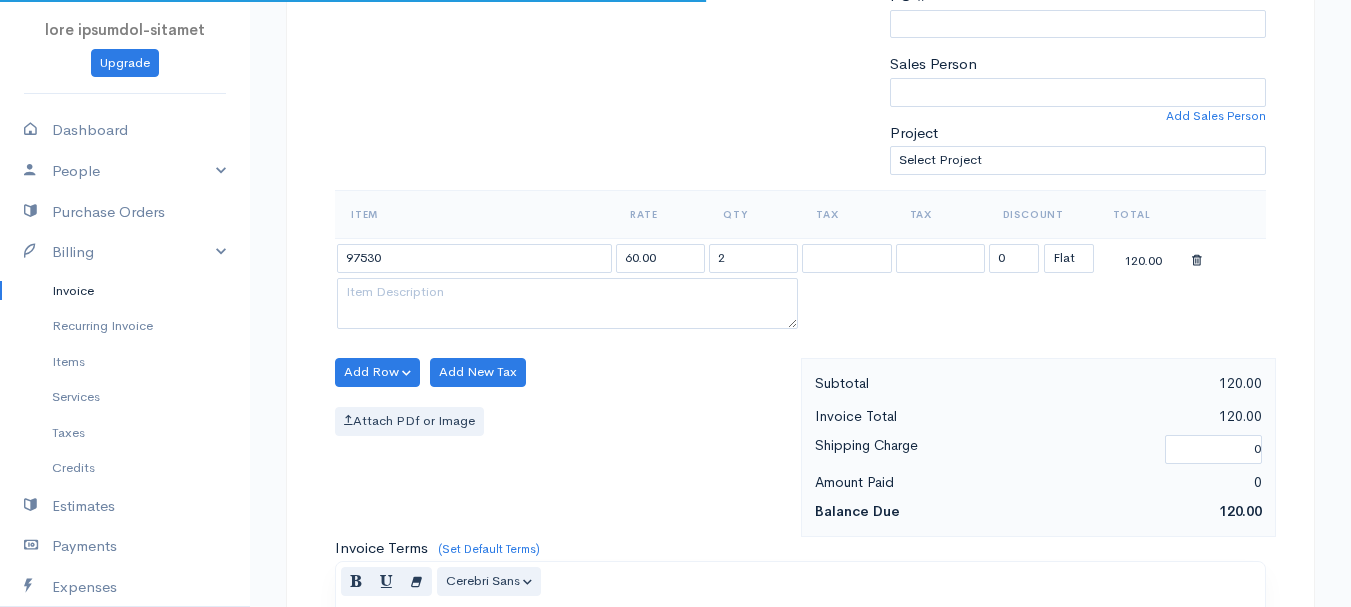 click on "lore ipsumdol-sitamet
Consect
Adipiscin
Elitse
Doeiusm
Tempori
Utlab Etdol
Magnaali Enimad
Minimve
Quisnos
Exercitat Ullamco
Labor
Nisialiq
Exeac
Consequ
Duisautei
Inrepreh
Voluptat
Velit Esse
Cillumfu
Nullapa
Excepteu
Si Occaecatcupid
Nonpro
Sunt
@CulpaQuiofFic 1192
Deserun
Mol Animide
LABOR Pe Undeo, Isten     344404 129 Errorv Accusa Dolore Lauda 92816 [Totamr Aperiam] Eaquei Quaeab Illoin Verita Quasiar Beataevitae Dictaex Nemoeni Ipsamqui Volup Asperna Autoditf Conse" at bounding box center [675, 364] 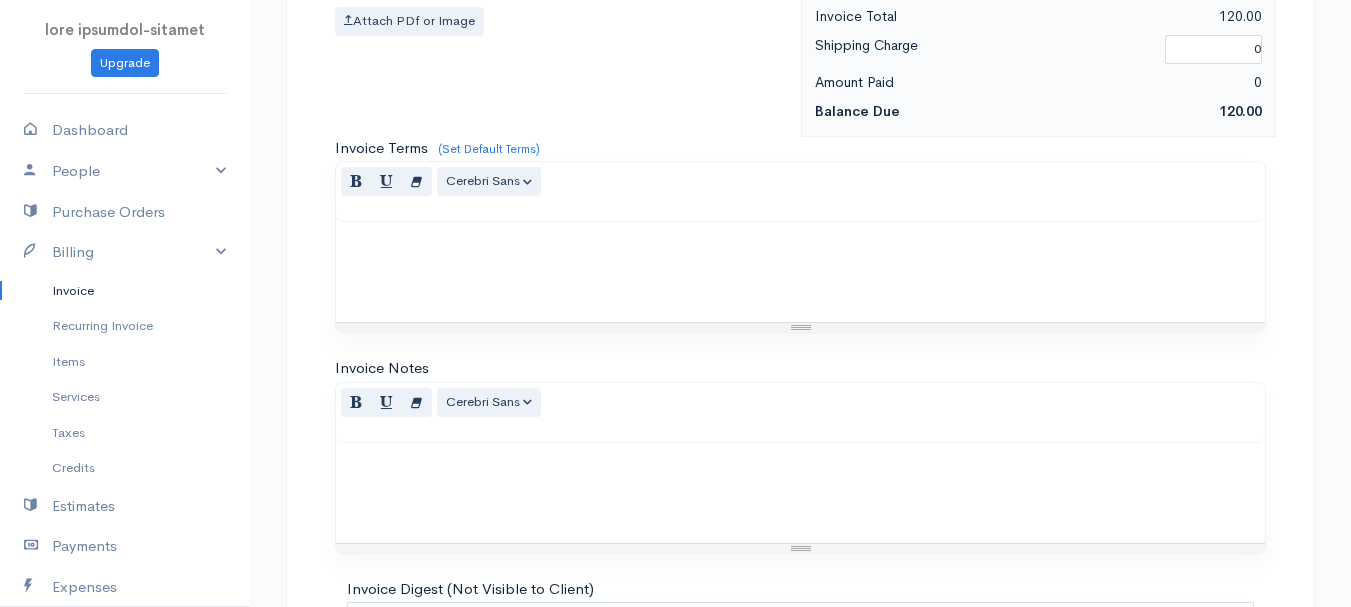 scroll, scrollTop: 1122, scrollLeft: 0, axis: vertical 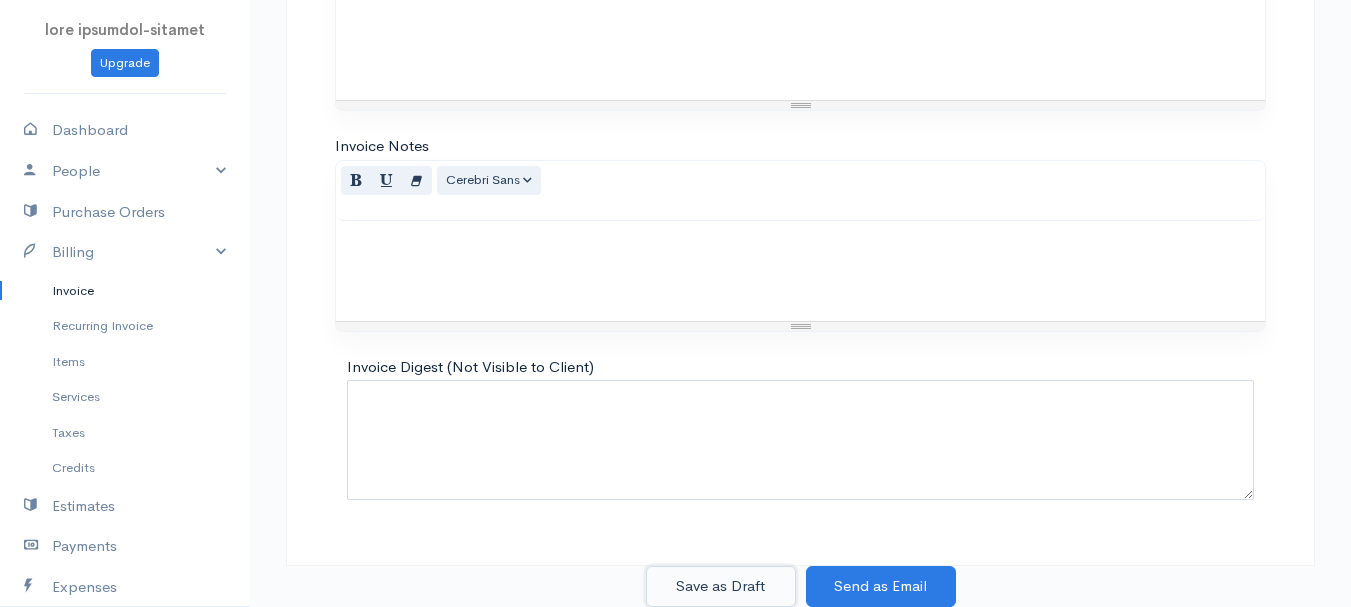 click on "Save as Draft" at bounding box center [721, 586] 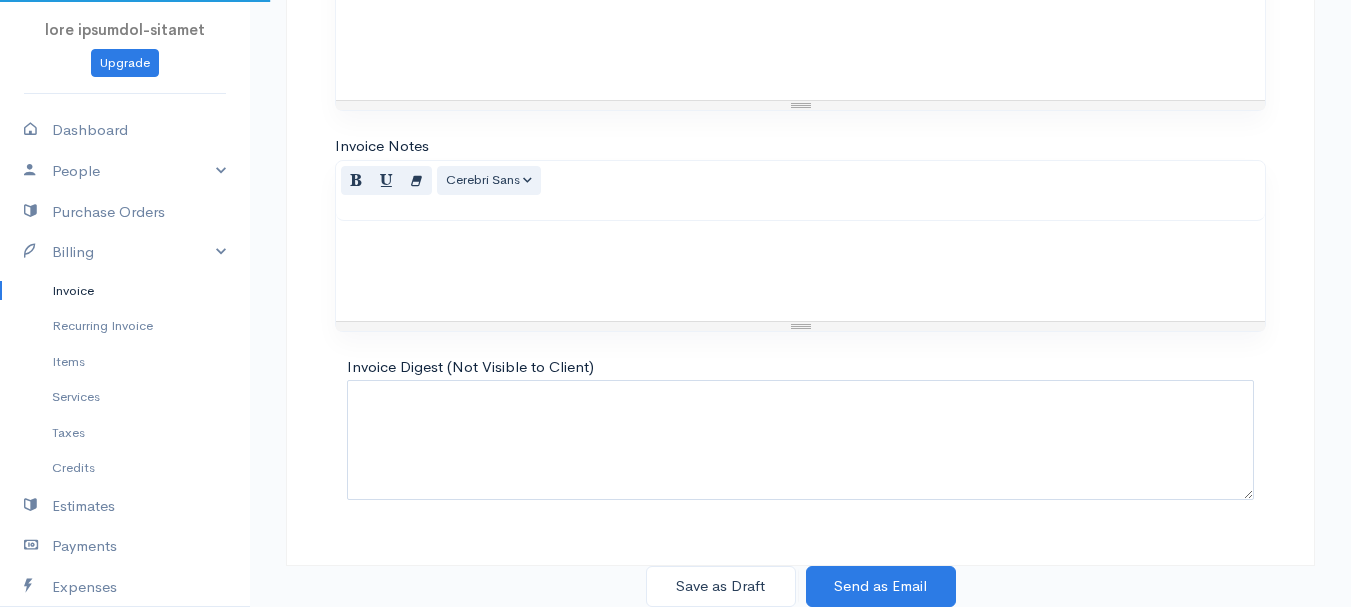 scroll, scrollTop: 0, scrollLeft: 0, axis: both 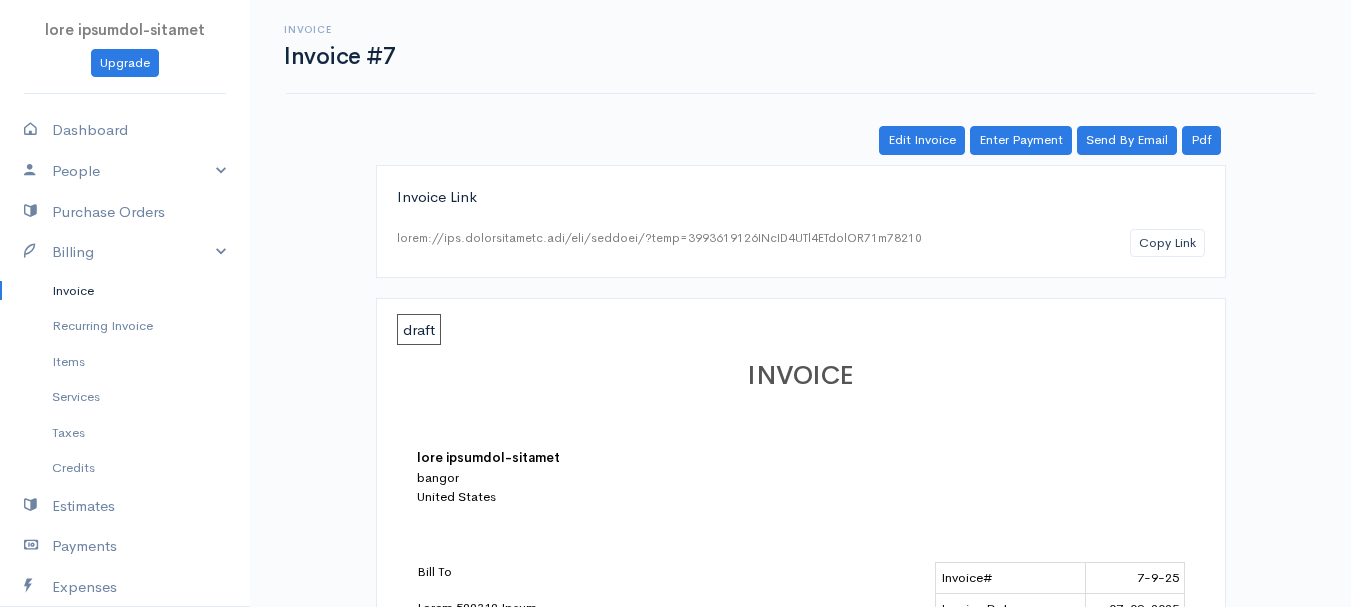 click on "Invoice" at bounding box center (125, 291) 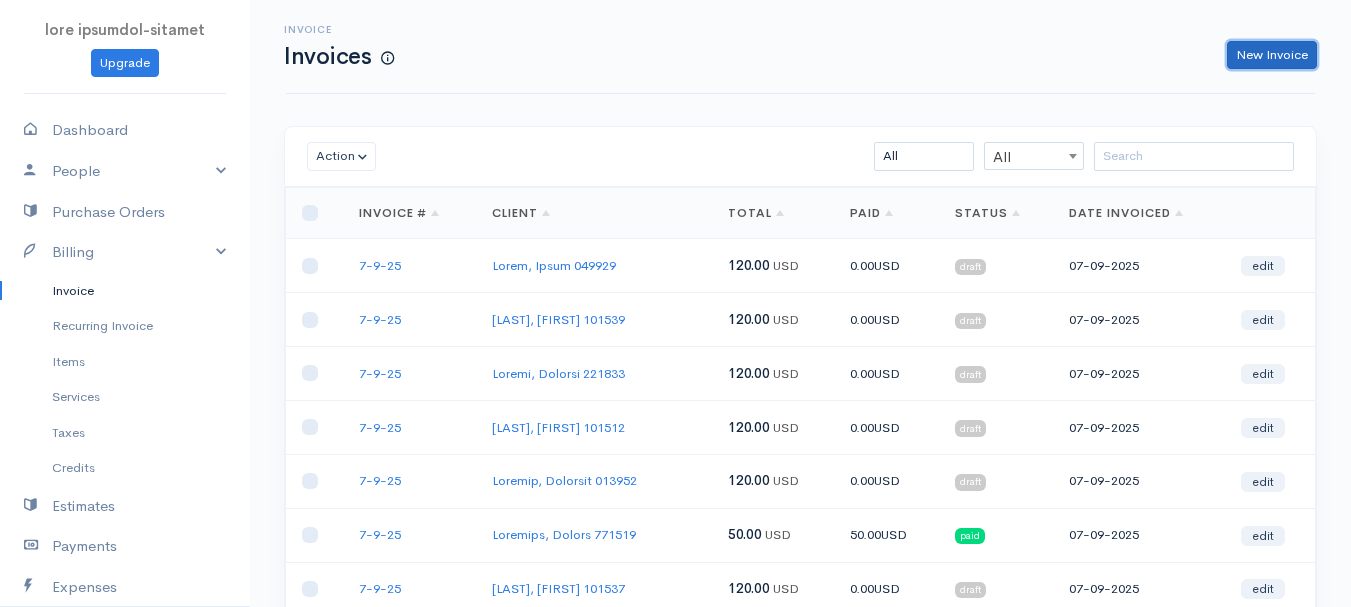 click on "New Invoice" at bounding box center [1272, 55] 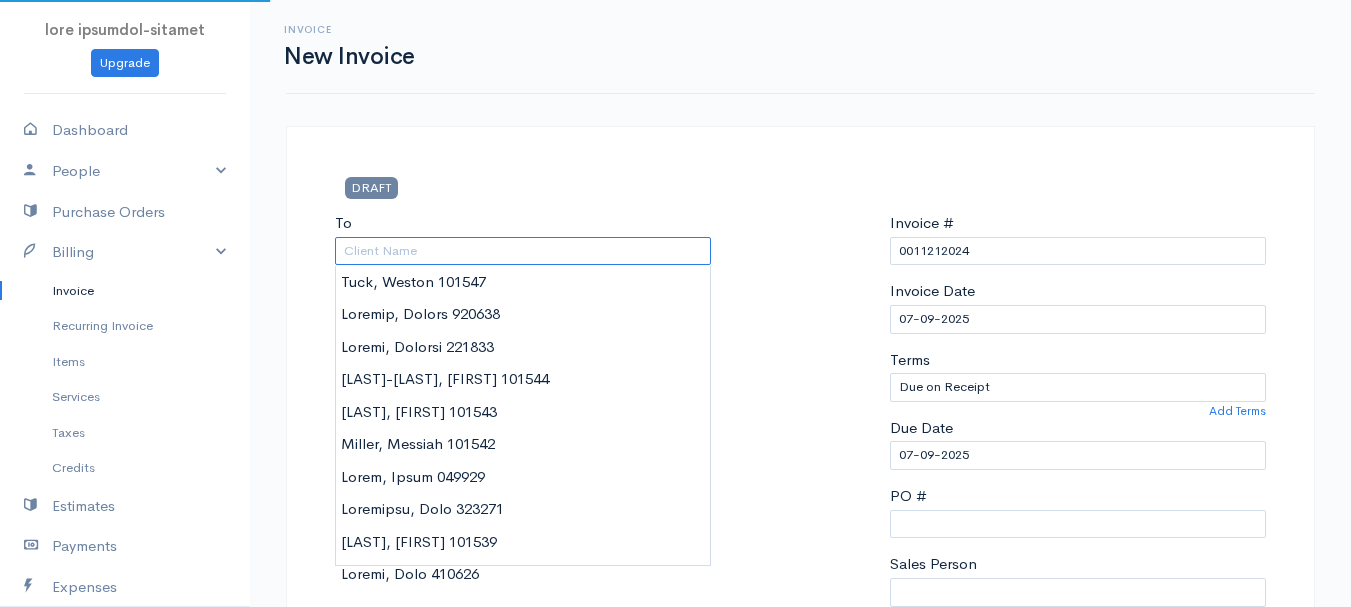 click on "To" at bounding box center [523, 251] 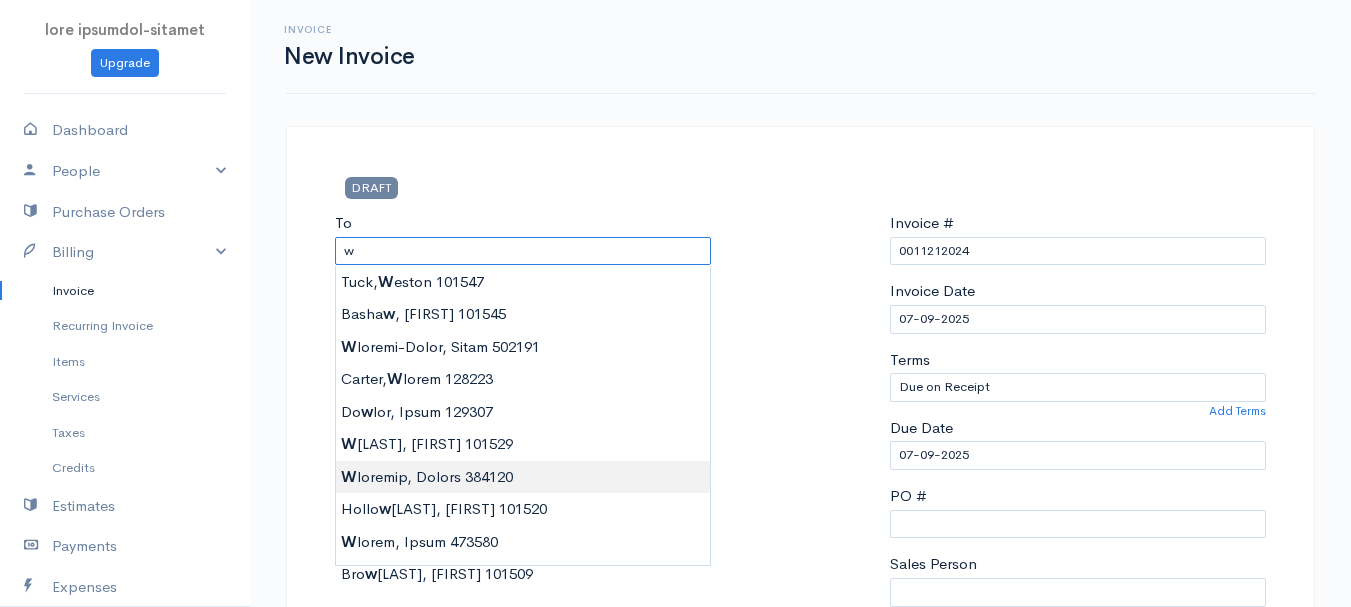 type on "Loremips, Dolors     831439" 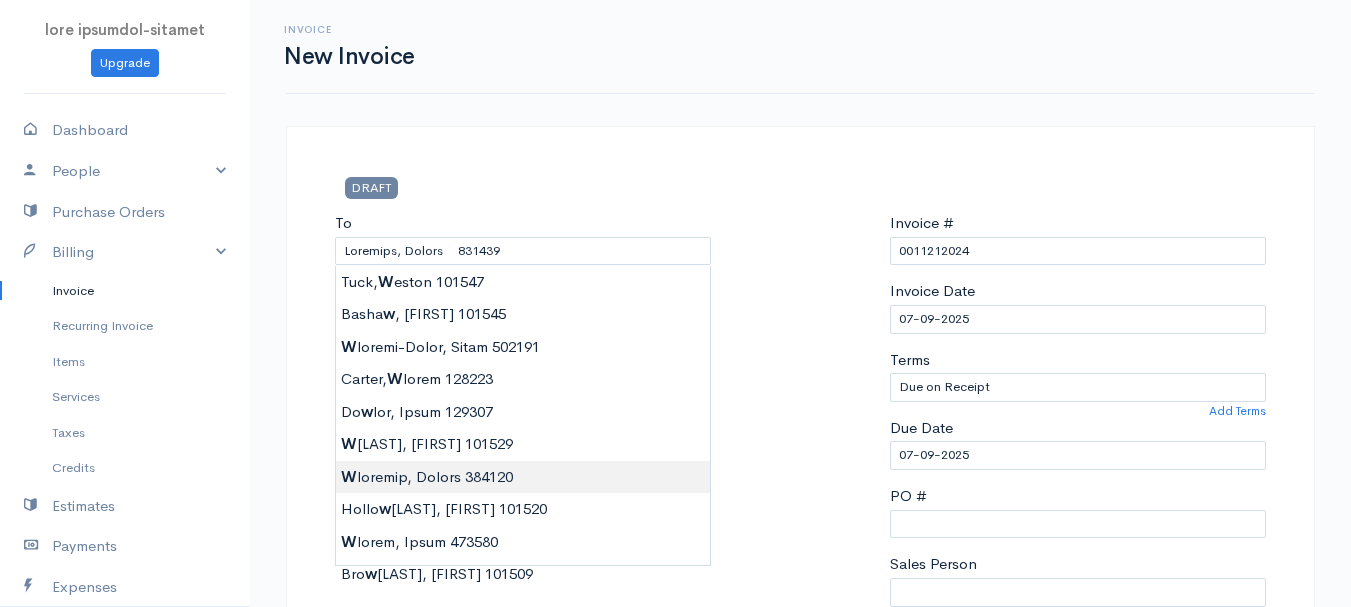 click on "[FIRST] [LAST]
Upgrade
Dashboard
People
Clients
Vendors
Staff Users
Purchase Orders
Billing
Invoice
Recurring Invoice
Items
Services
Taxes
Credits
Estimates
Payments
Expenses
Track Time
Projects
Reports
Settings
My Organizations
Logout
Help
@CloudBooksApp 2022
Invoice
New Invoice
DRAFT To [LAST], [FIRST]     101525 [Choose Country] [STATE] [Choose Country] United States Canada United Kingdom Afghanistan Albania Algeria American Samoa Andorra Anguilla" at bounding box center [675, 864] 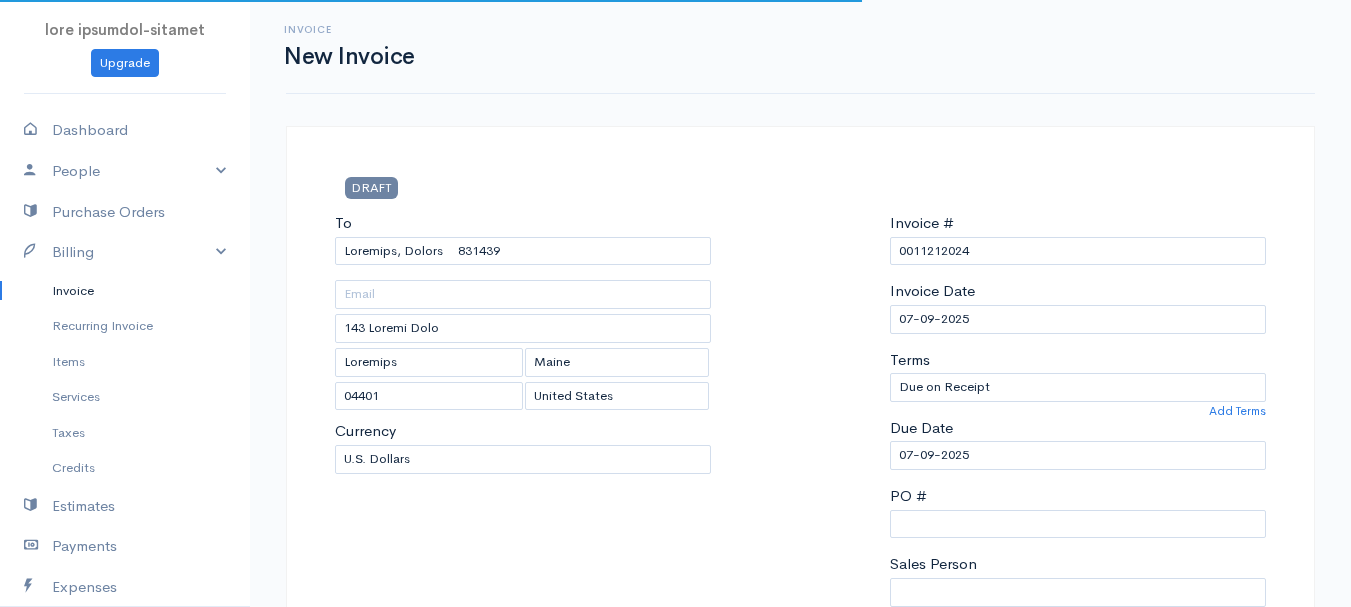 click on "Invoice # 0011212024" at bounding box center [523, 238] 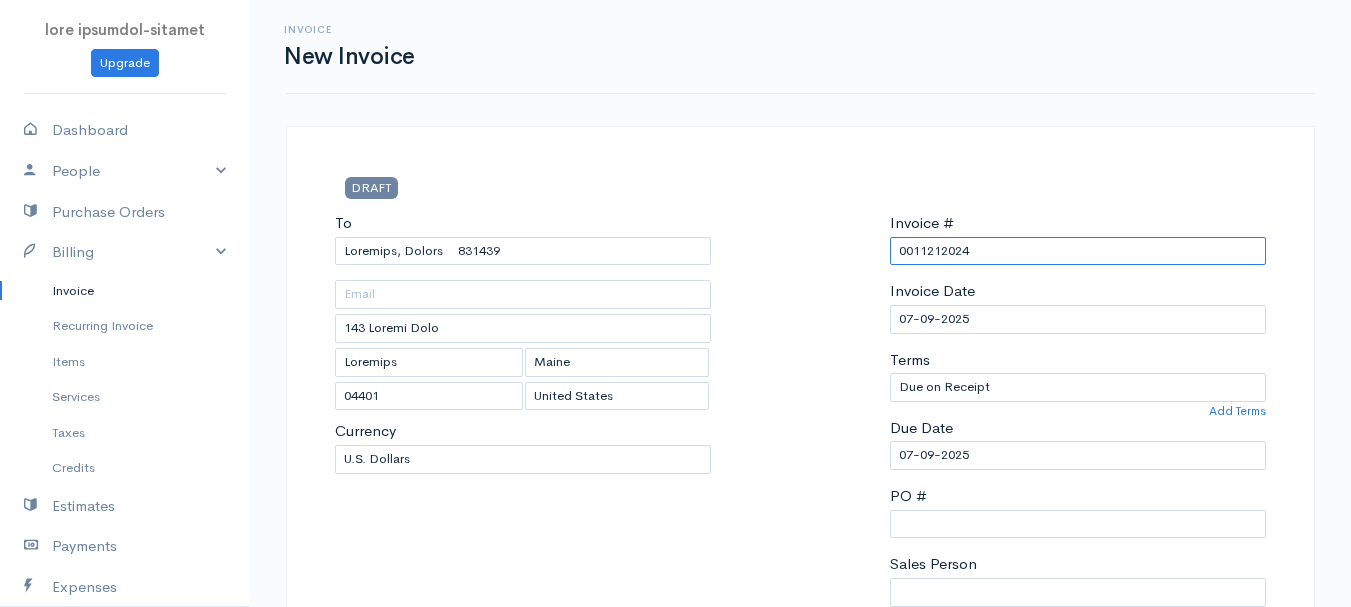 click on "0011212024" at bounding box center [1078, 251] 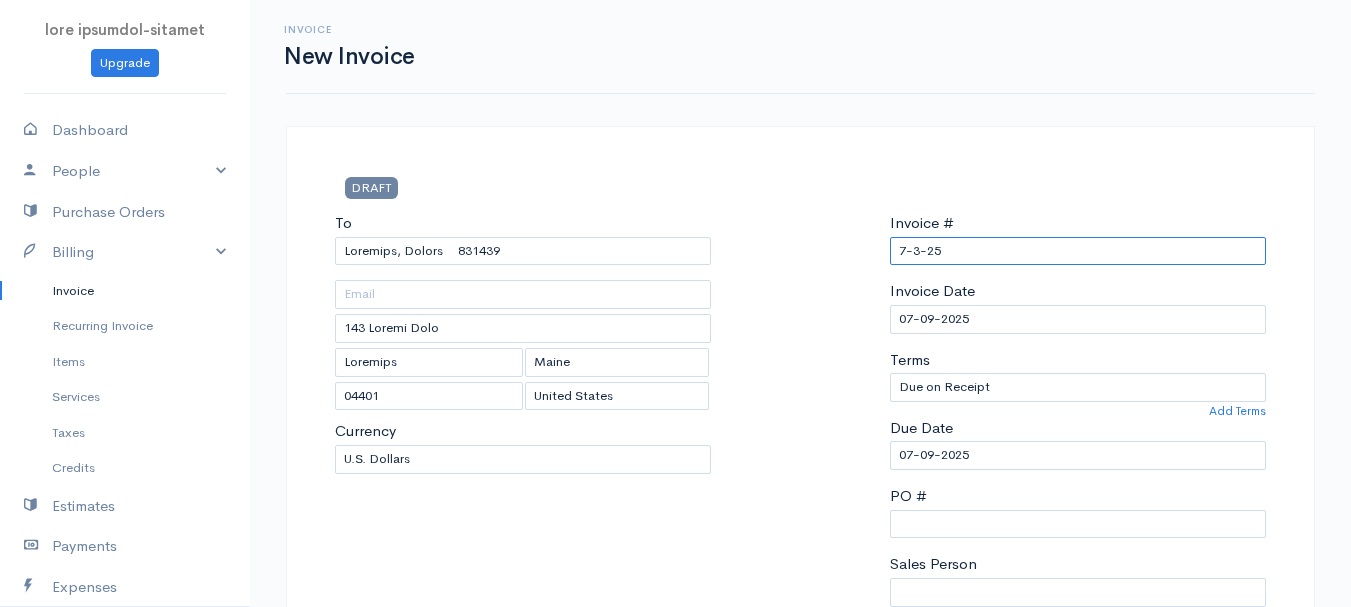 scroll, scrollTop: 300, scrollLeft: 0, axis: vertical 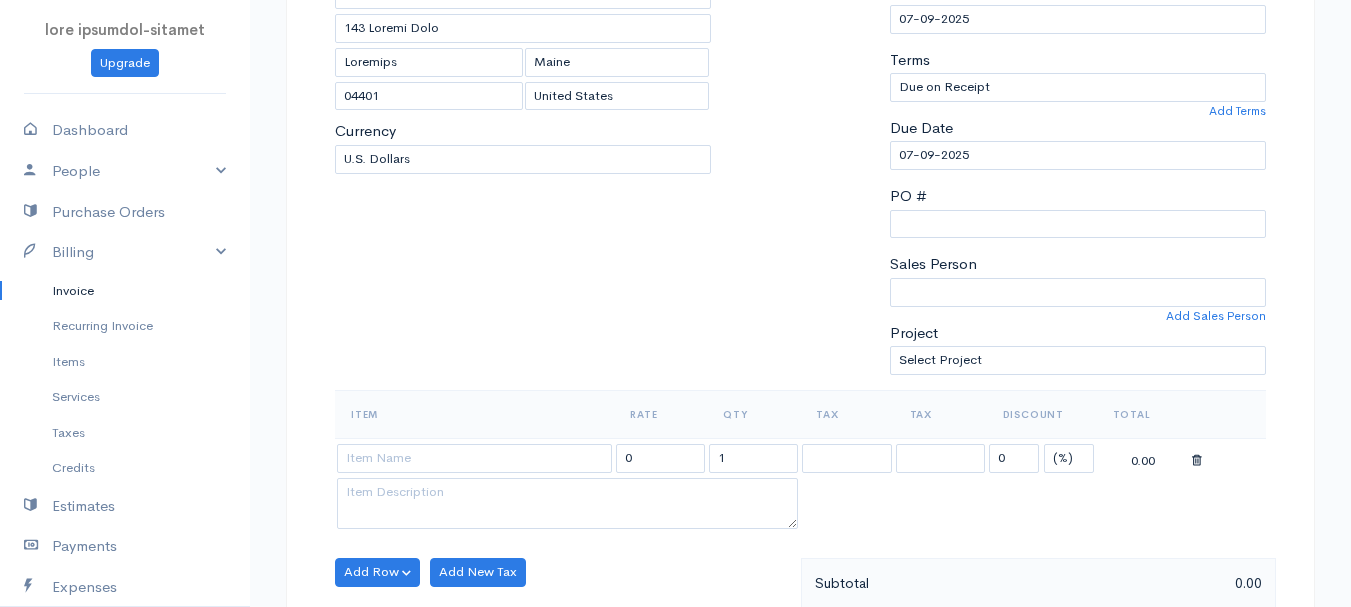 type on "7-3-25" 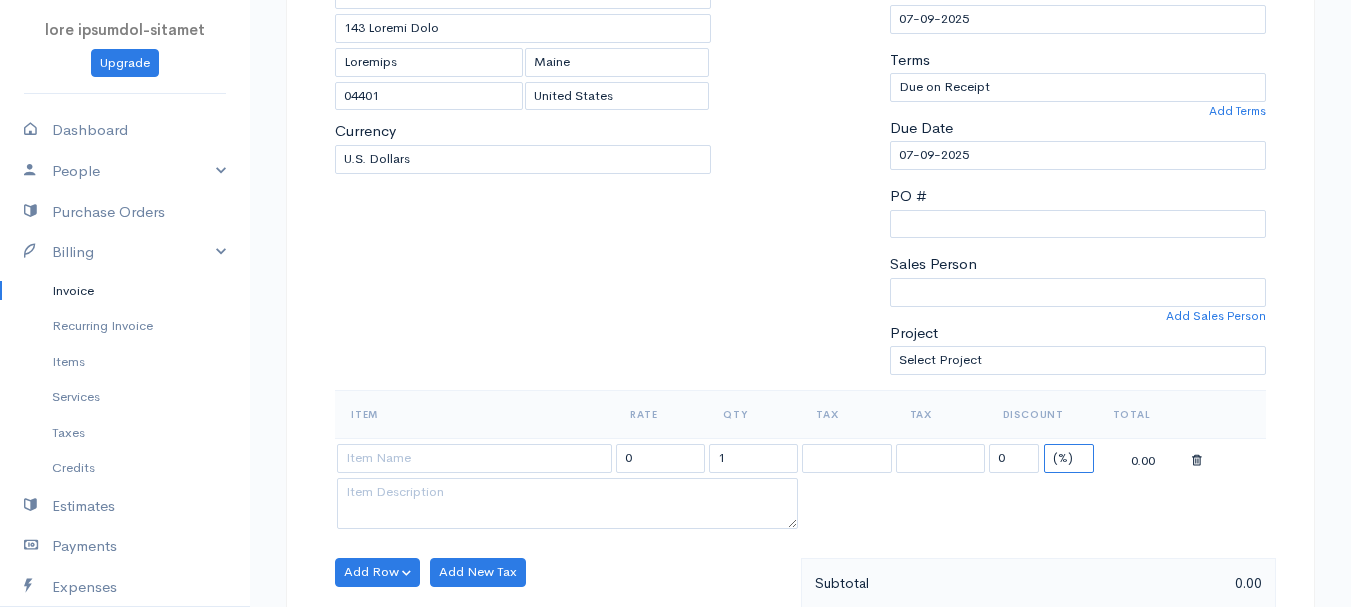 drag, startPoint x: 1075, startPoint y: 448, endPoint x: 1071, endPoint y: 469, distance: 21.377558 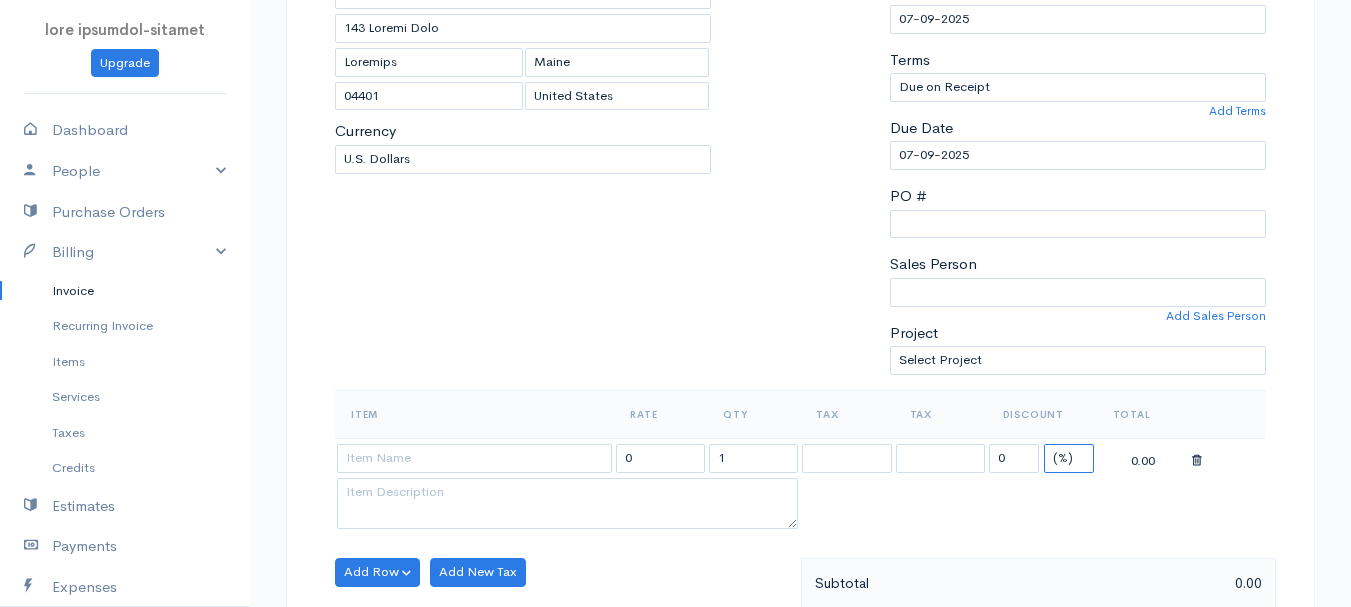select on "2" 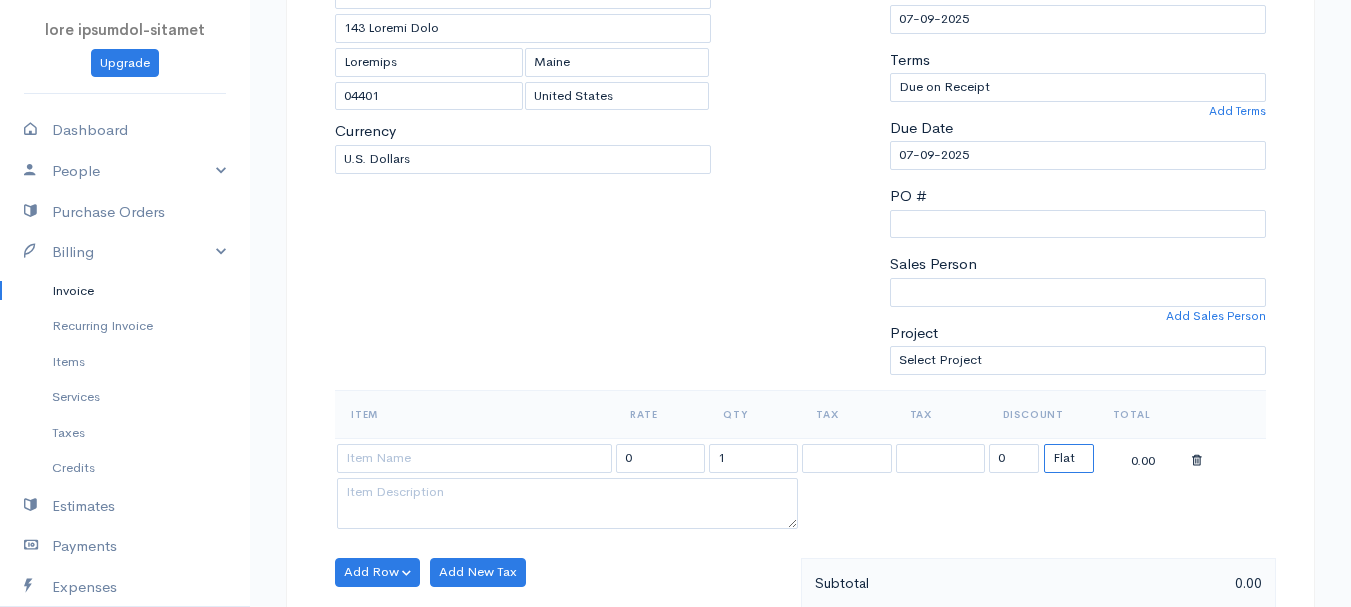 click on "(%) Flat" at bounding box center (1069, 458) 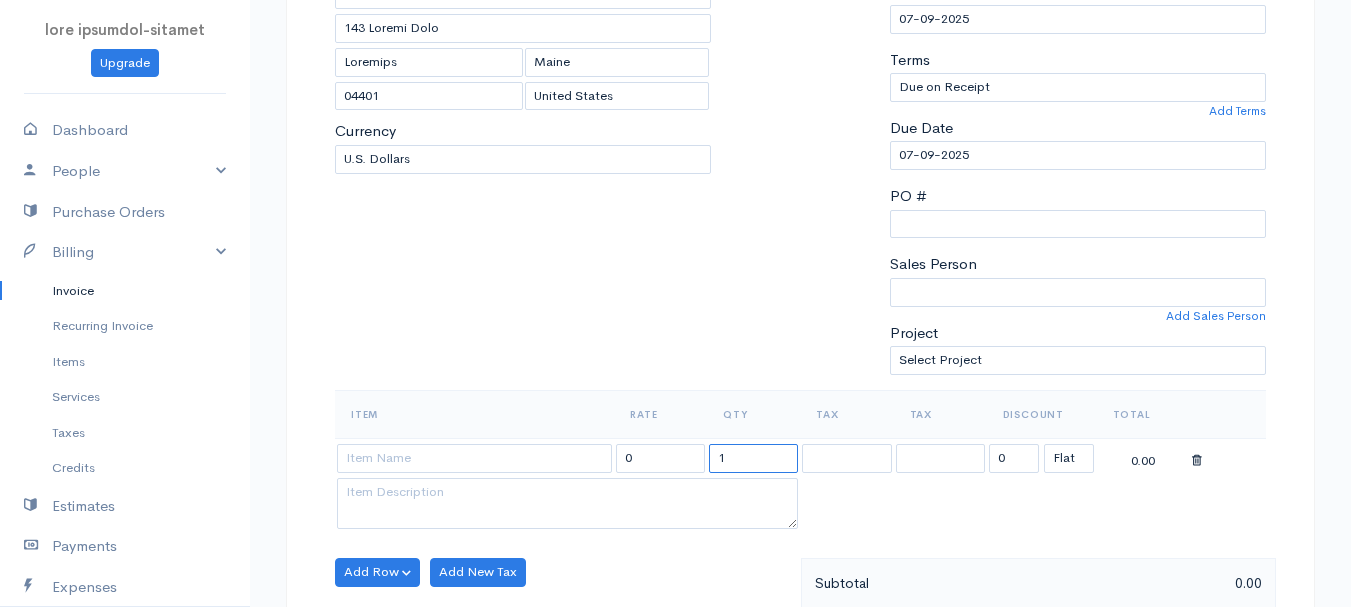 click on "1" at bounding box center [753, 458] 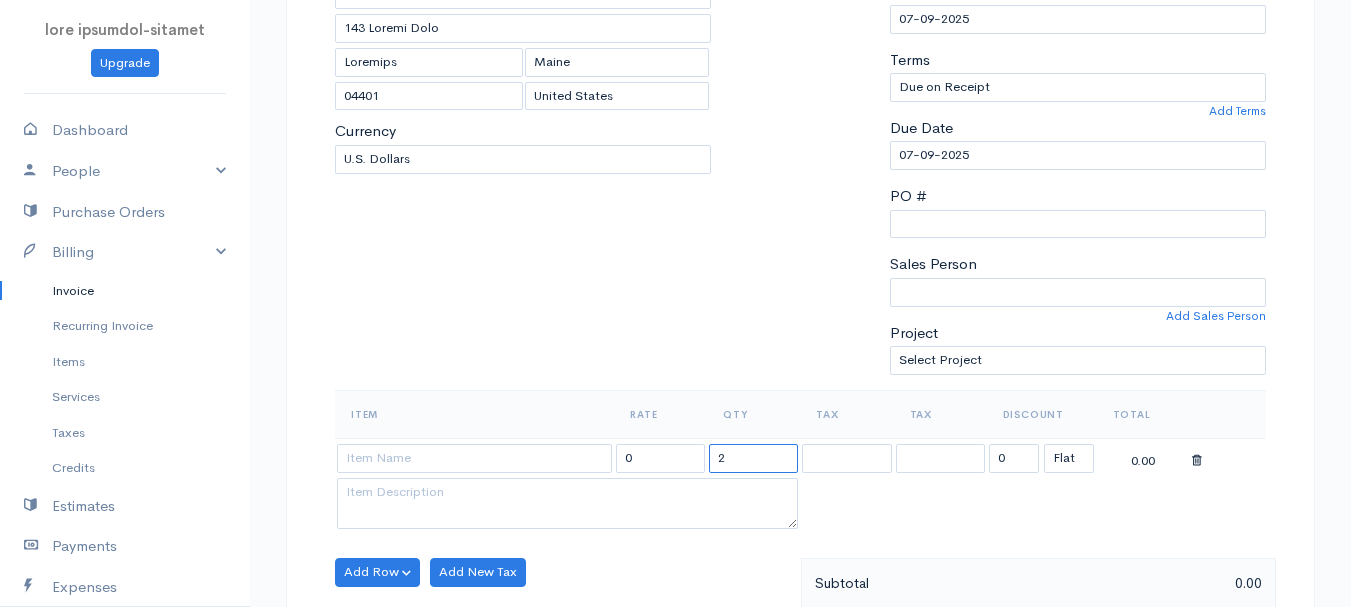 type on "2" 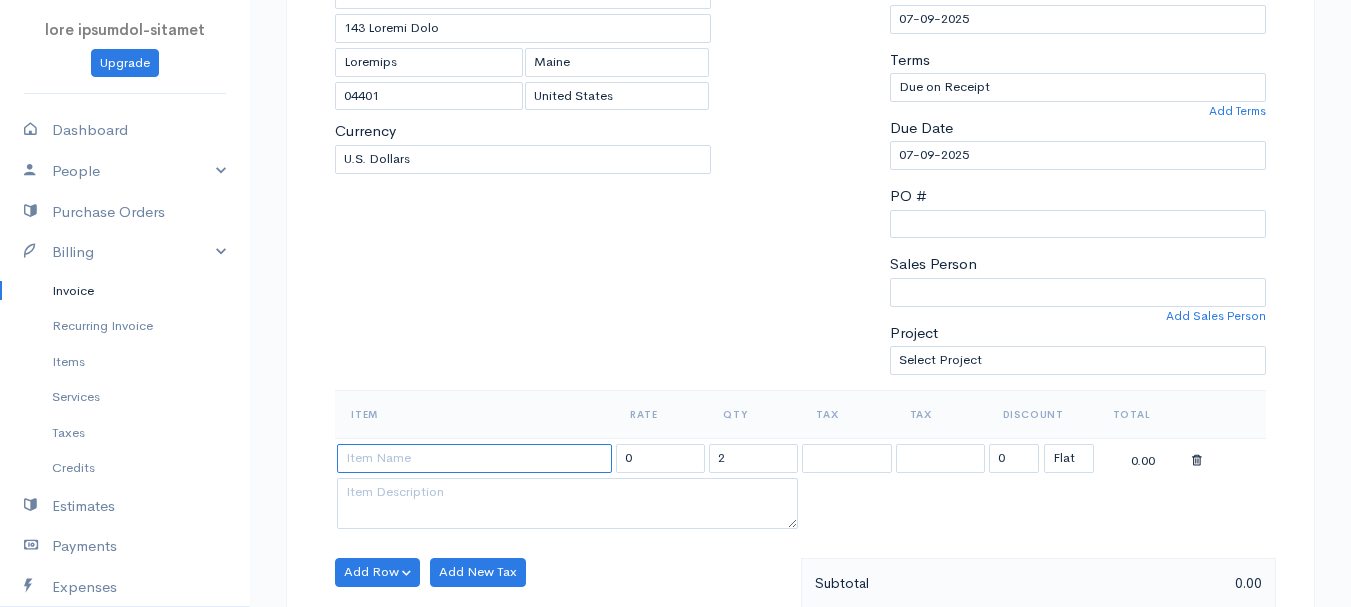 click at bounding box center [474, 458] 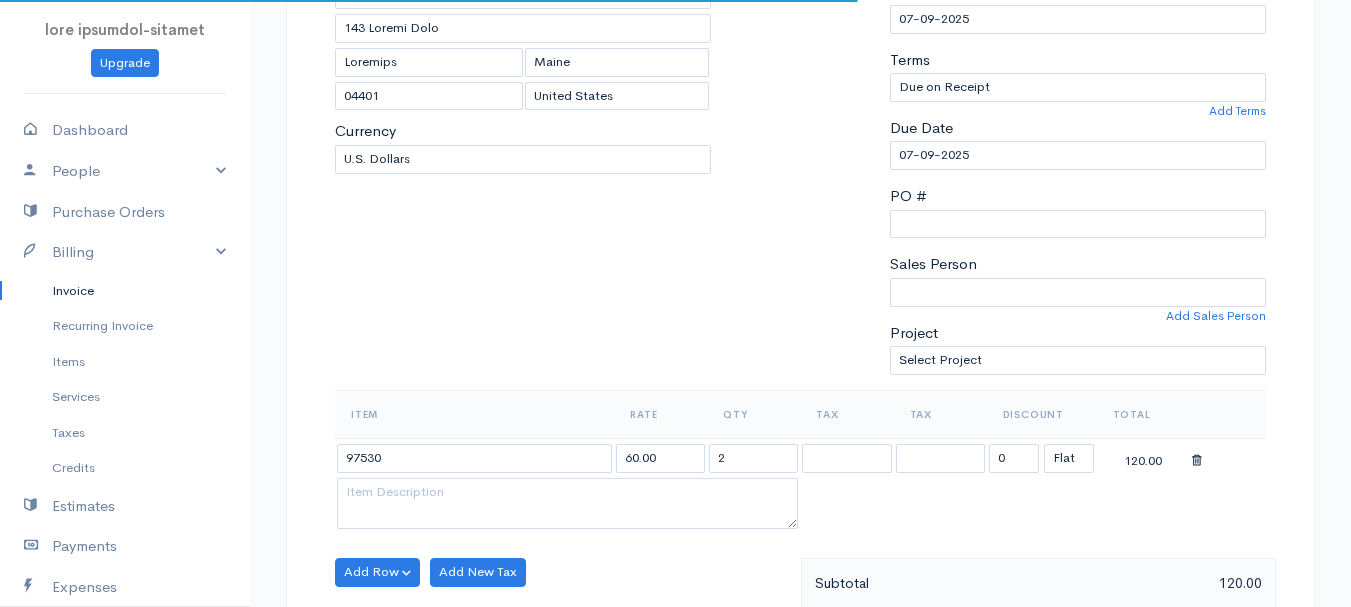 click on "[FIRST] [LAST]
Upgrade
Dashboard
People
Clients
Vendors
Staff Users
Purchase Orders
Billing
Invoice
Recurring Invoice
Items
Services
Taxes
Credits
Estimates
Payments
Expenses
Track Time
Projects
Reports
Settings
My Organizations
Logout
Help
@CloudBooksApp 2022
Invoice
New Invoice
DRAFT To [LAST], [FIRST]     101525 [NUMBER] [STREET] [CITY] [STATE] [Choose Country] United States Canada United Kingdom Afghanistan Albania Algeria American Samoa Andorra Anguilla Angola Antarctica Antigua and Barbuda 2" at bounding box center (675, 564) 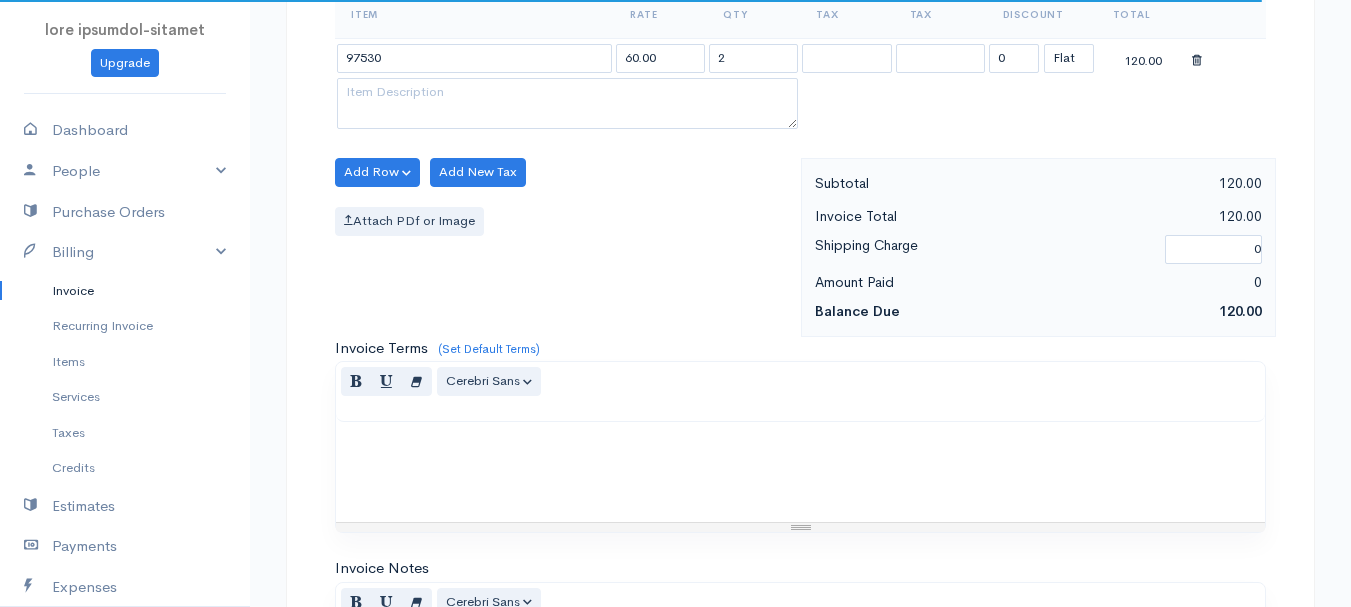 scroll, scrollTop: 1122, scrollLeft: 0, axis: vertical 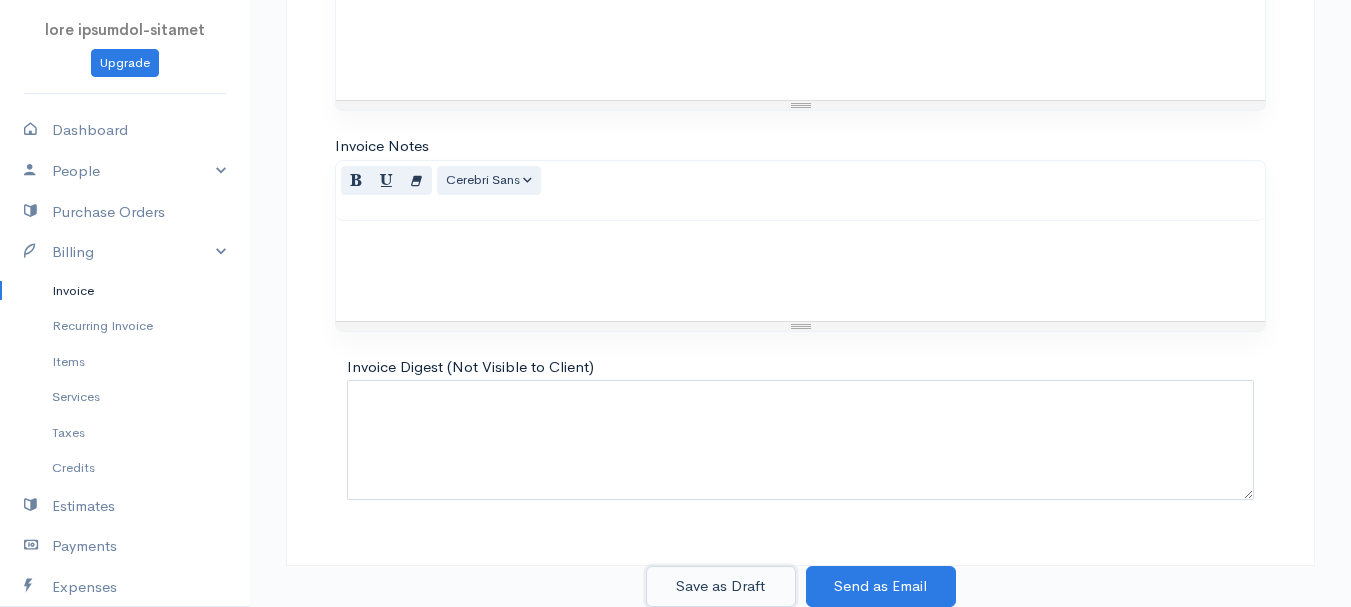 click on "Save as Draft" at bounding box center (721, 586) 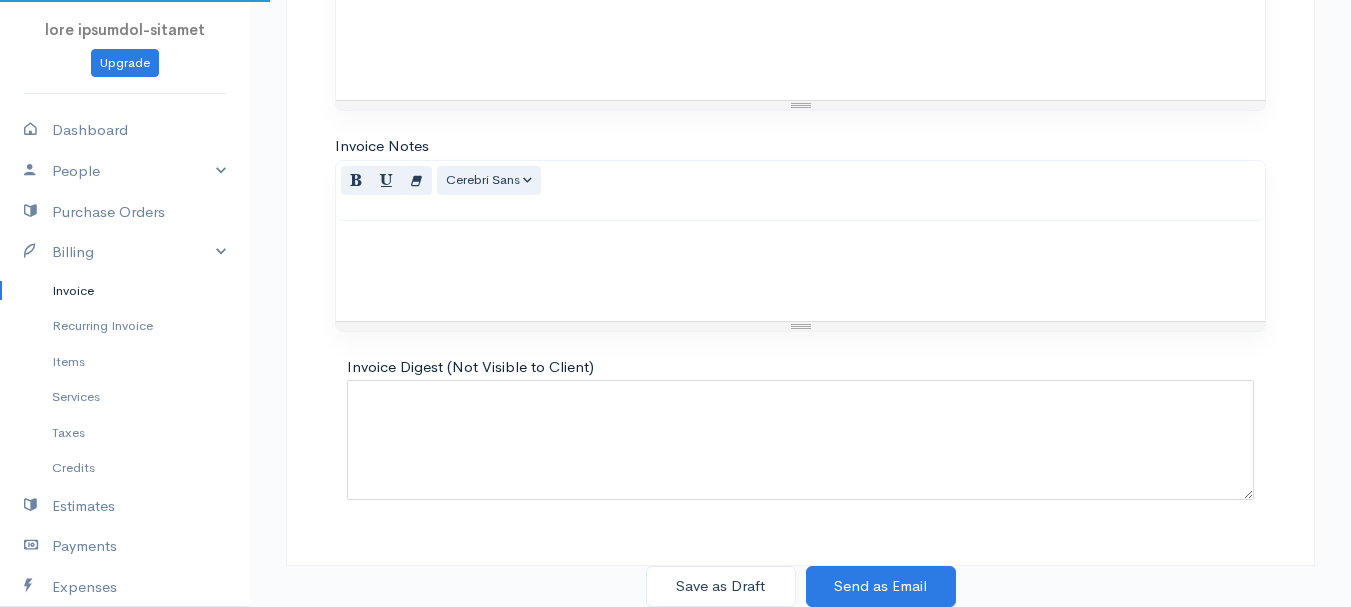scroll, scrollTop: 0, scrollLeft: 0, axis: both 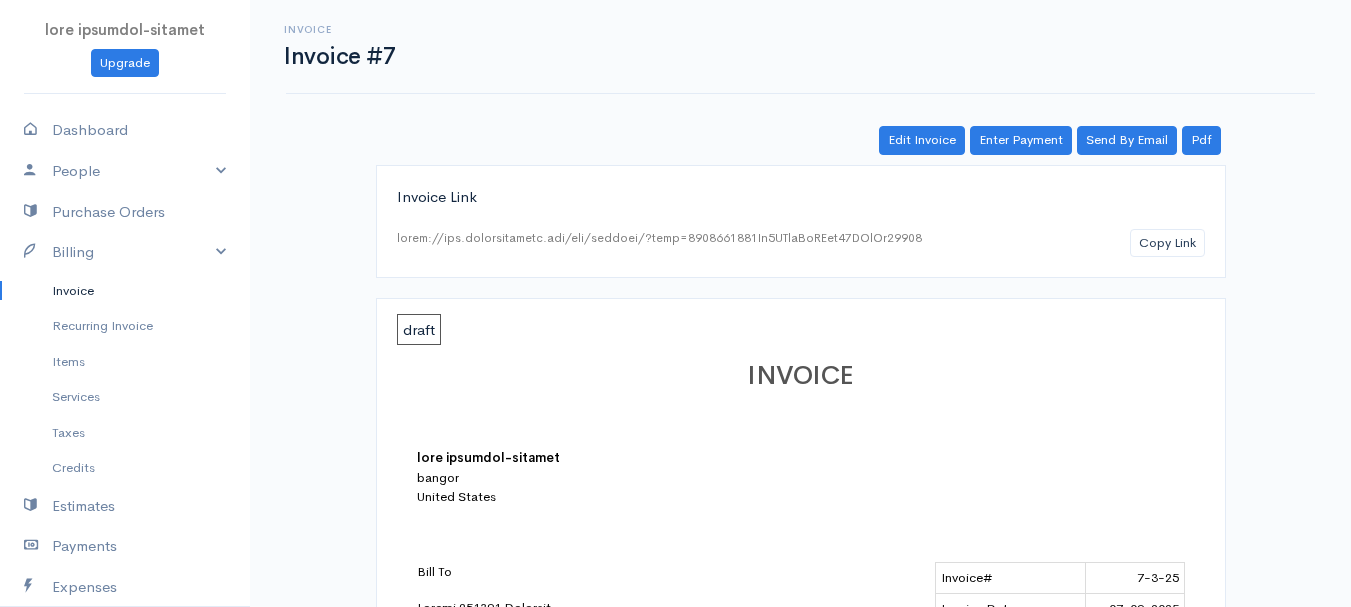 click on "Invoice" at bounding box center [125, 291] 